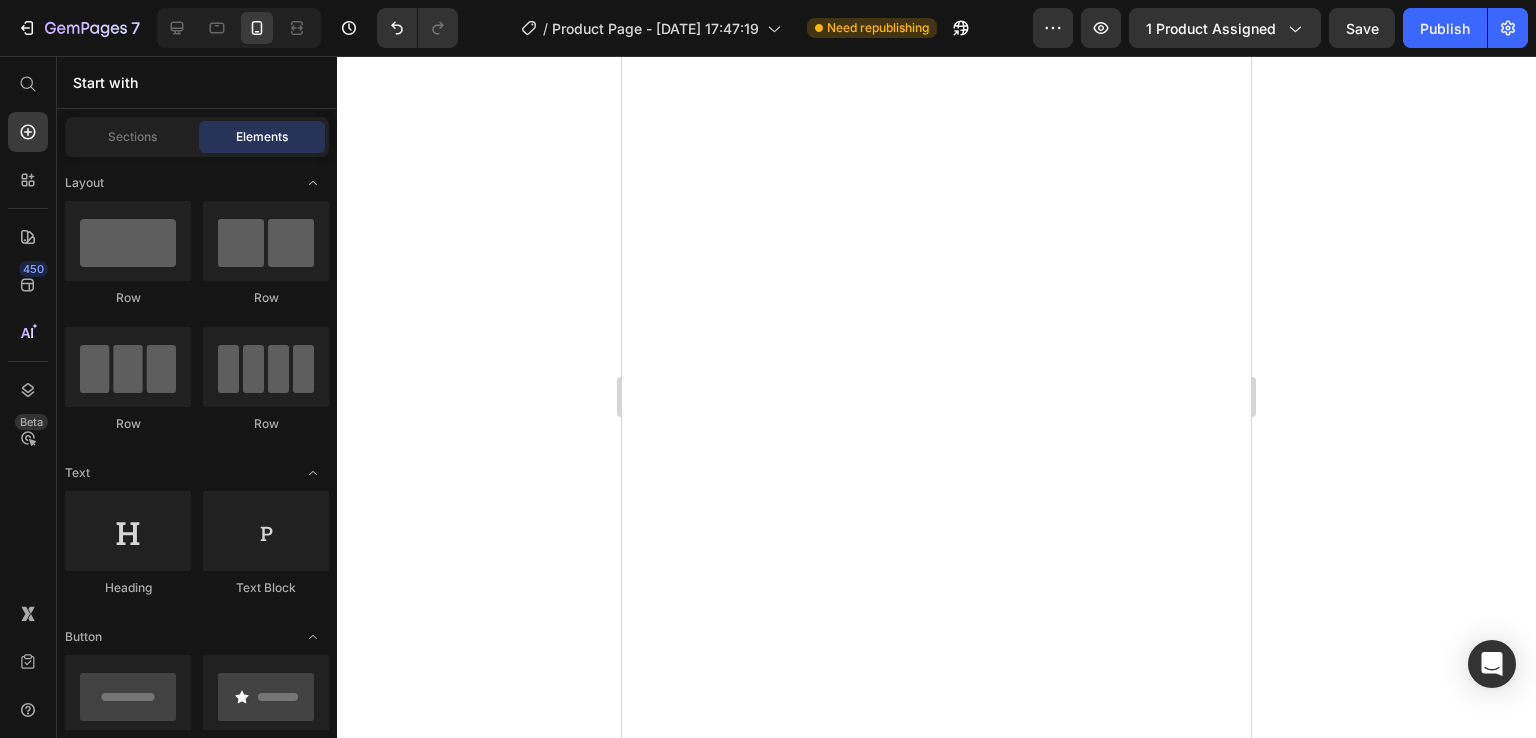scroll, scrollTop: 0, scrollLeft: 0, axis: both 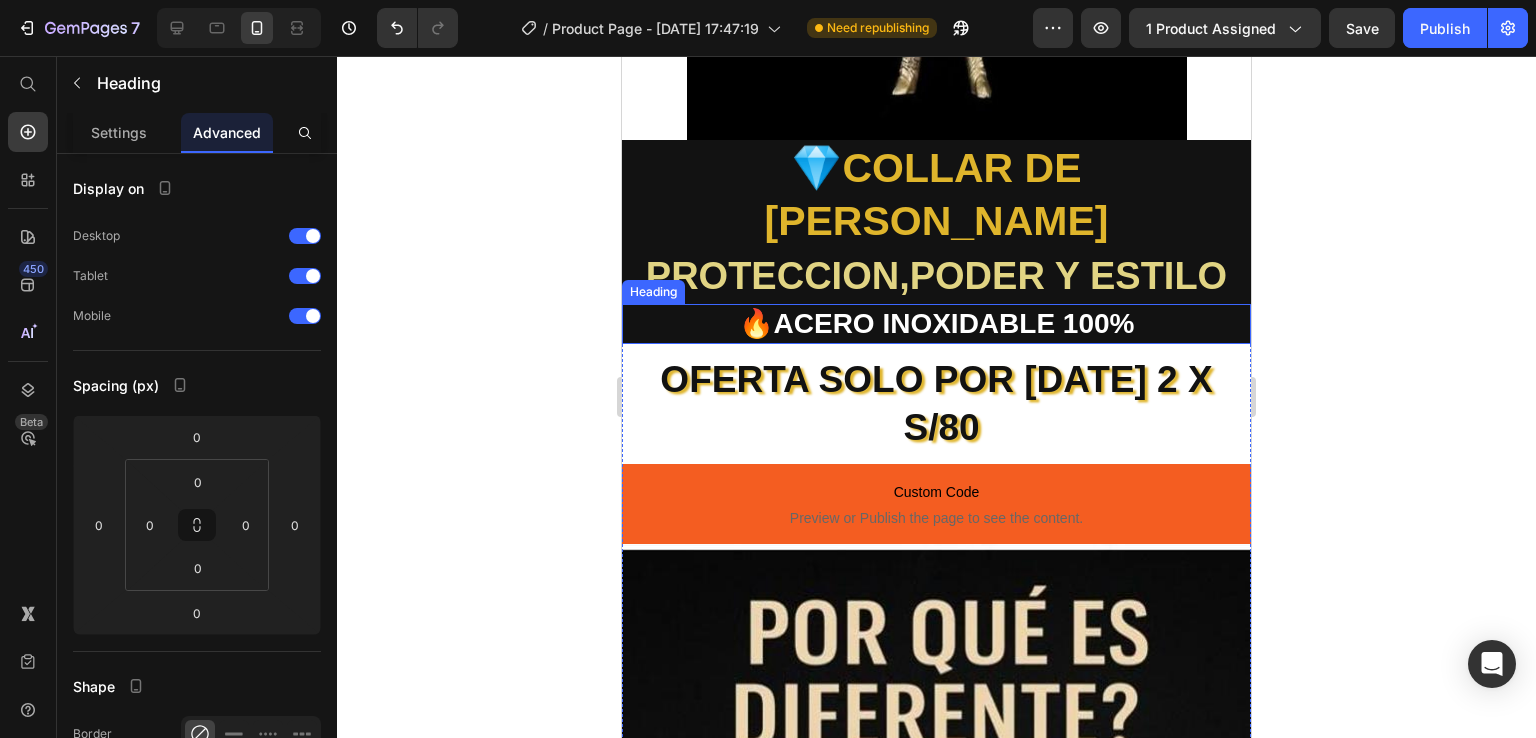 click on "🔥ACERO INOXIDABLE 100%" at bounding box center (936, 324) 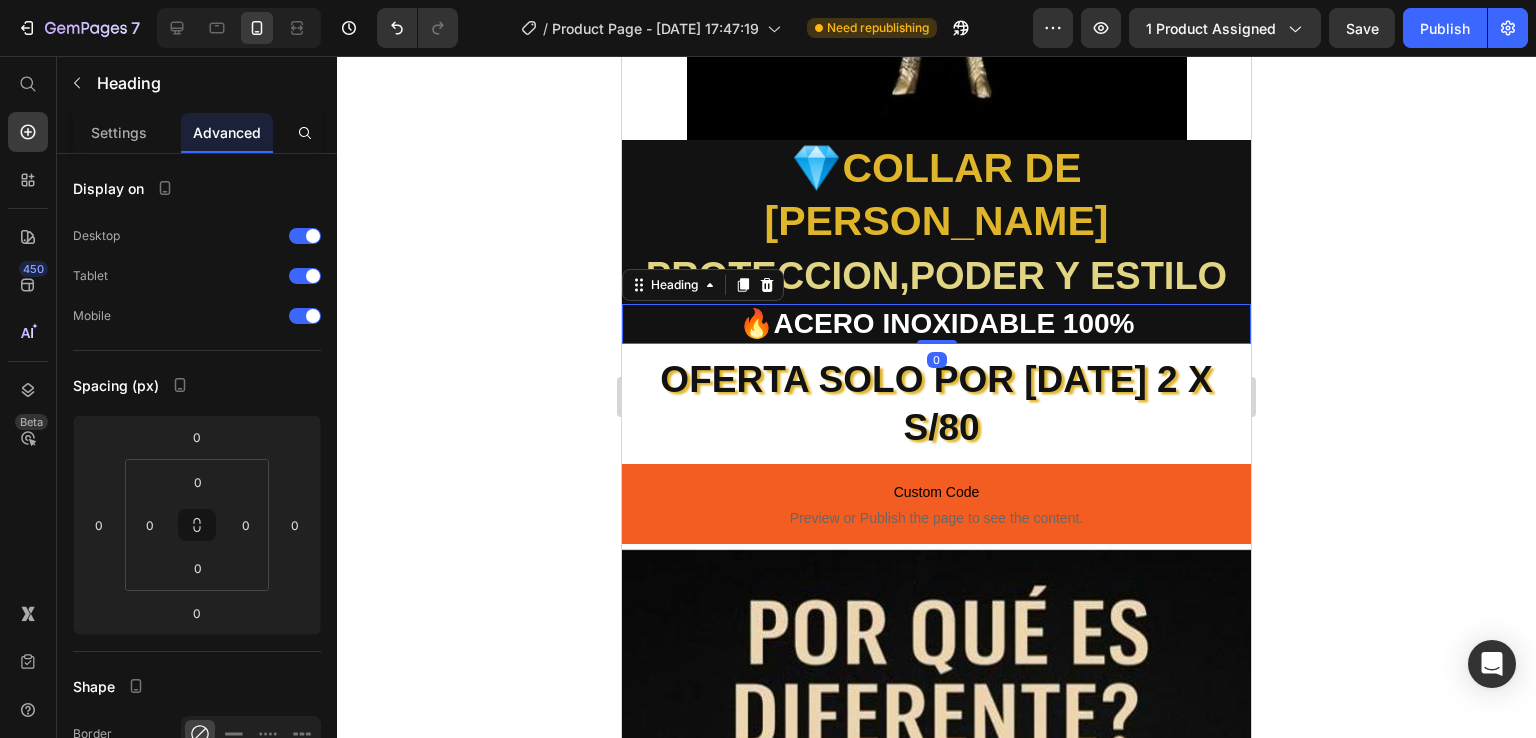 click on "🔥ACERO INOXIDABLE 100%" at bounding box center (936, 324) 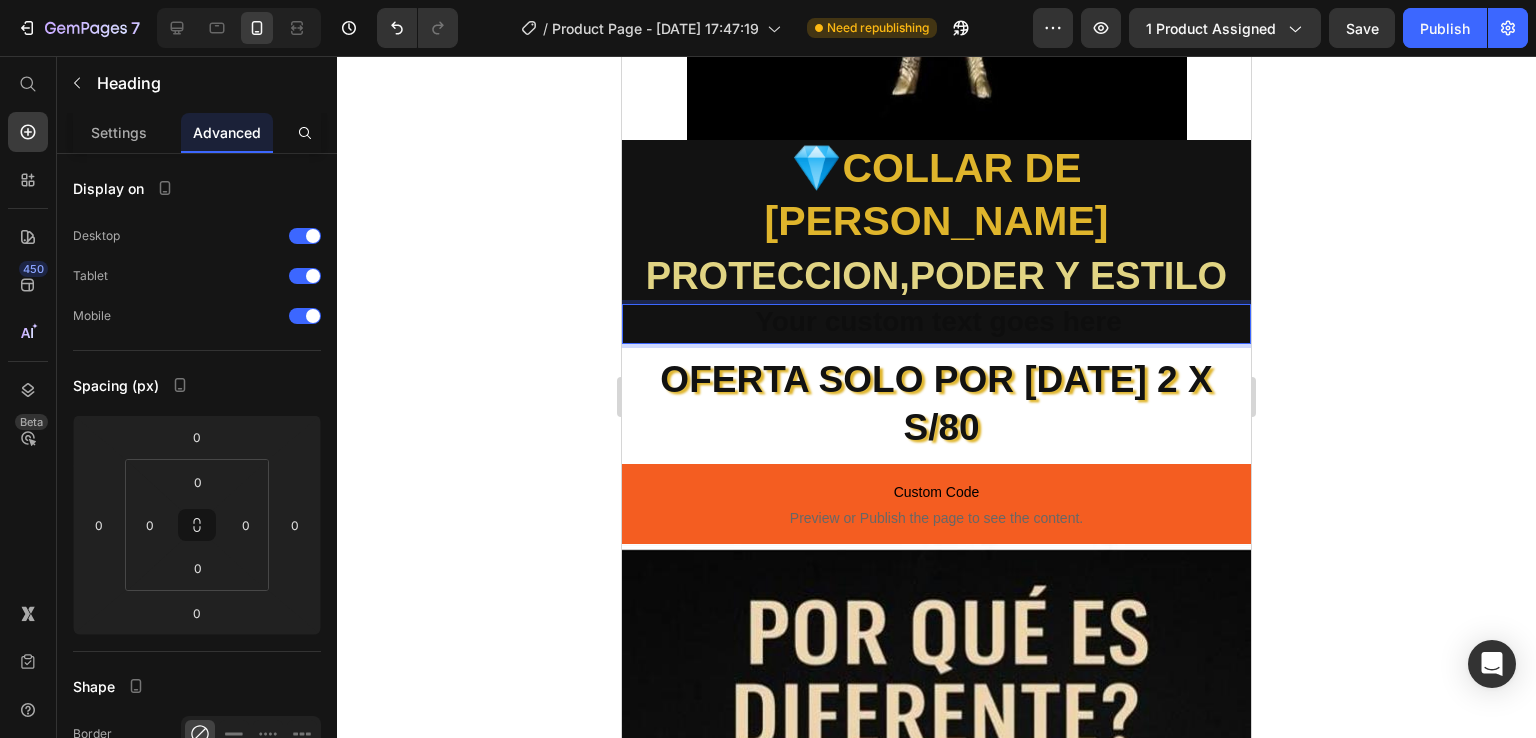 click at bounding box center (936, 324) 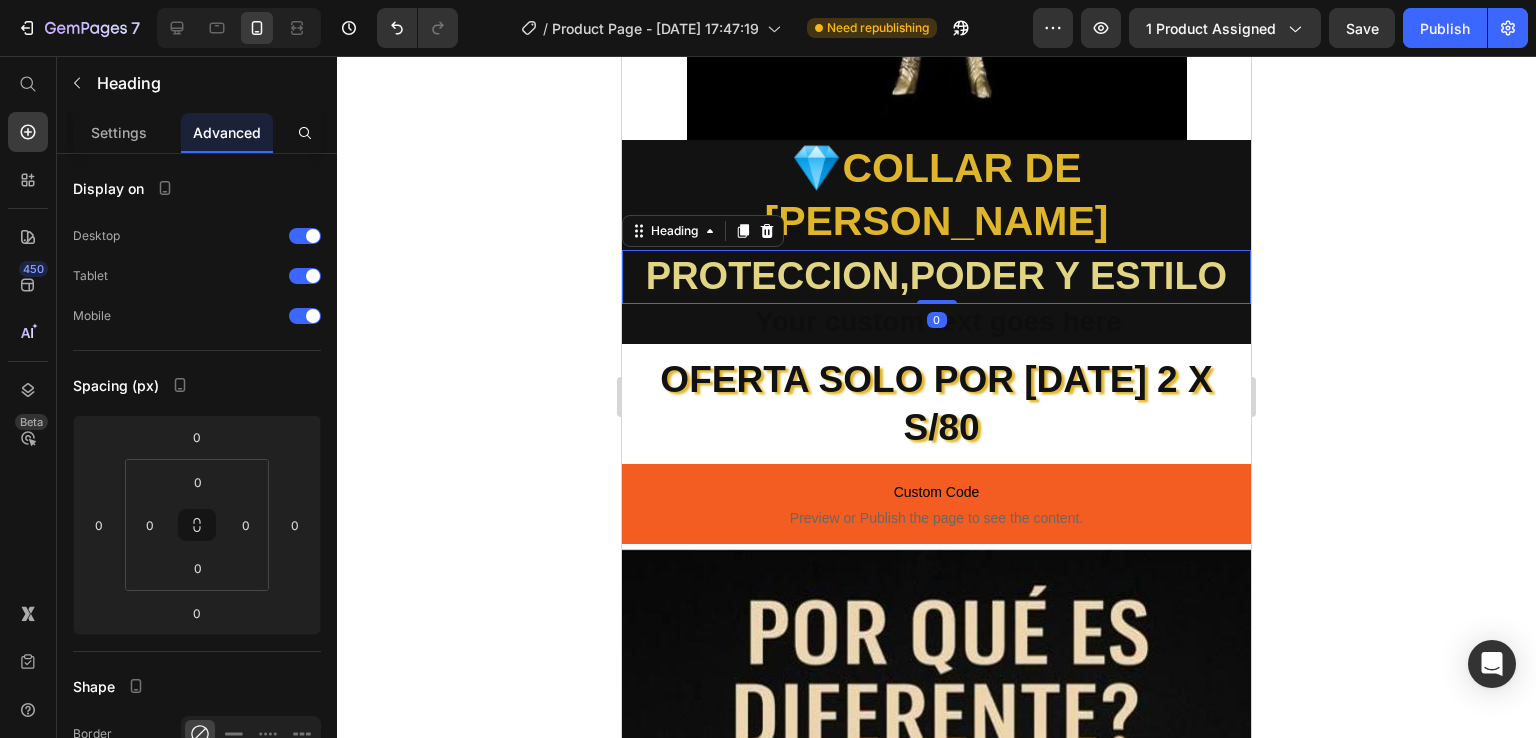click on "PROTECCION,PODER Y ESTILO" at bounding box center (936, 276) 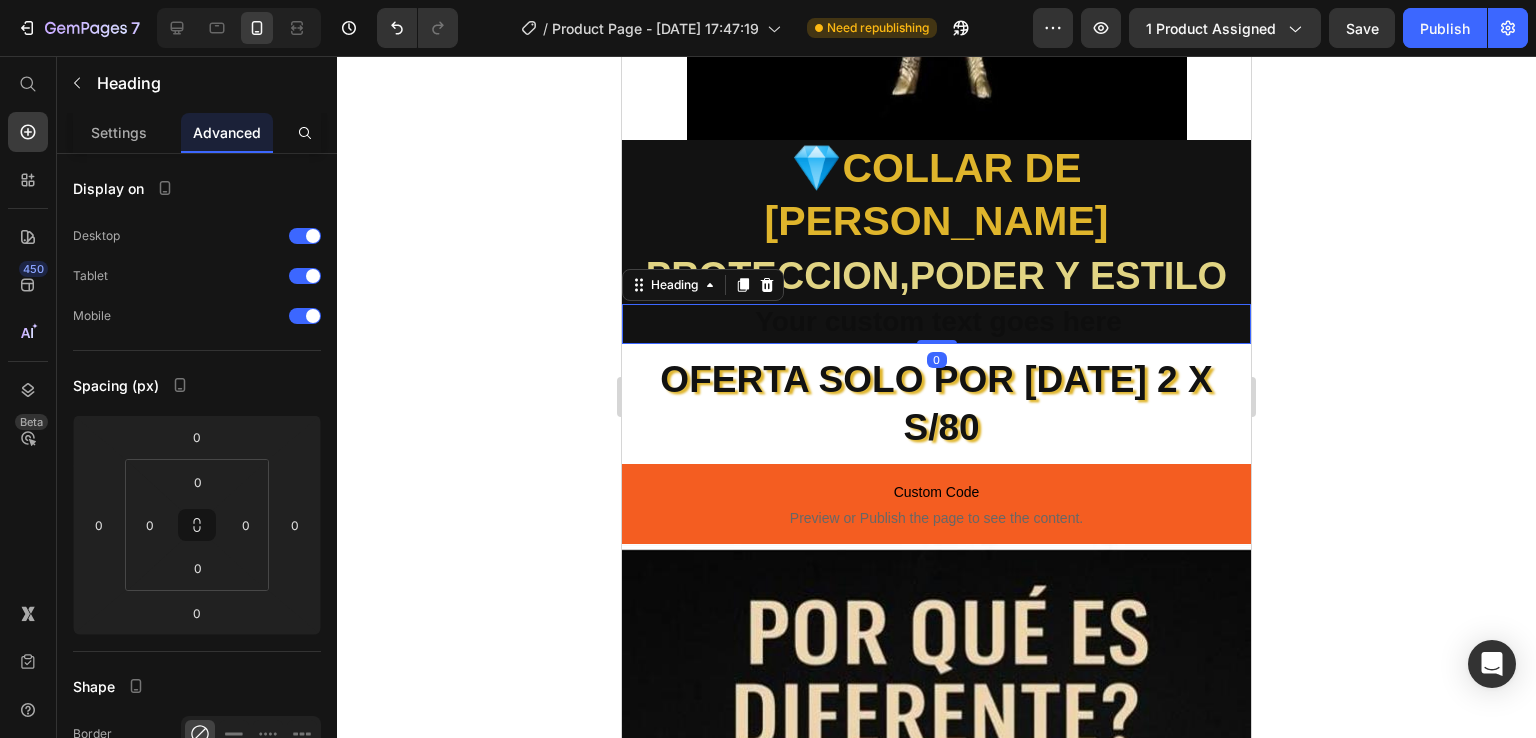 click at bounding box center (936, 324) 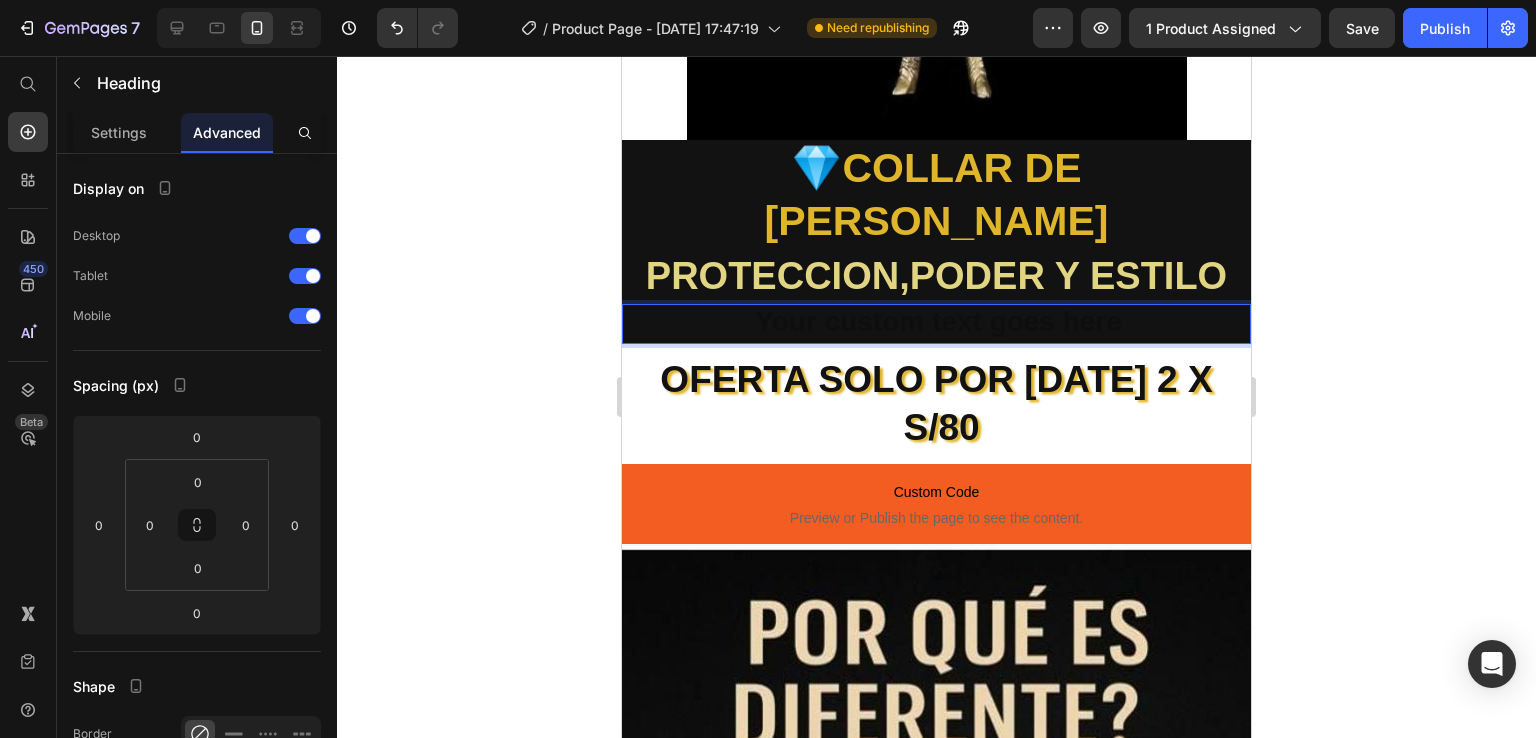 click at bounding box center [936, 324] 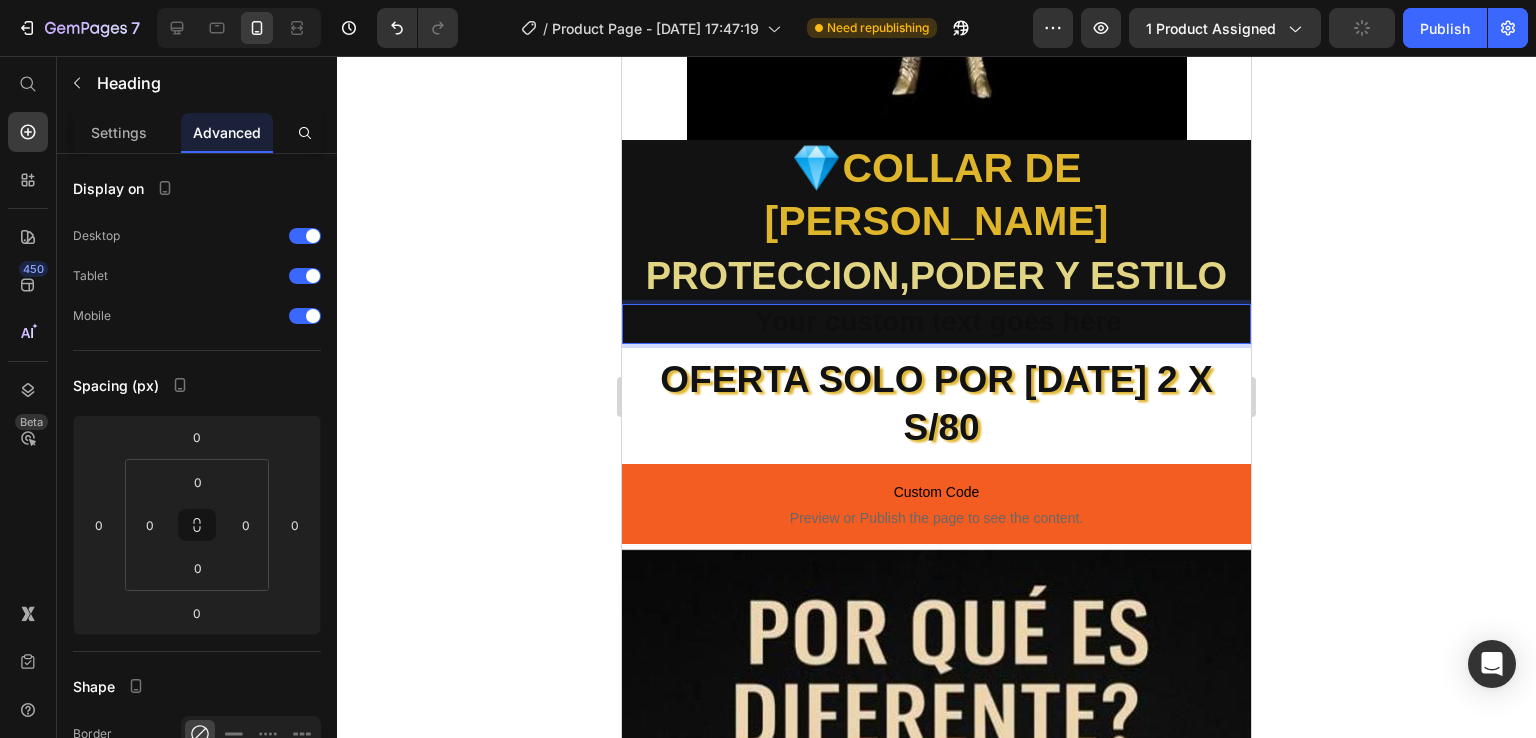 click at bounding box center [936, 324] 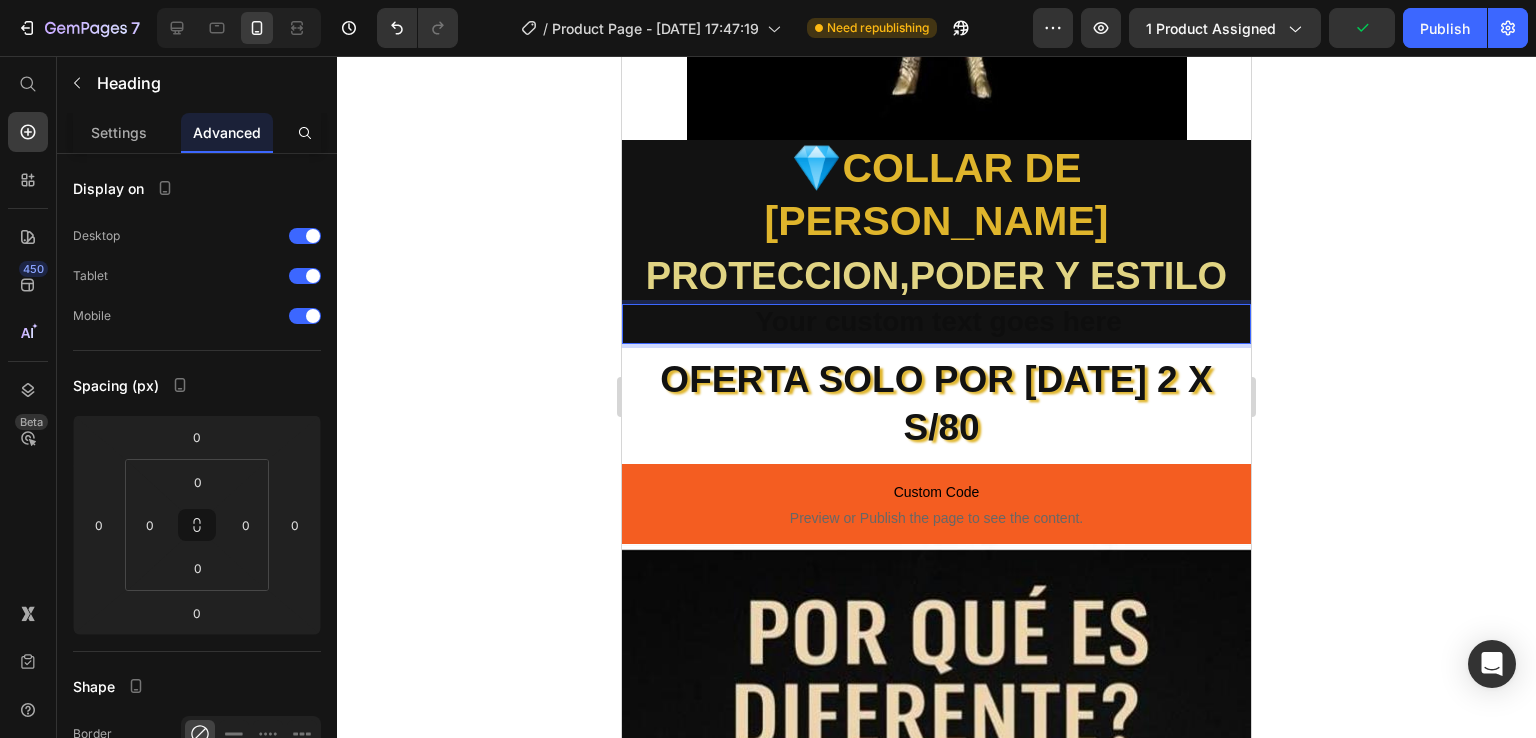 click at bounding box center [936, 324] 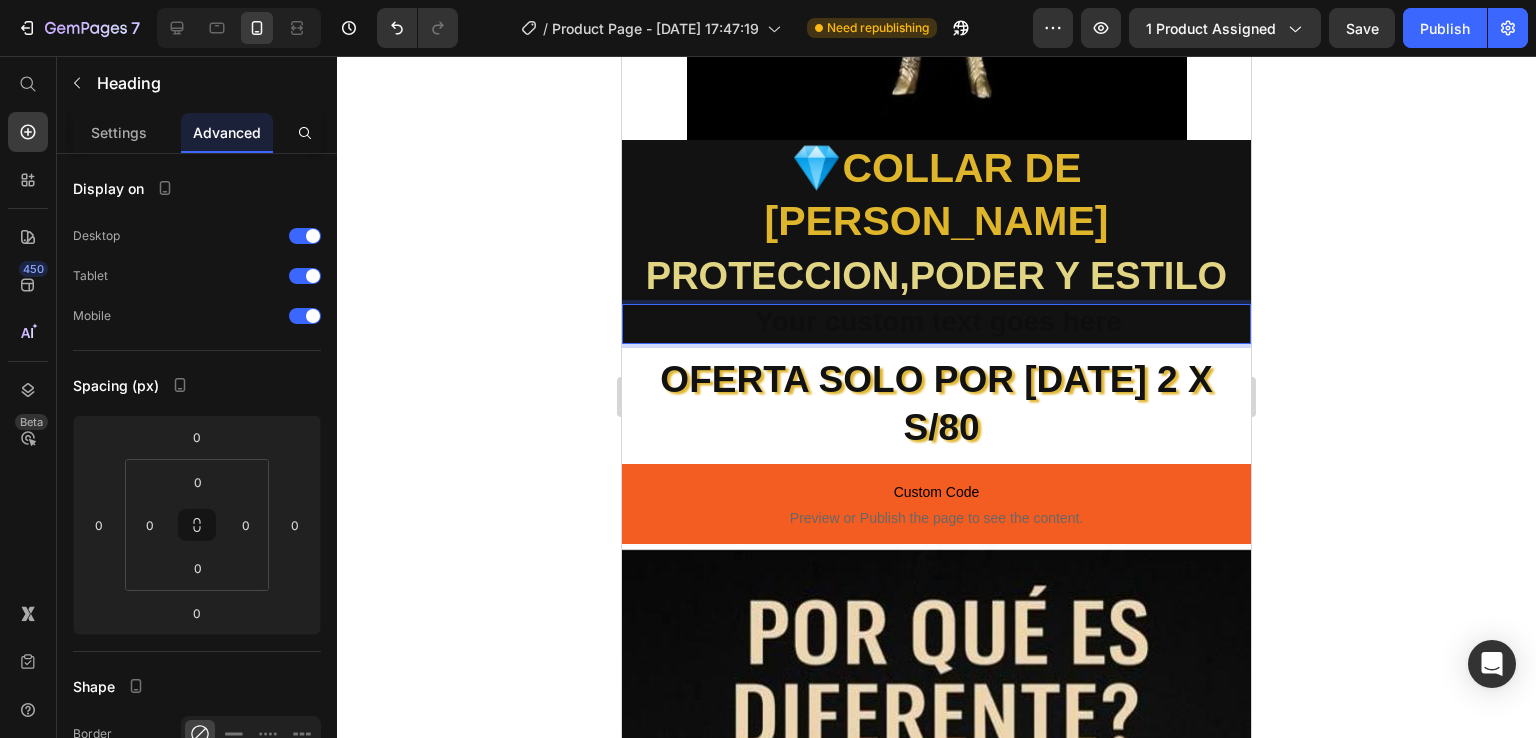 drag, startPoint x: 781, startPoint y: 260, endPoint x: 707, endPoint y: 253, distance: 74.330345 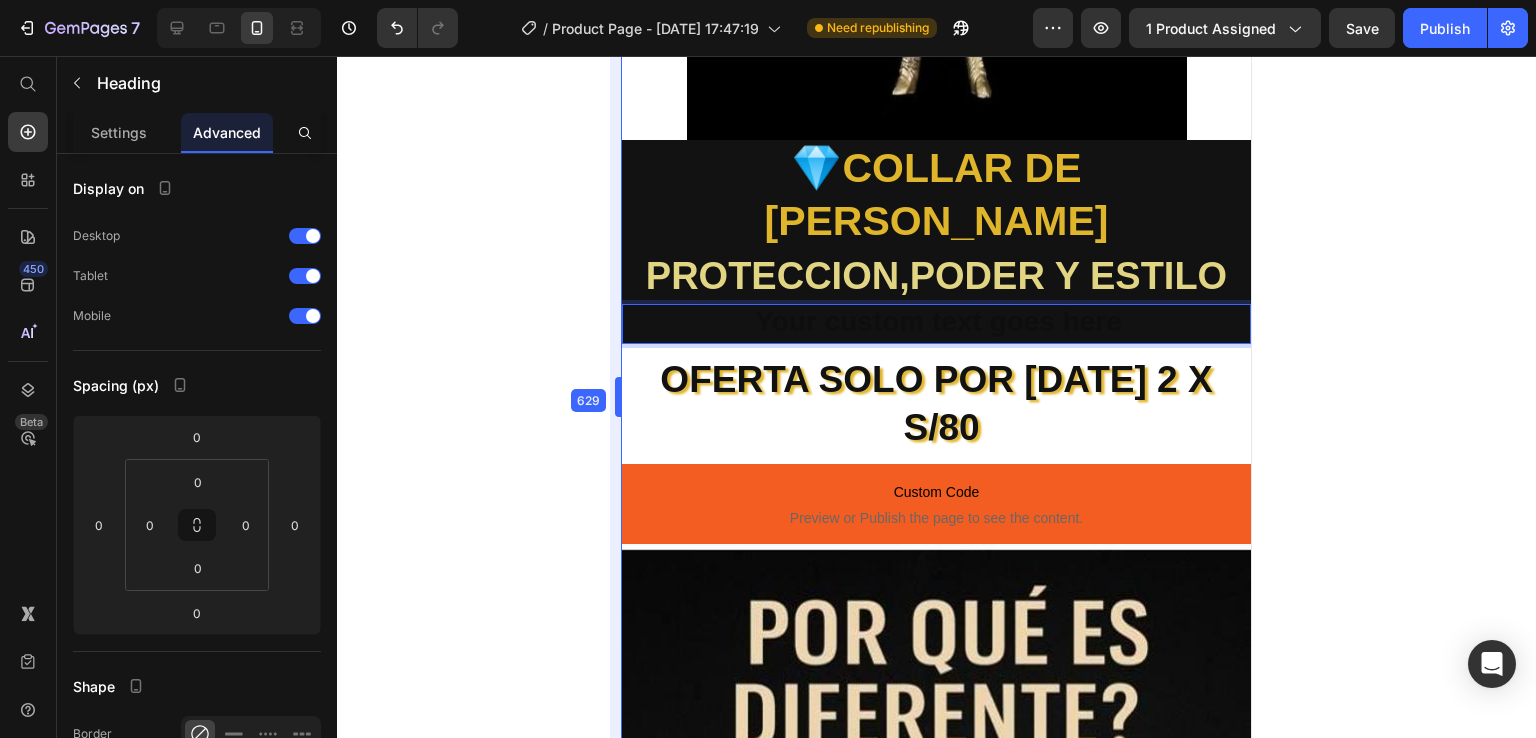 drag, startPoint x: 614, startPoint y: 240, endPoint x: 618, endPoint y: 255, distance: 15.524175 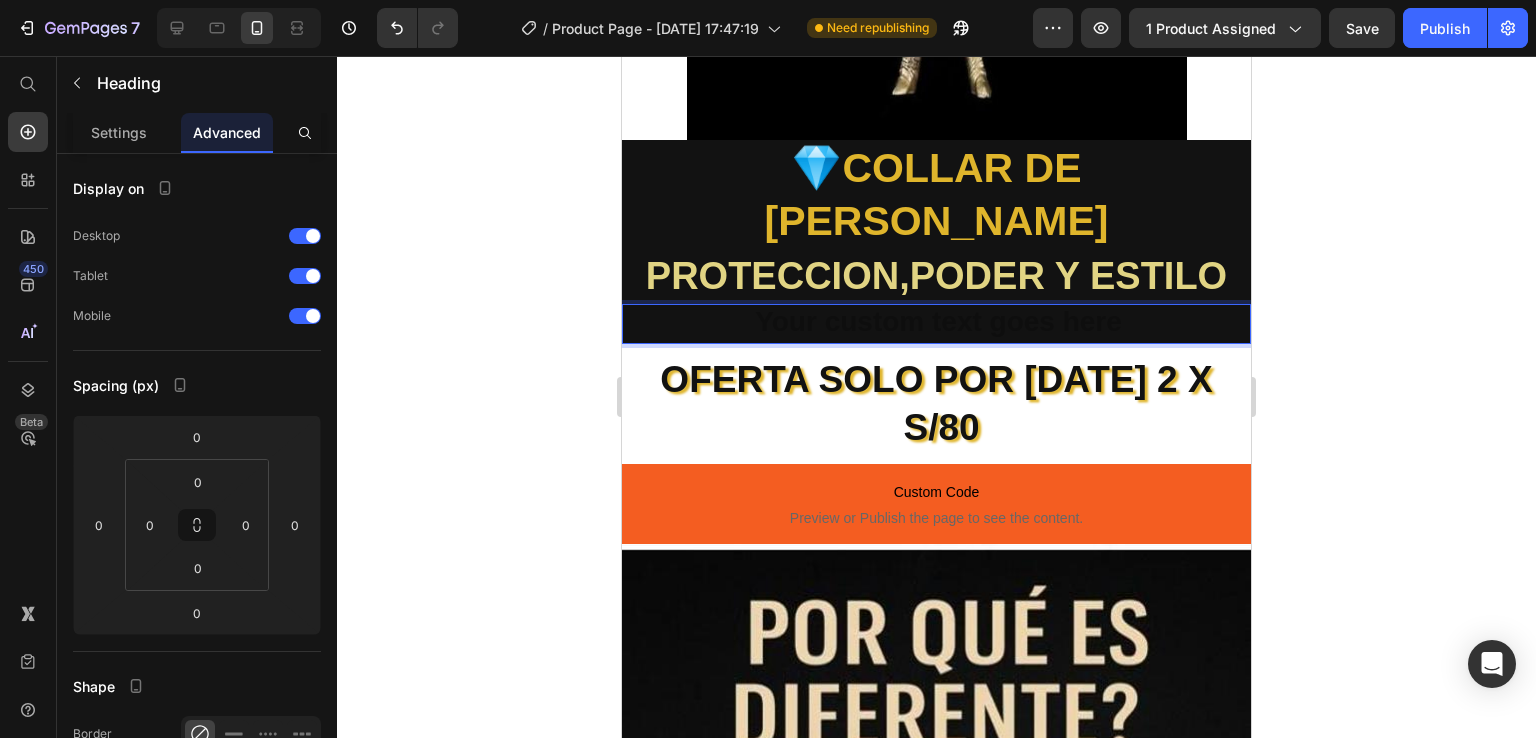 click at bounding box center [936, 324] 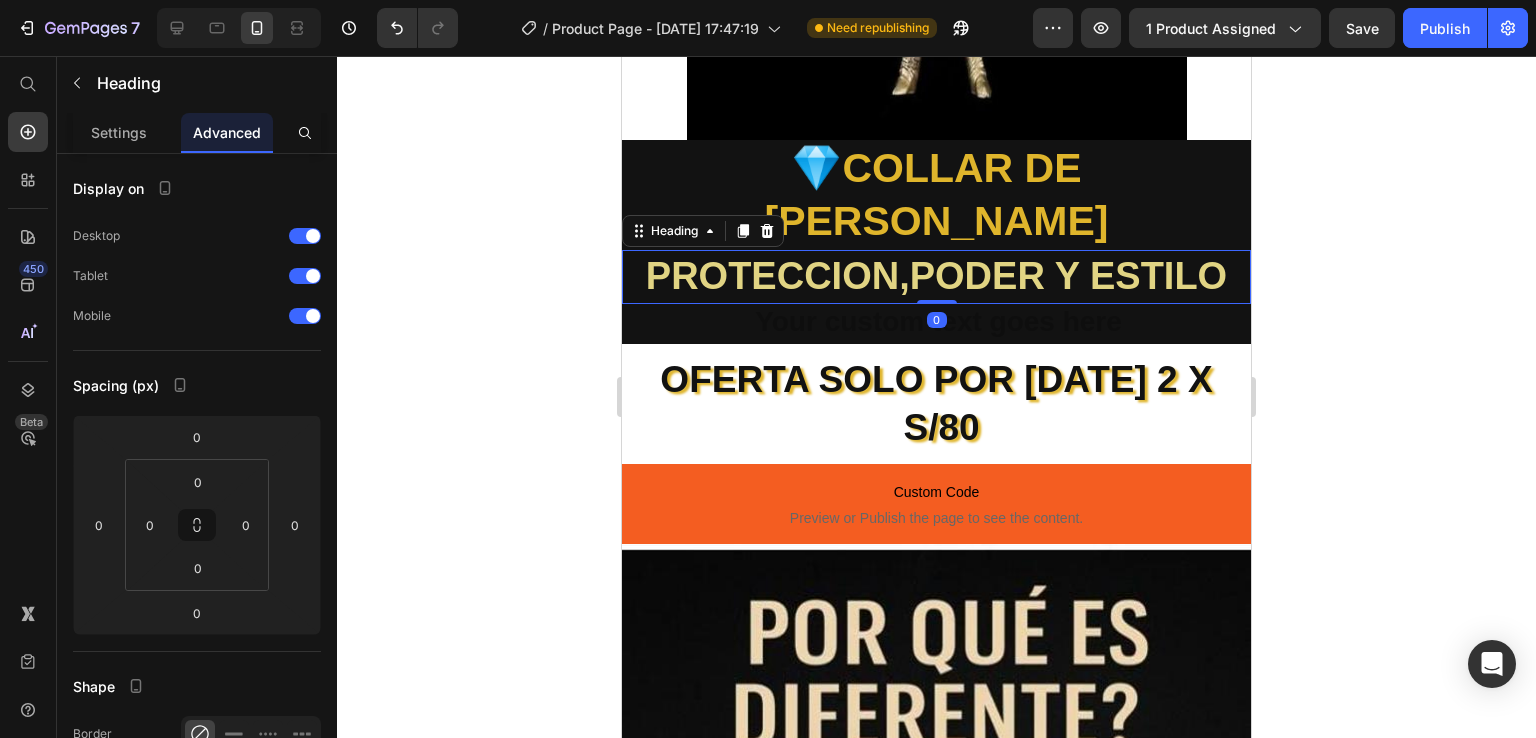 click on "PROTECCION,PODER Y ESTILO" at bounding box center (936, 276) 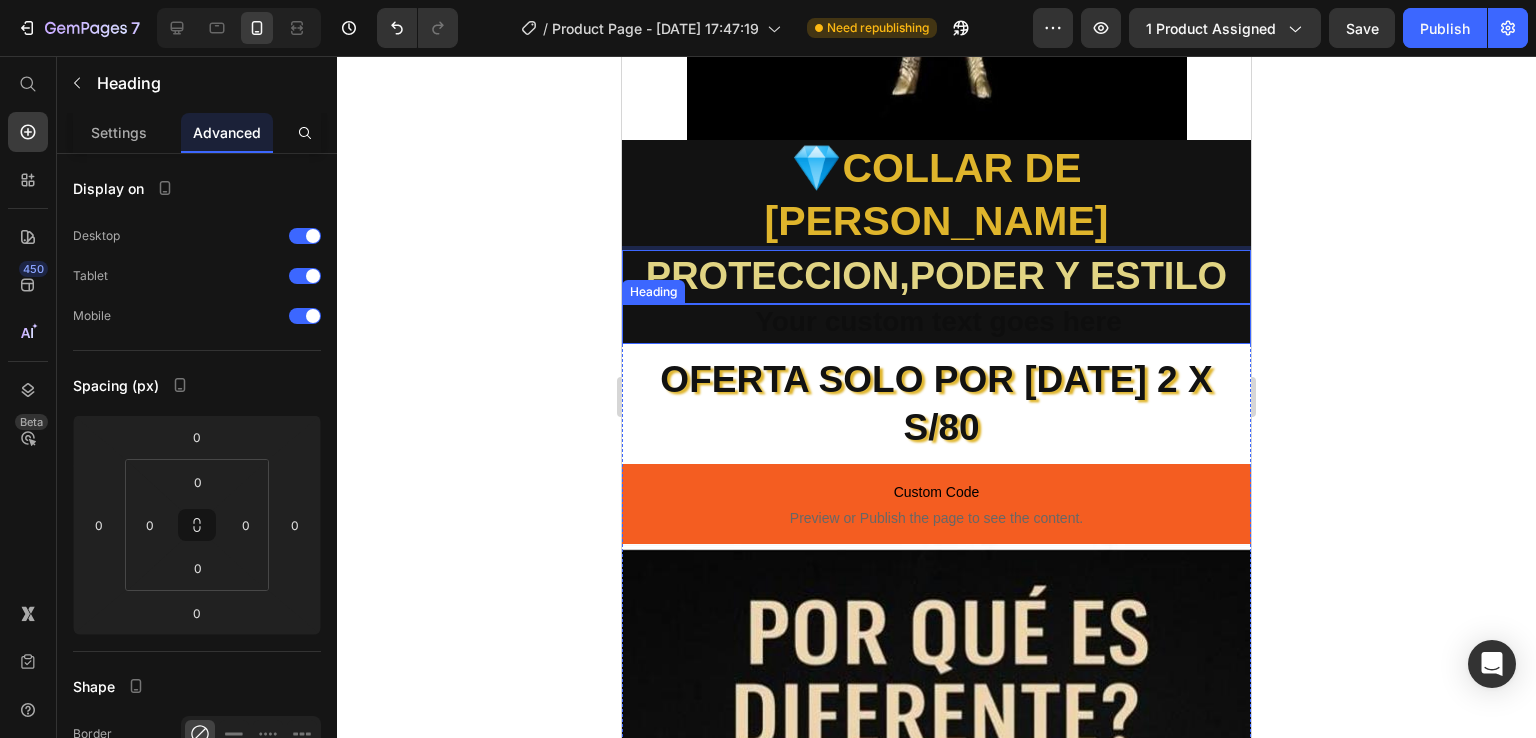 click at bounding box center (936, 324) 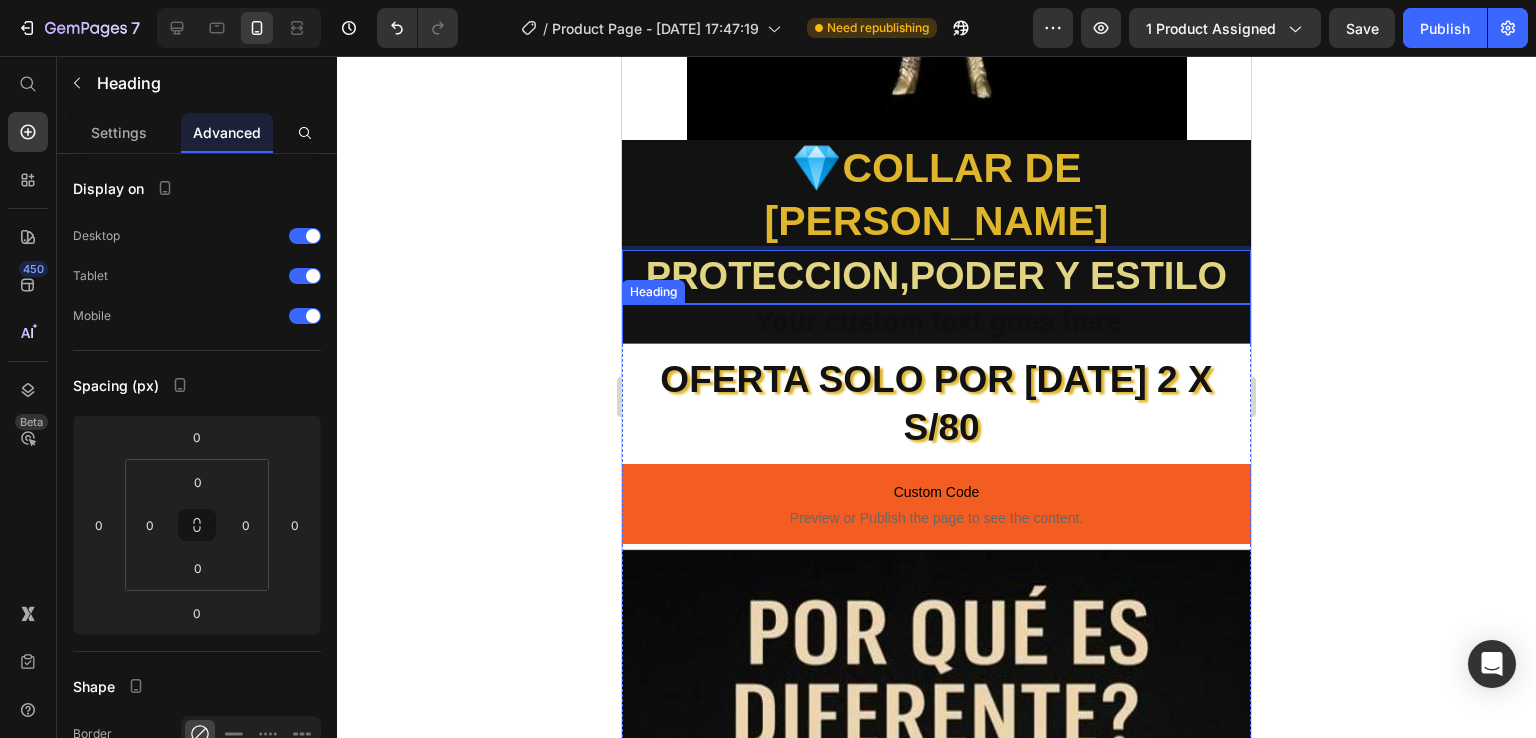click at bounding box center (936, 324) 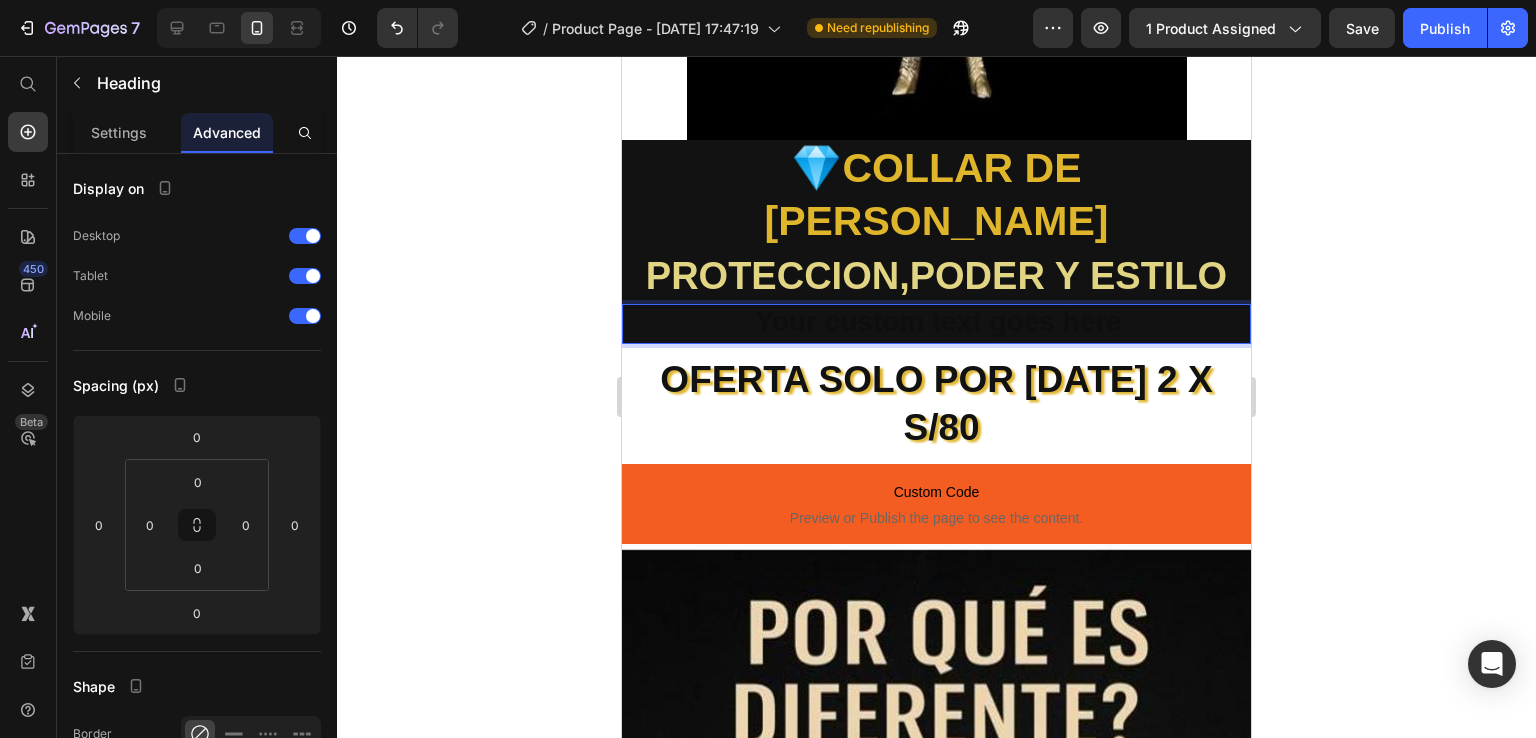 click at bounding box center [936, 324] 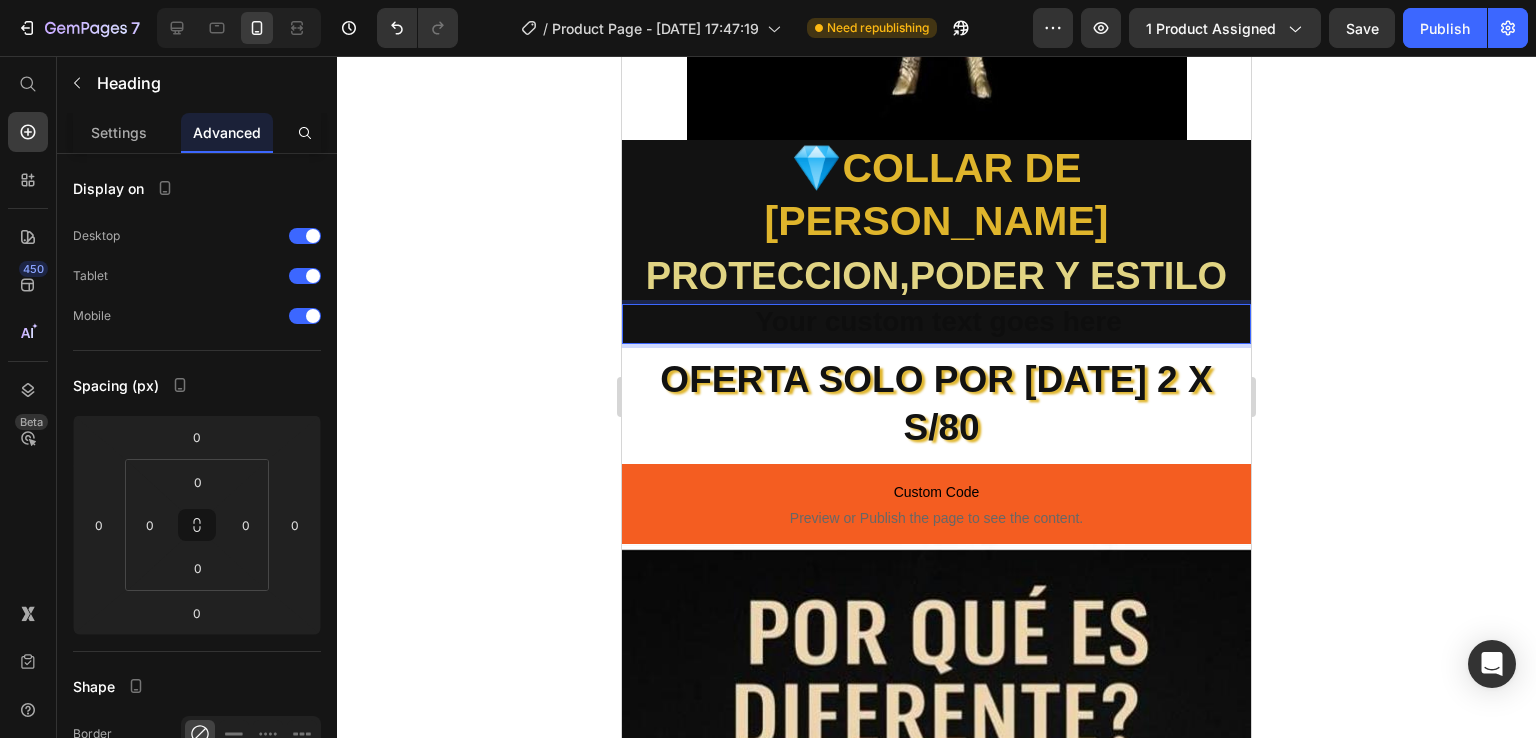 click at bounding box center [936, 324] 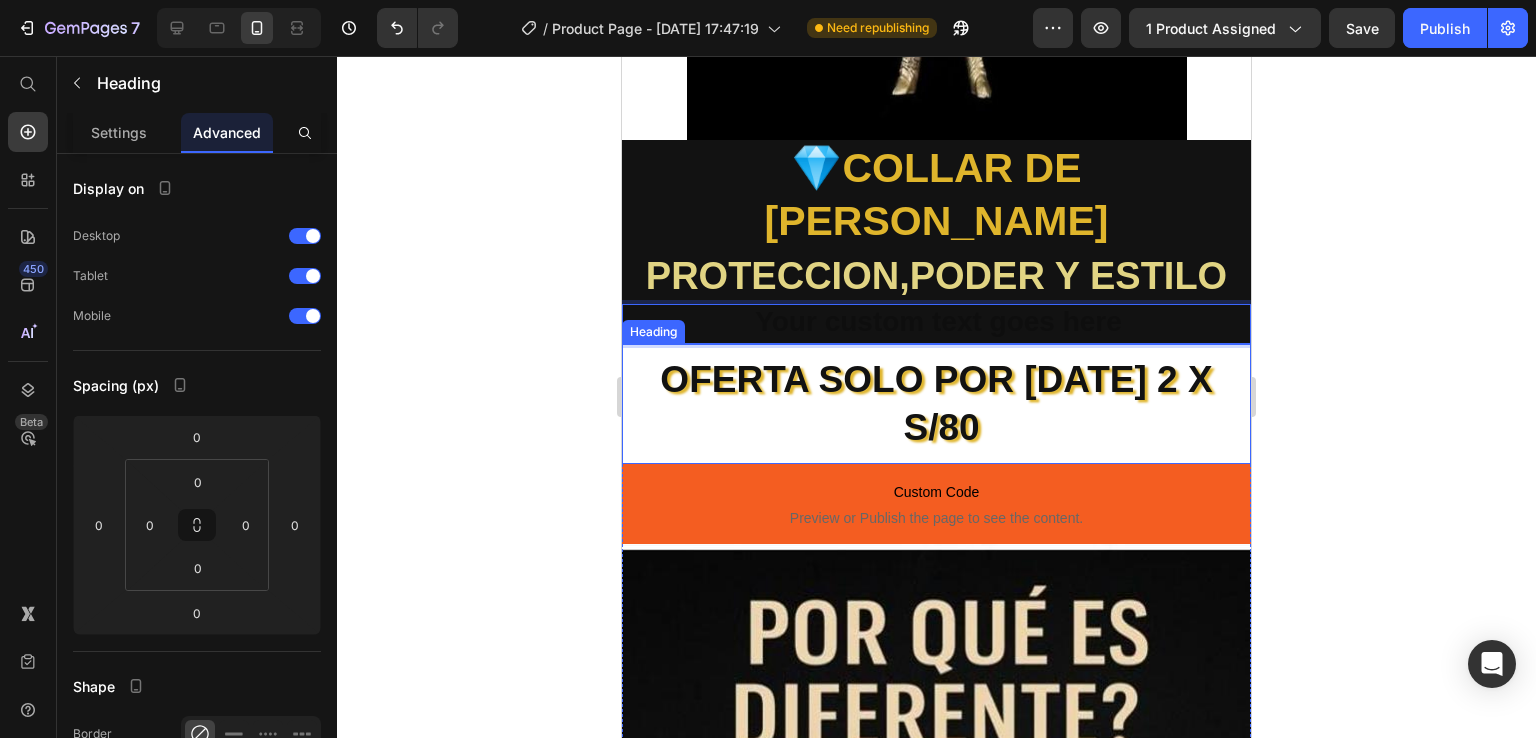 drag, startPoint x: 1217, startPoint y: 250, endPoint x: 1164, endPoint y: 300, distance: 72.862885 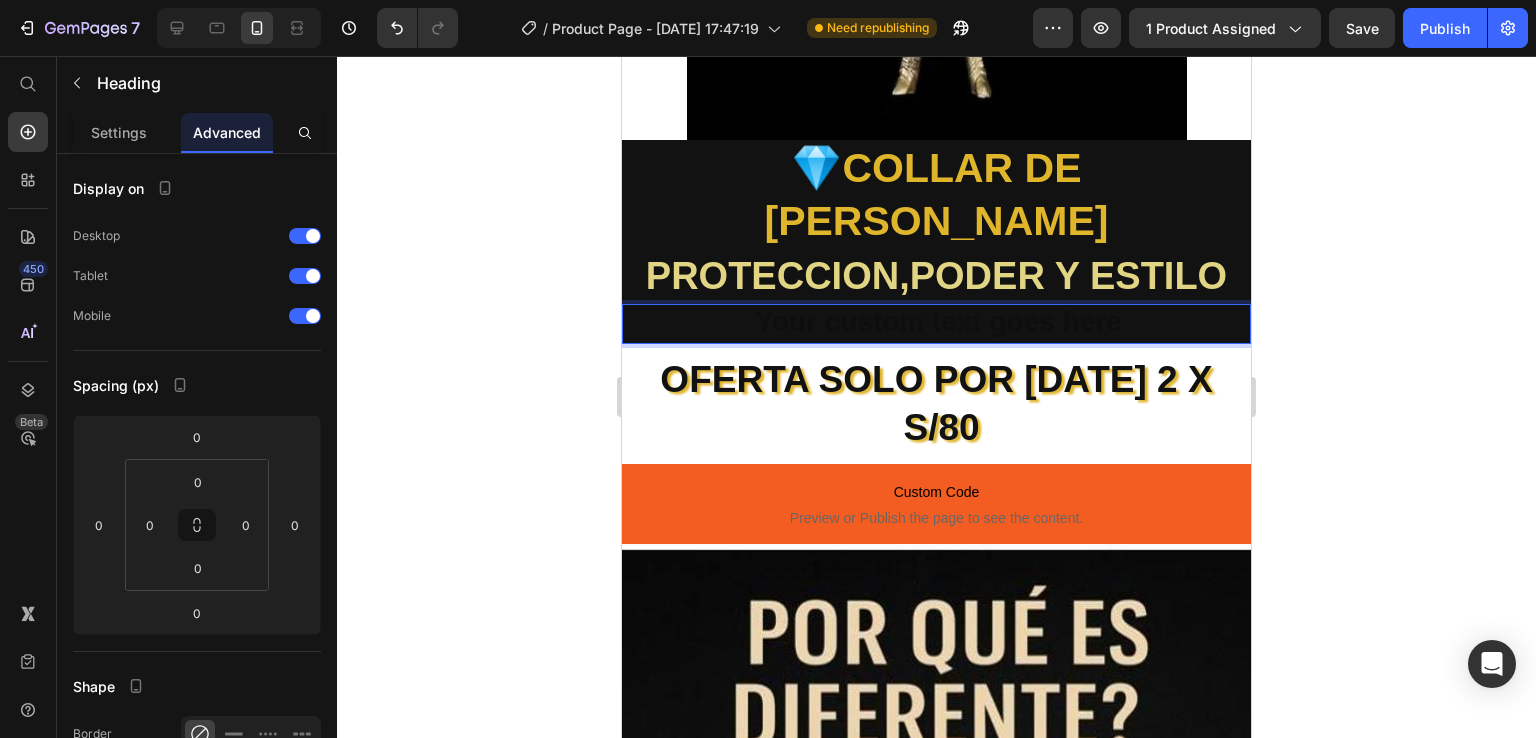 click at bounding box center (936, 324) 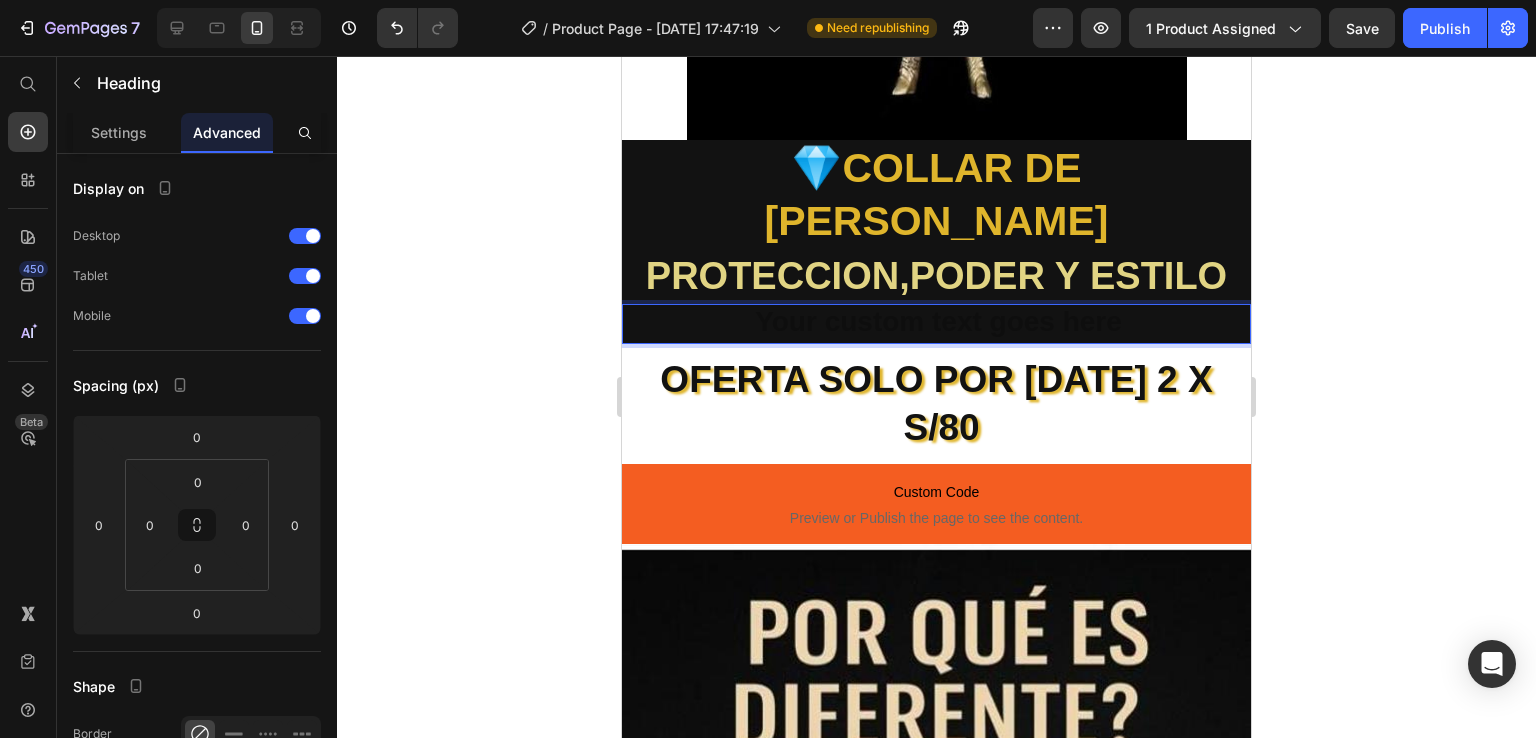drag, startPoint x: 937, startPoint y: 258, endPoint x: 832, endPoint y: 273, distance: 106.06602 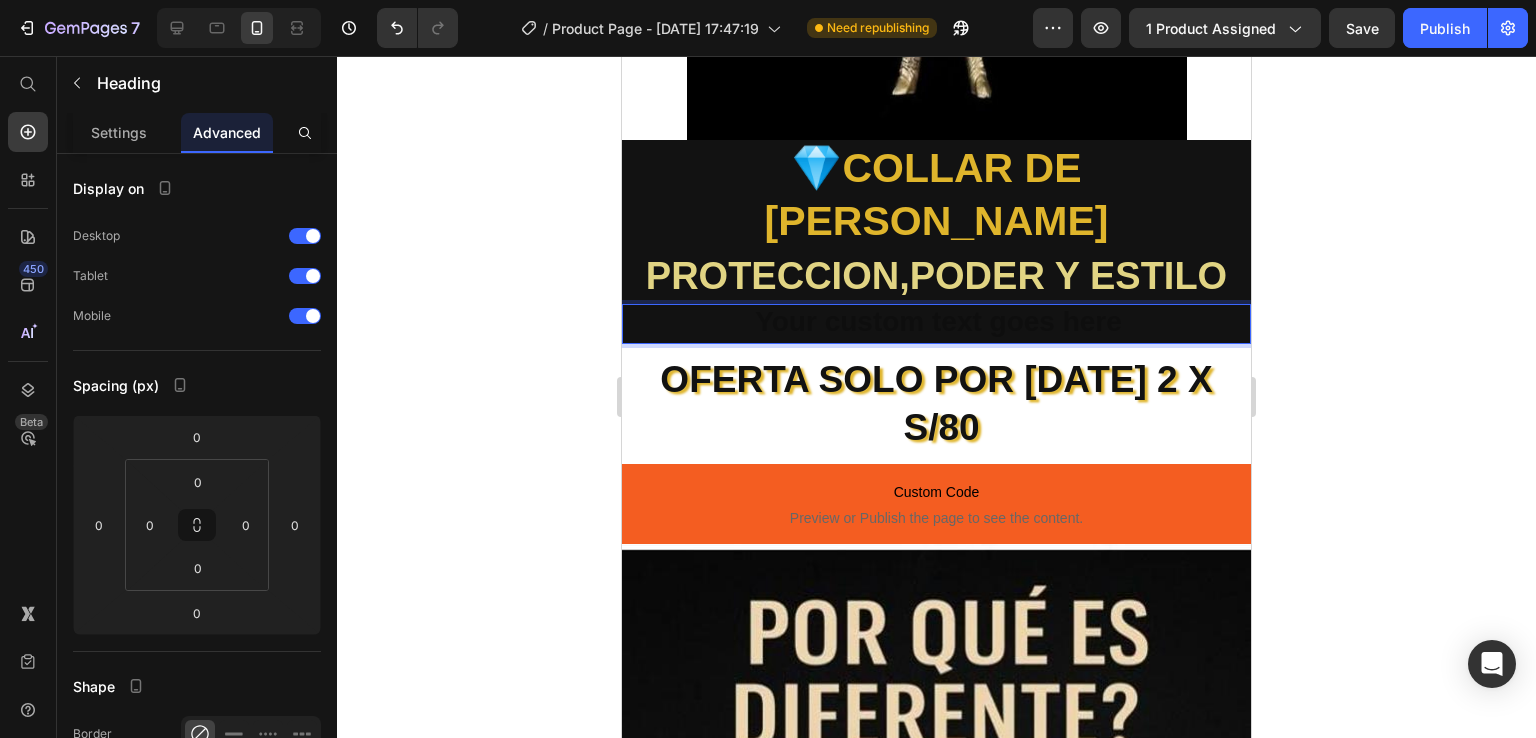 click at bounding box center [936, 324] 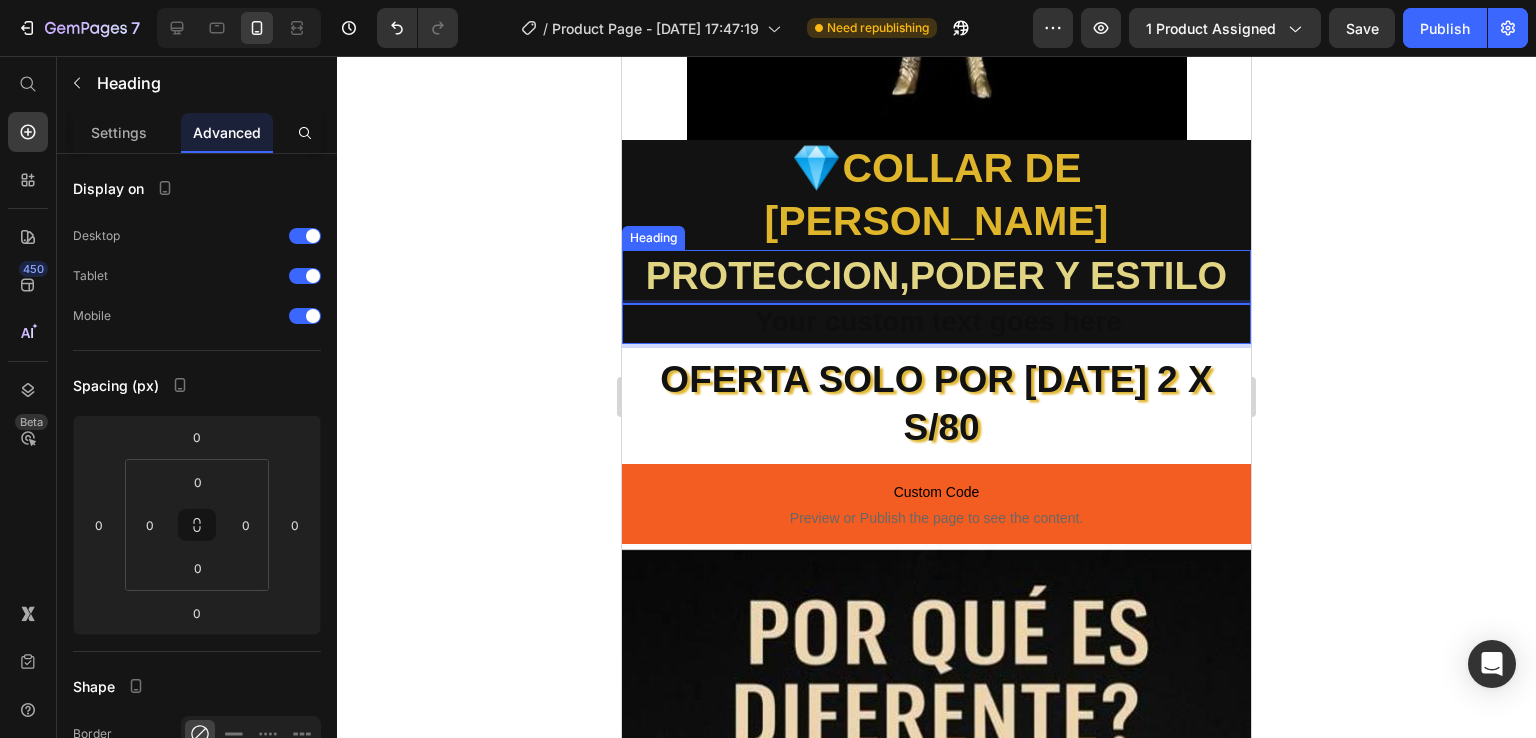 click on "PROTECCION,PODER Y ESTILO" at bounding box center [936, 276] 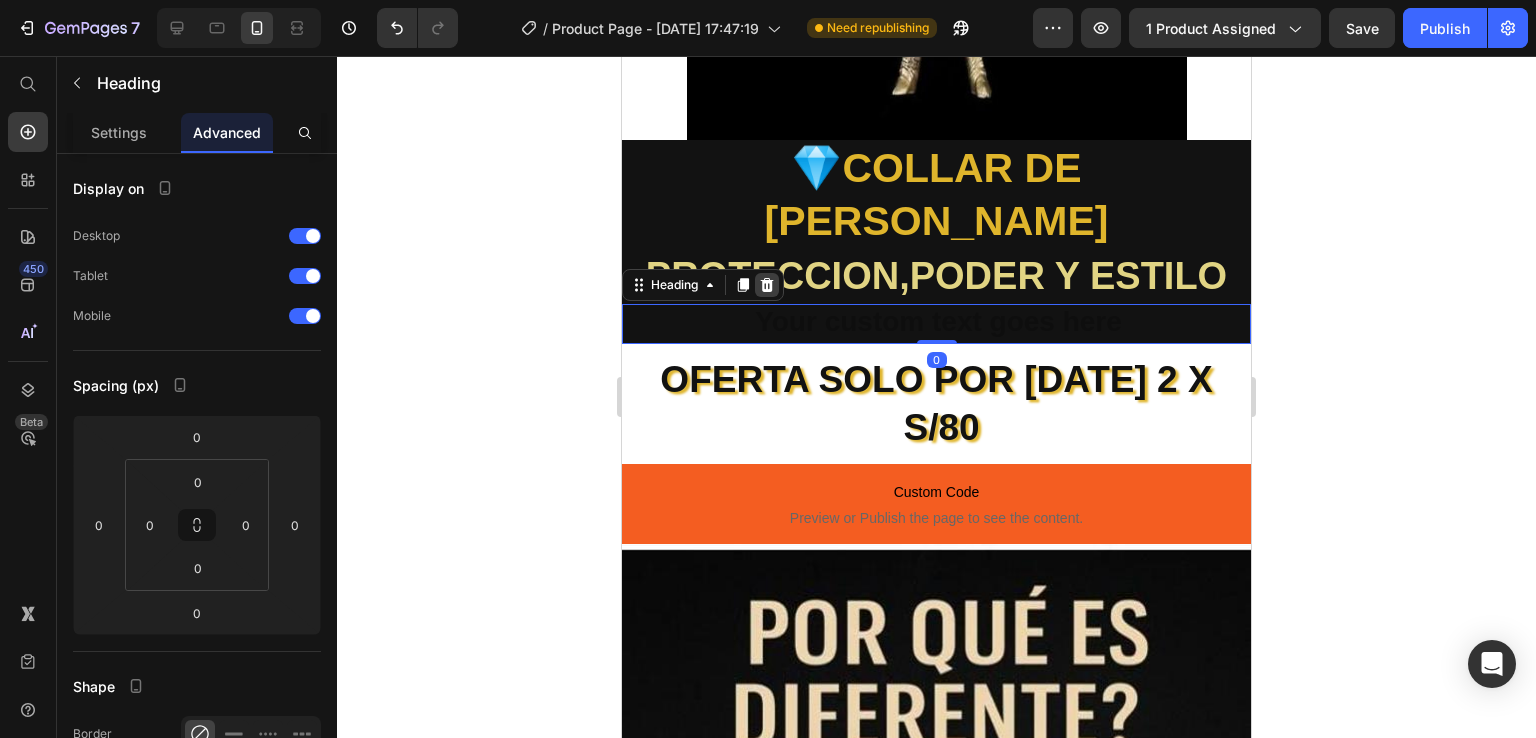click 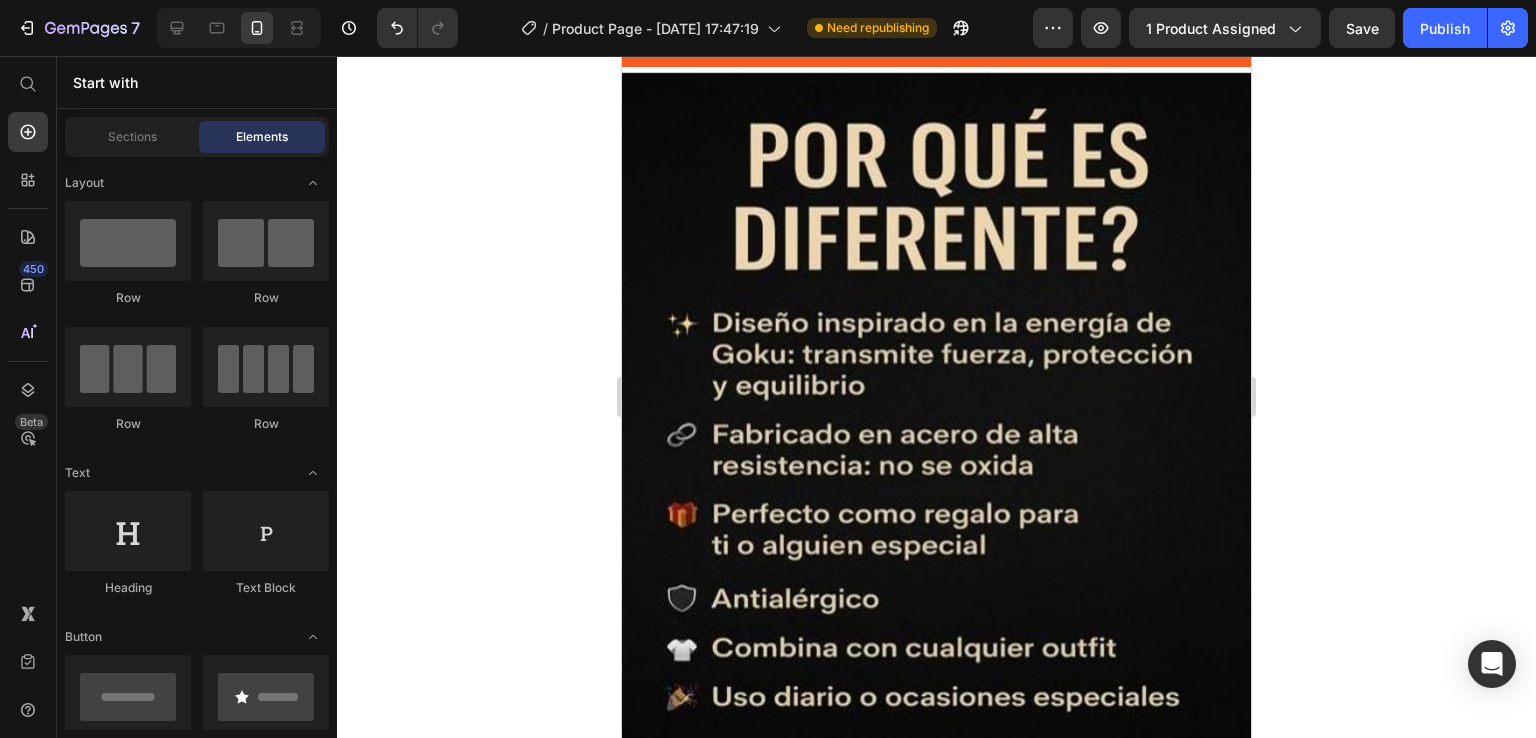scroll, scrollTop: 1494, scrollLeft: 0, axis: vertical 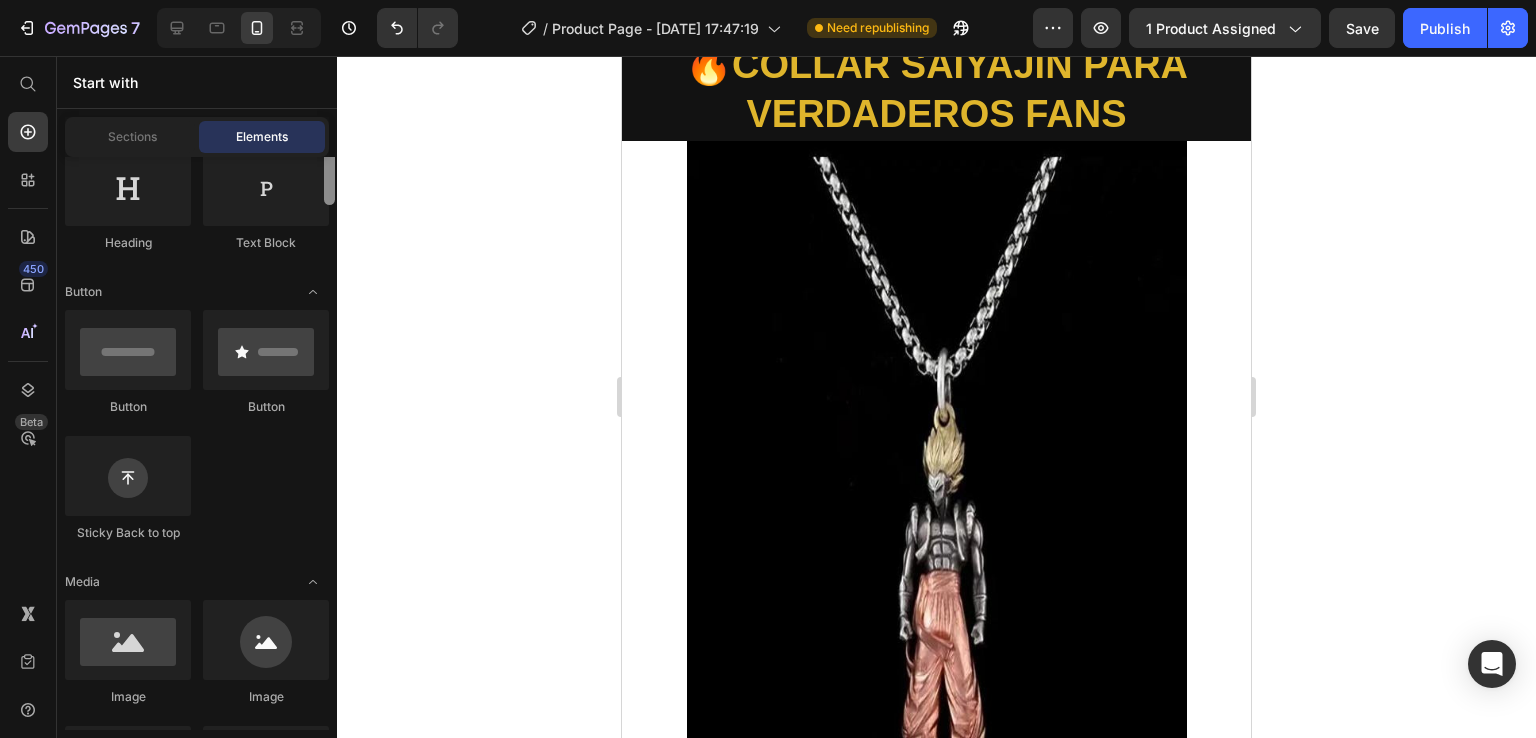 drag, startPoint x: 334, startPoint y: 204, endPoint x: 332, endPoint y: 236, distance: 32.06244 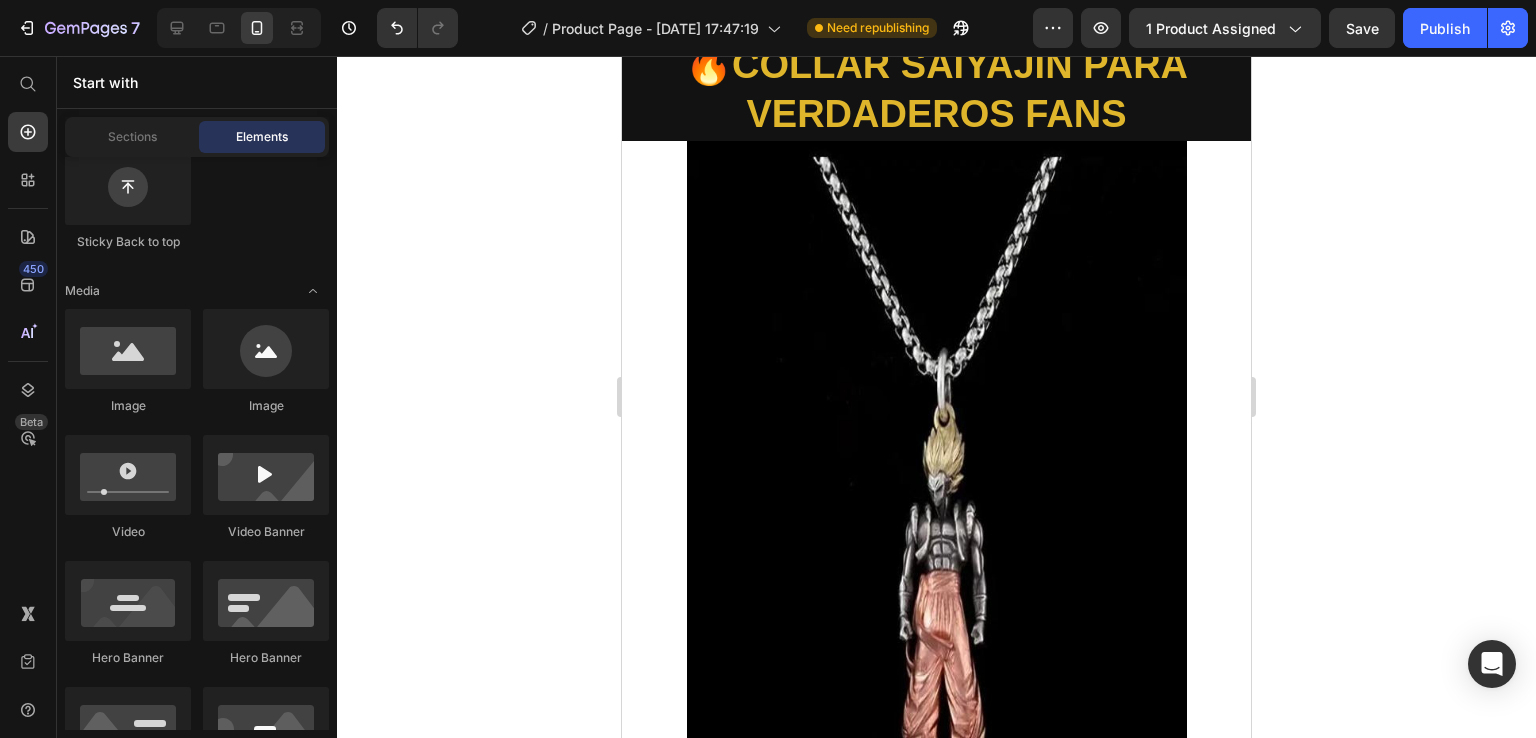 scroll, scrollTop: 777, scrollLeft: 0, axis: vertical 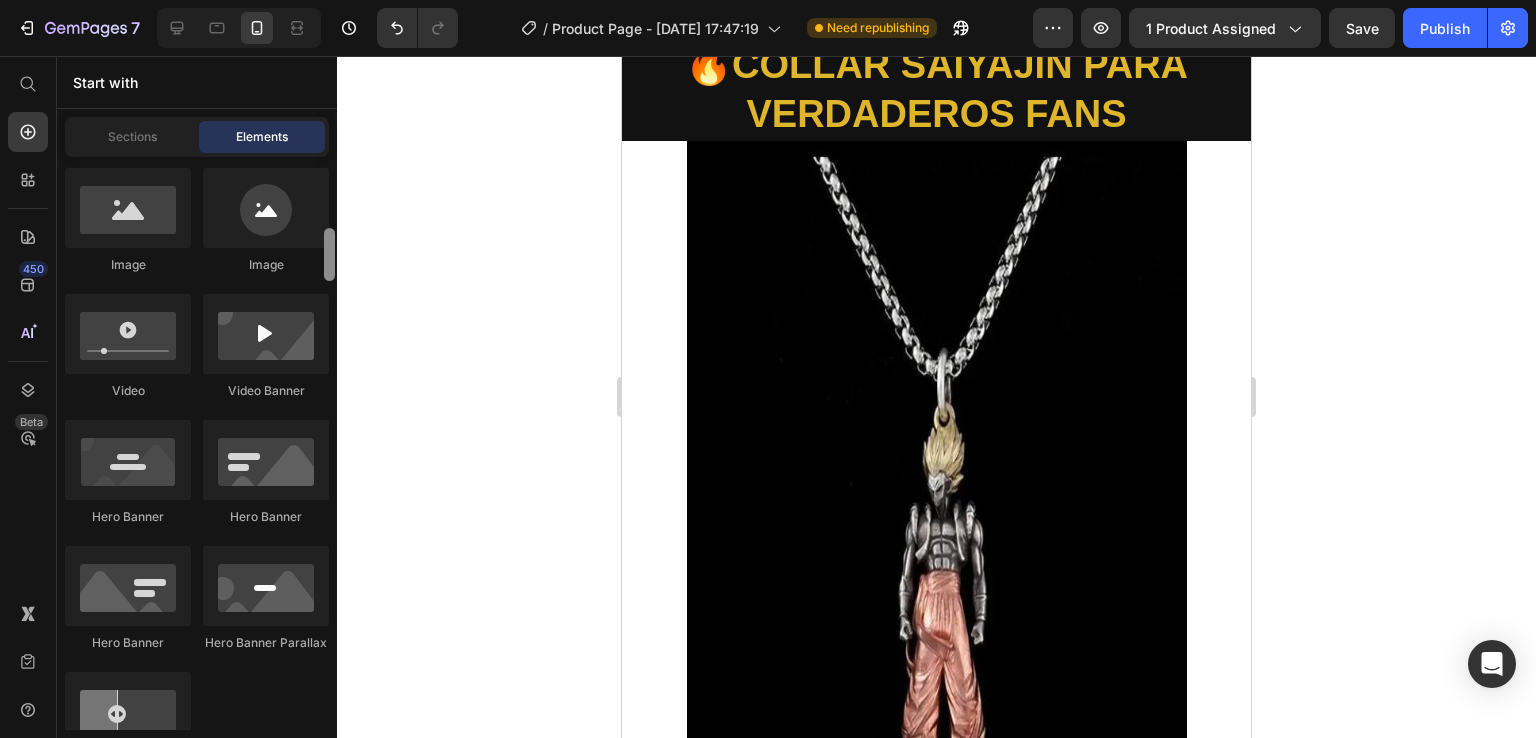 drag, startPoint x: 324, startPoint y: 216, endPoint x: 336, endPoint y: 256, distance: 41.761227 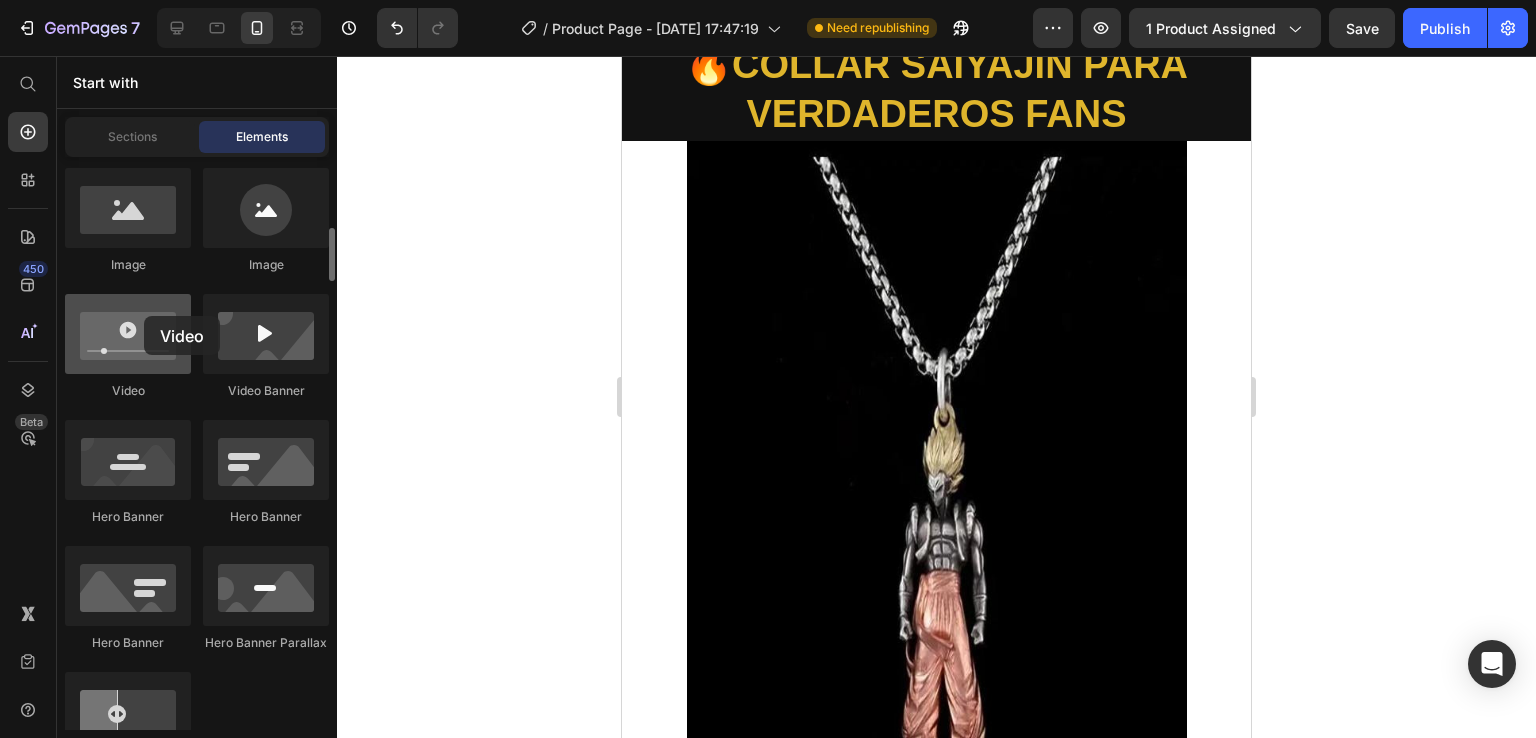 drag, startPoint x: 155, startPoint y: 338, endPoint x: 144, endPoint y: 316, distance: 24.596748 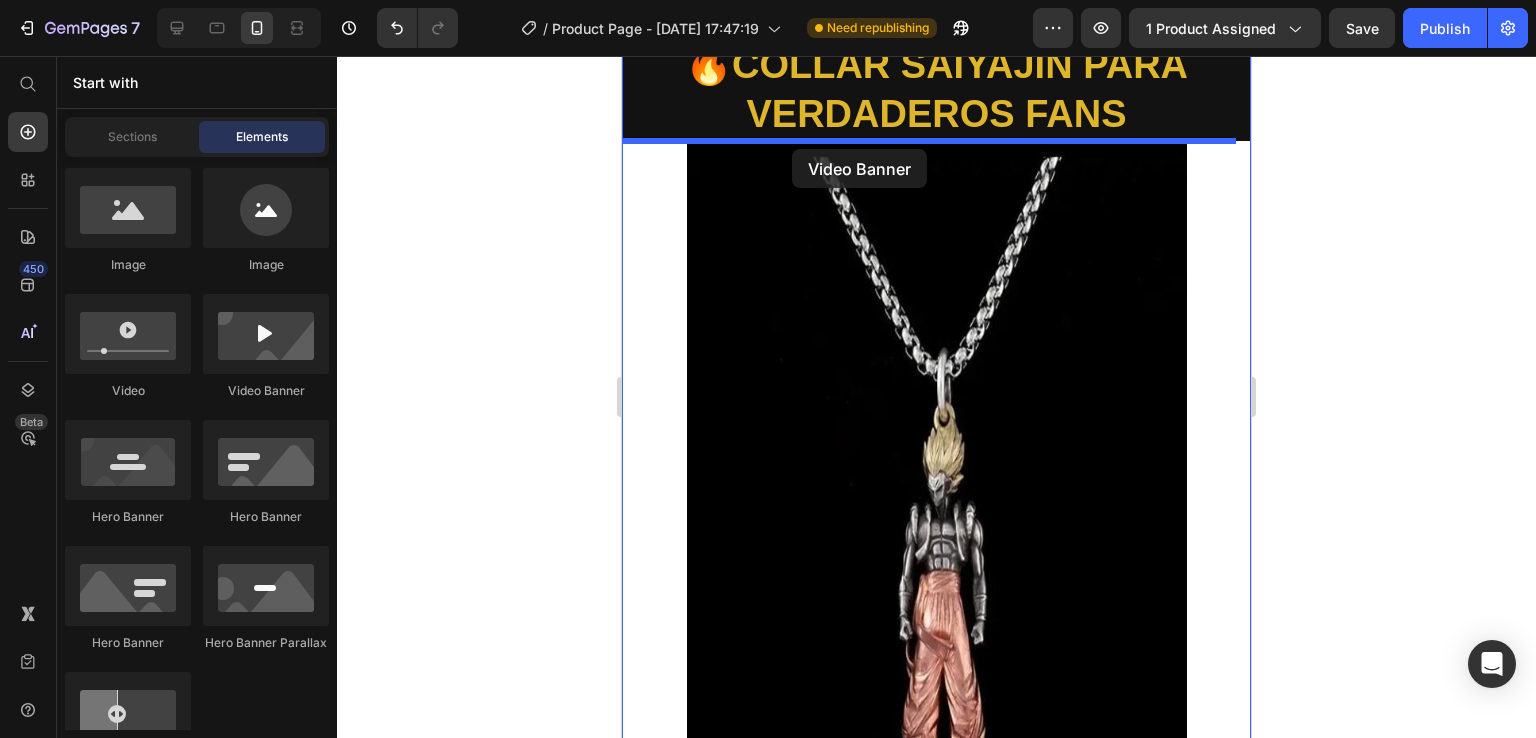 drag, startPoint x: 888, startPoint y: 400, endPoint x: 792, endPoint y: 149, distance: 268.7322 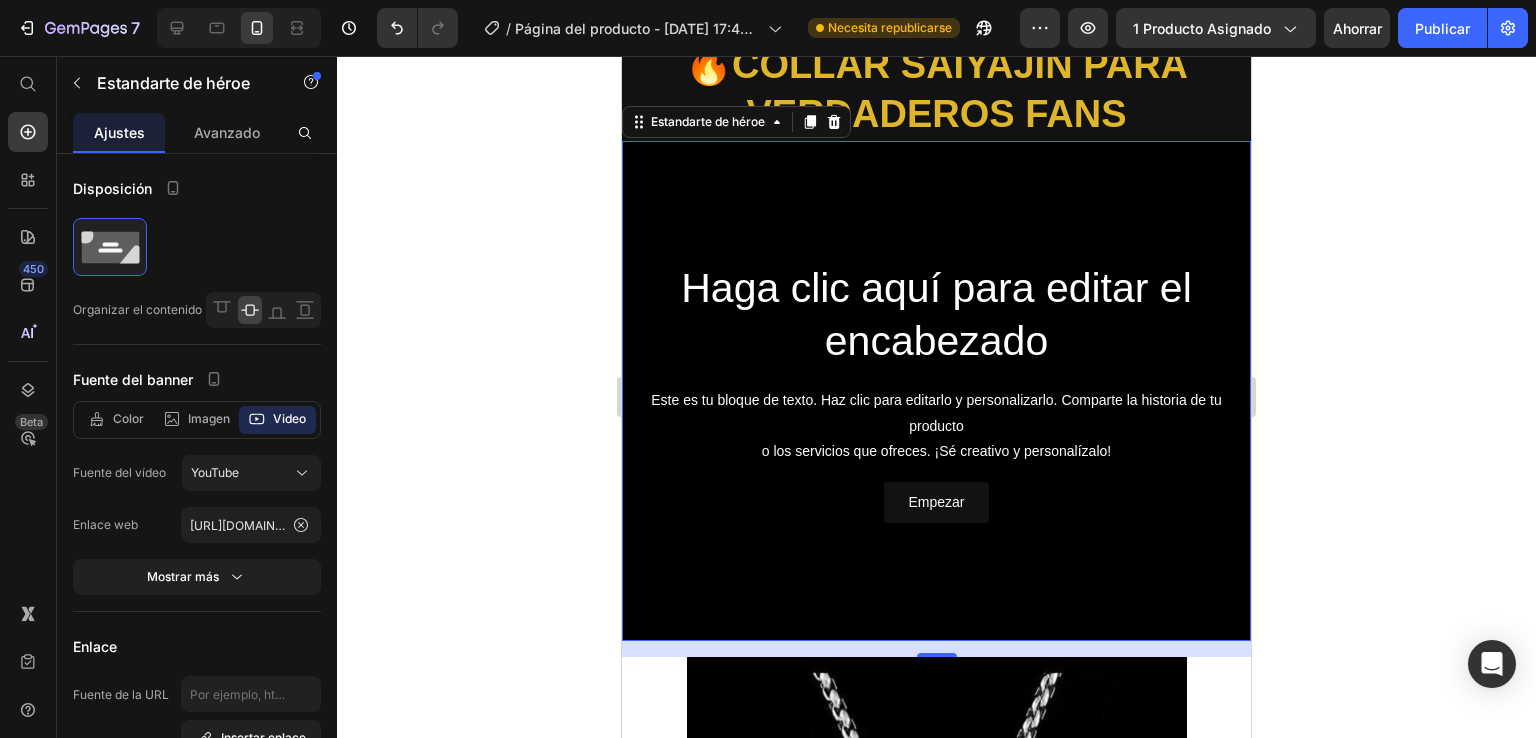 click 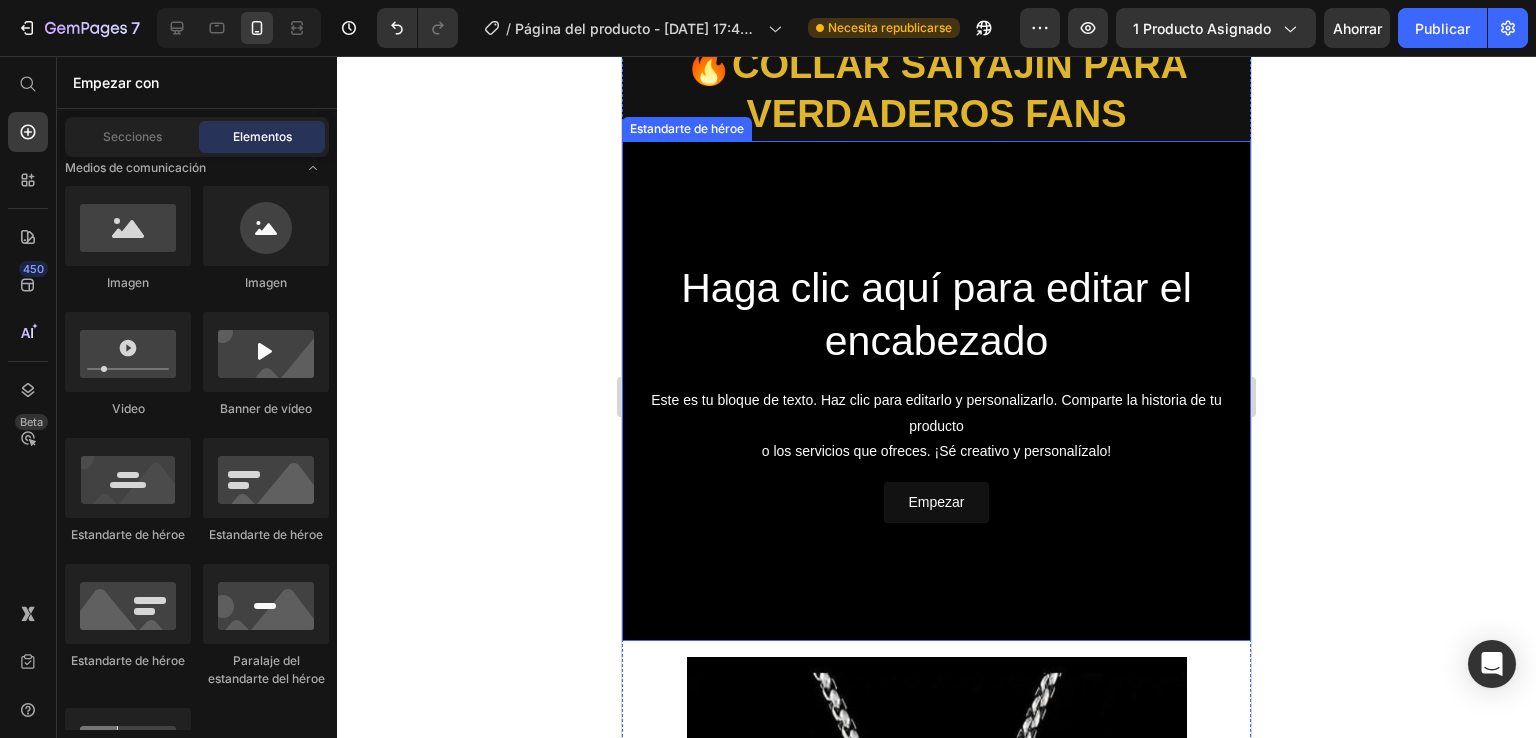 click on "Estandarte de héroe" at bounding box center (687, 129) 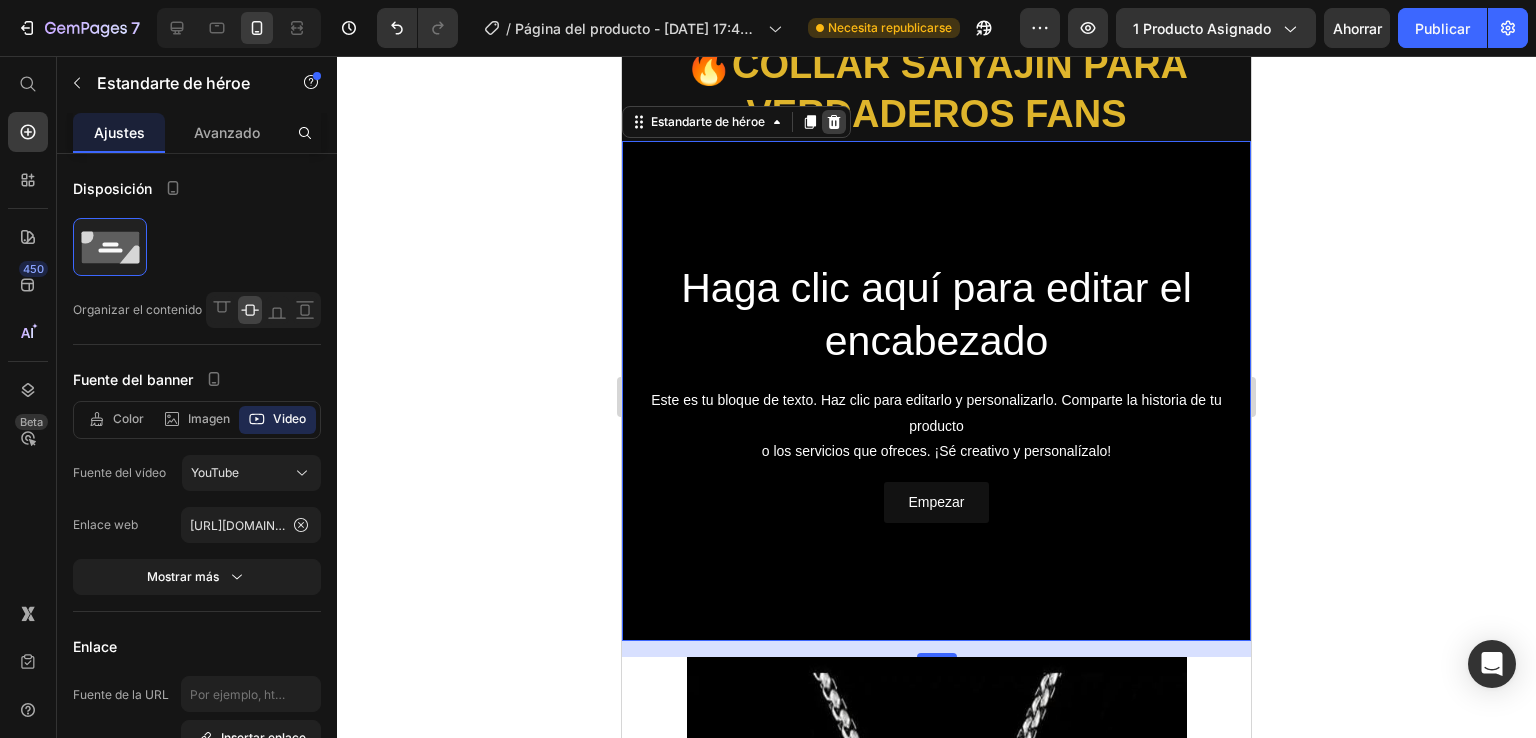 click 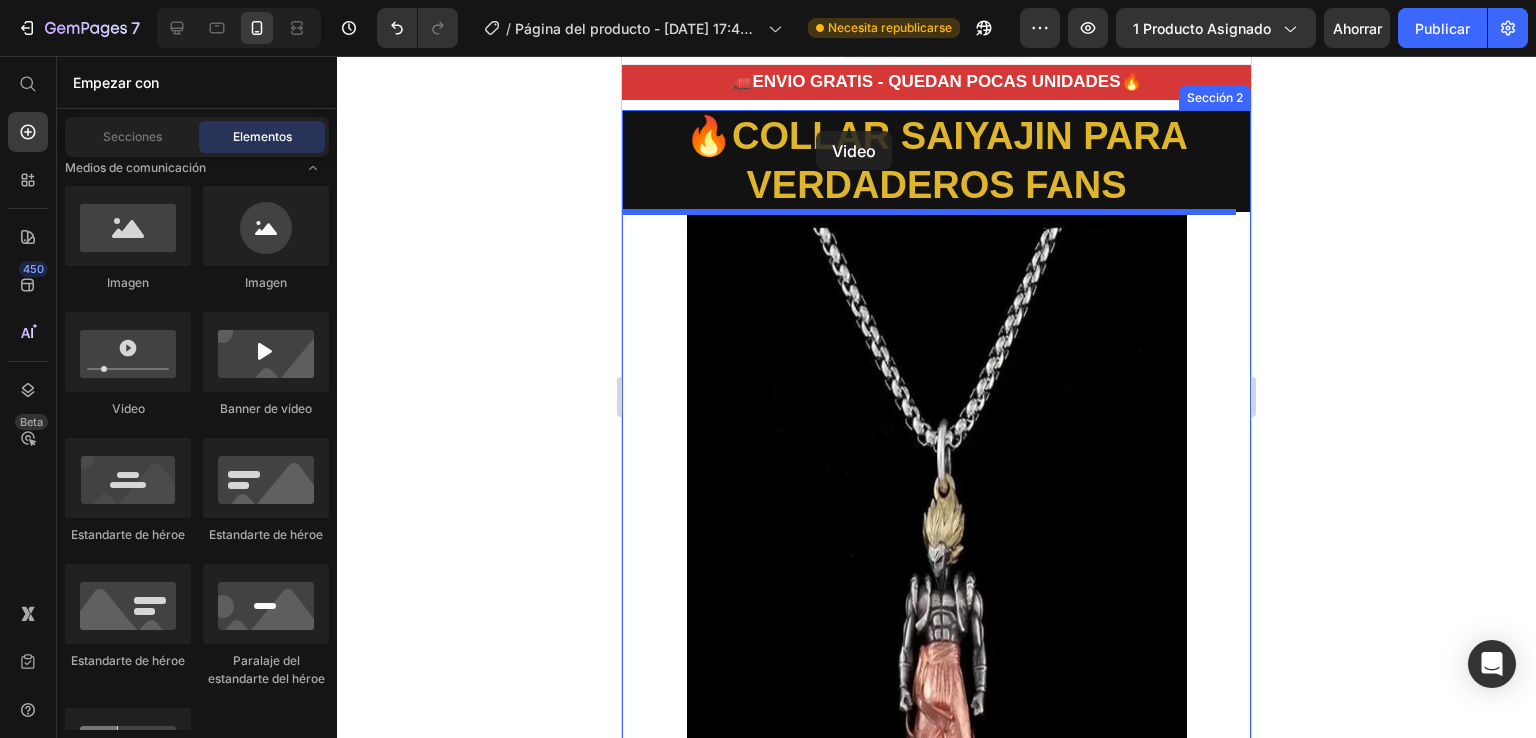 scroll, scrollTop: 0, scrollLeft: 0, axis: both 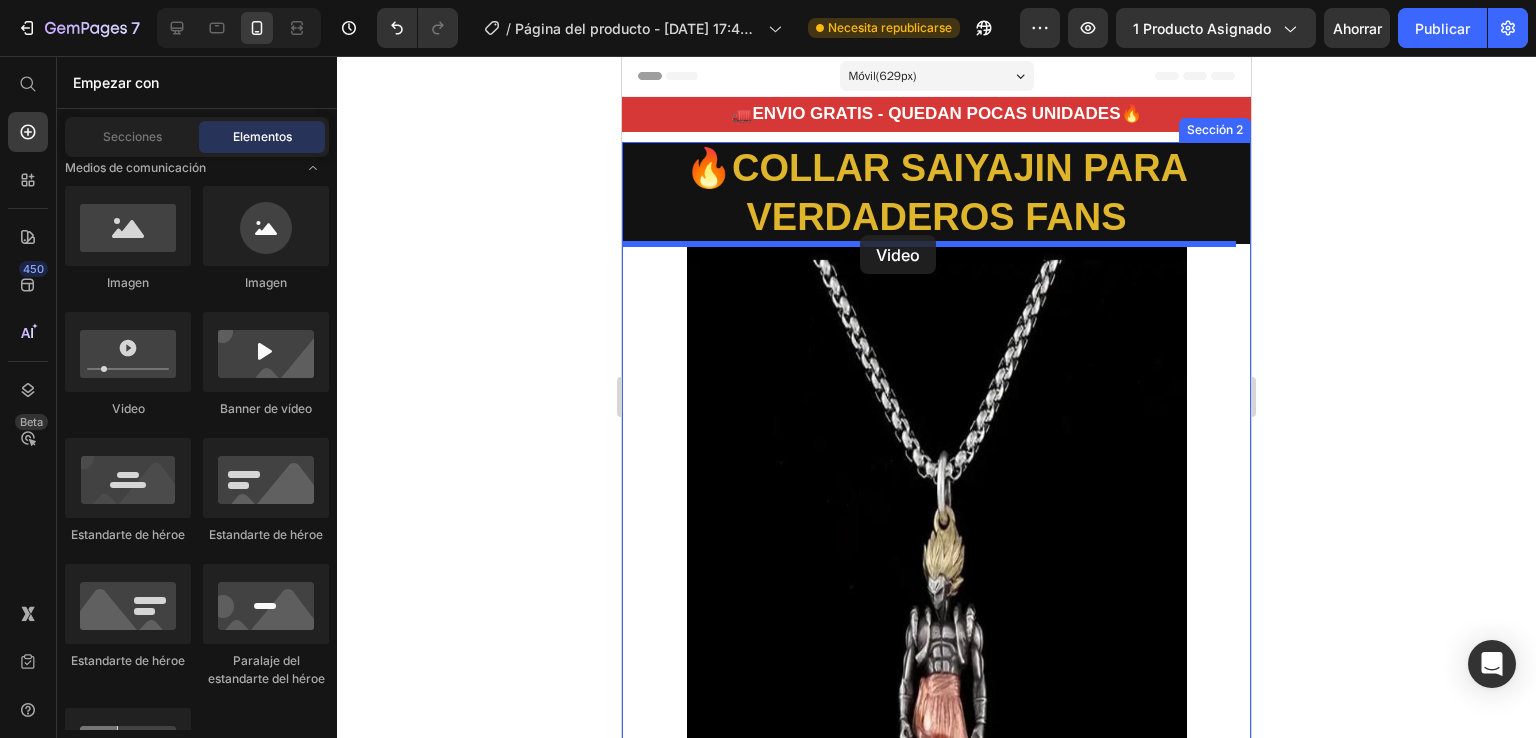 drag, startPoint x: 773, startPoint y: 416, endPoint x: 860, endPoint y: 235, distance: 200.8233 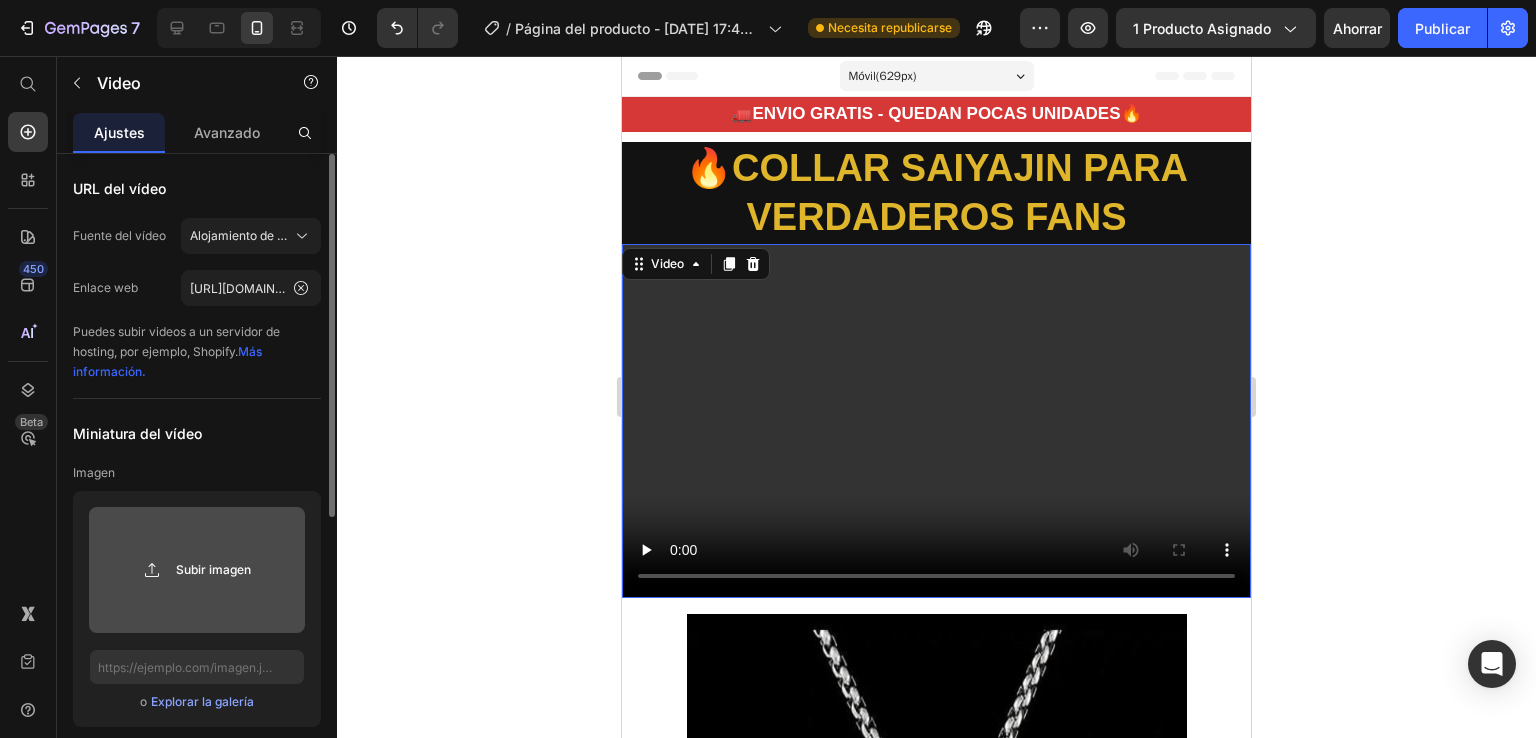 click on "Subir imagen" at bounding box center (197, 570) 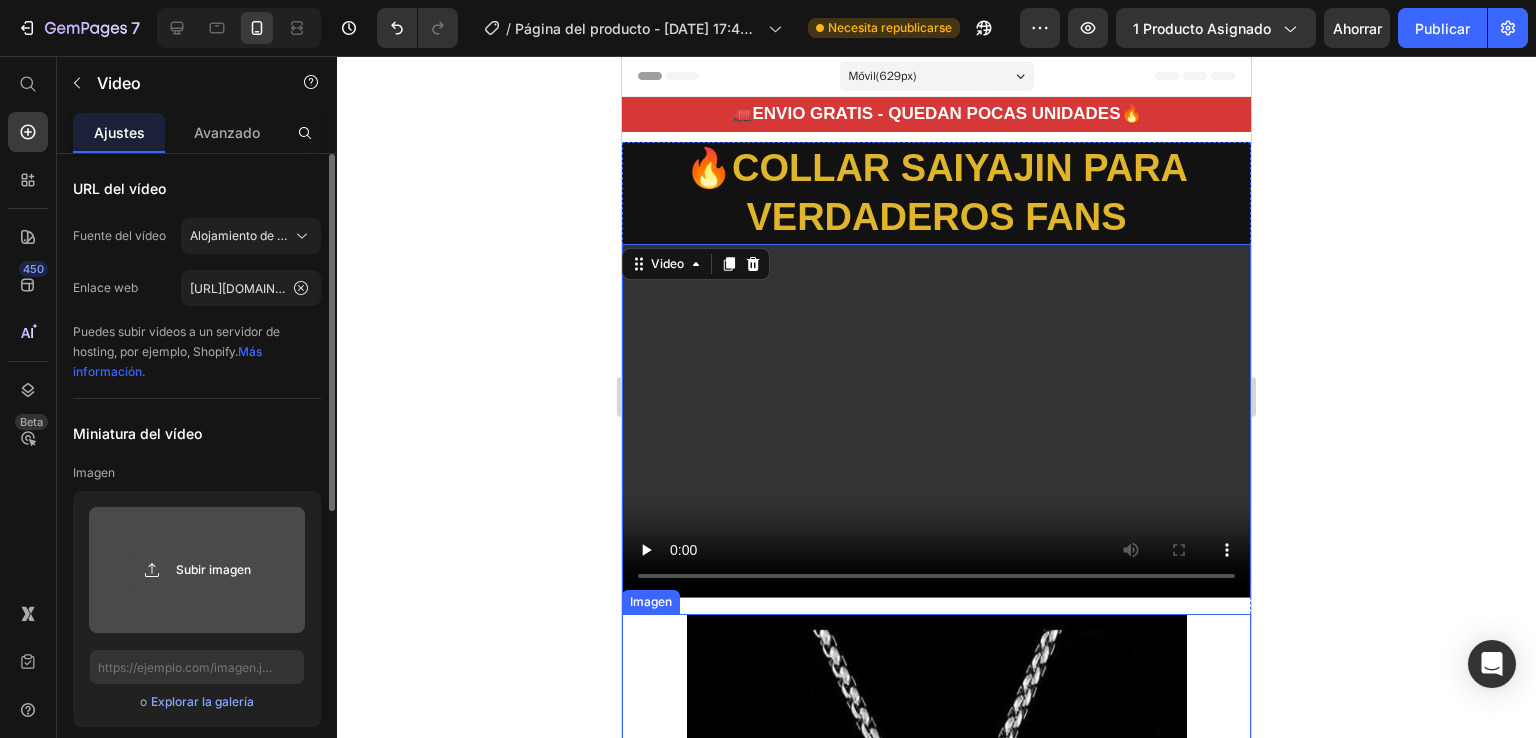 click 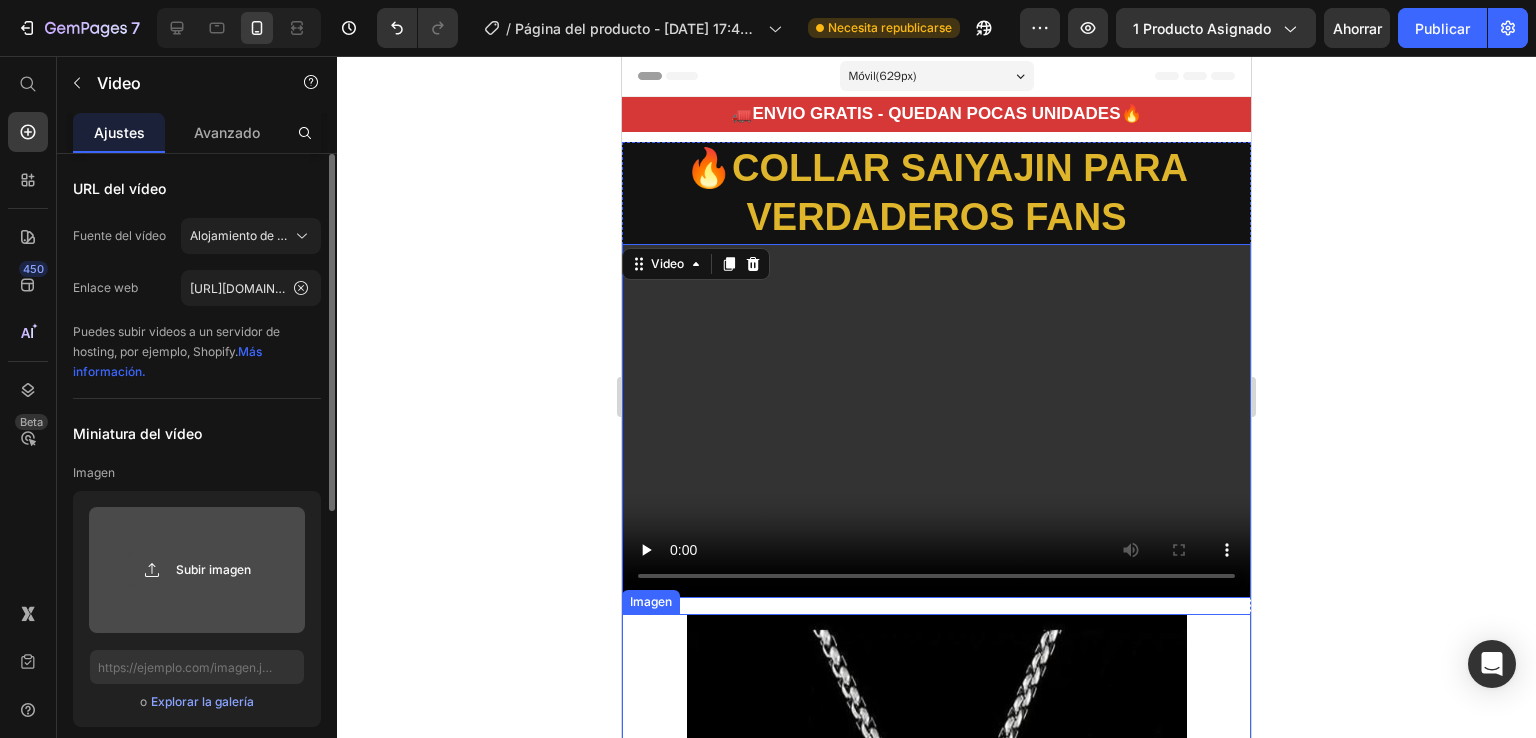 type on "C:\fakepath\video_optimizado_shopify (1).mp4" 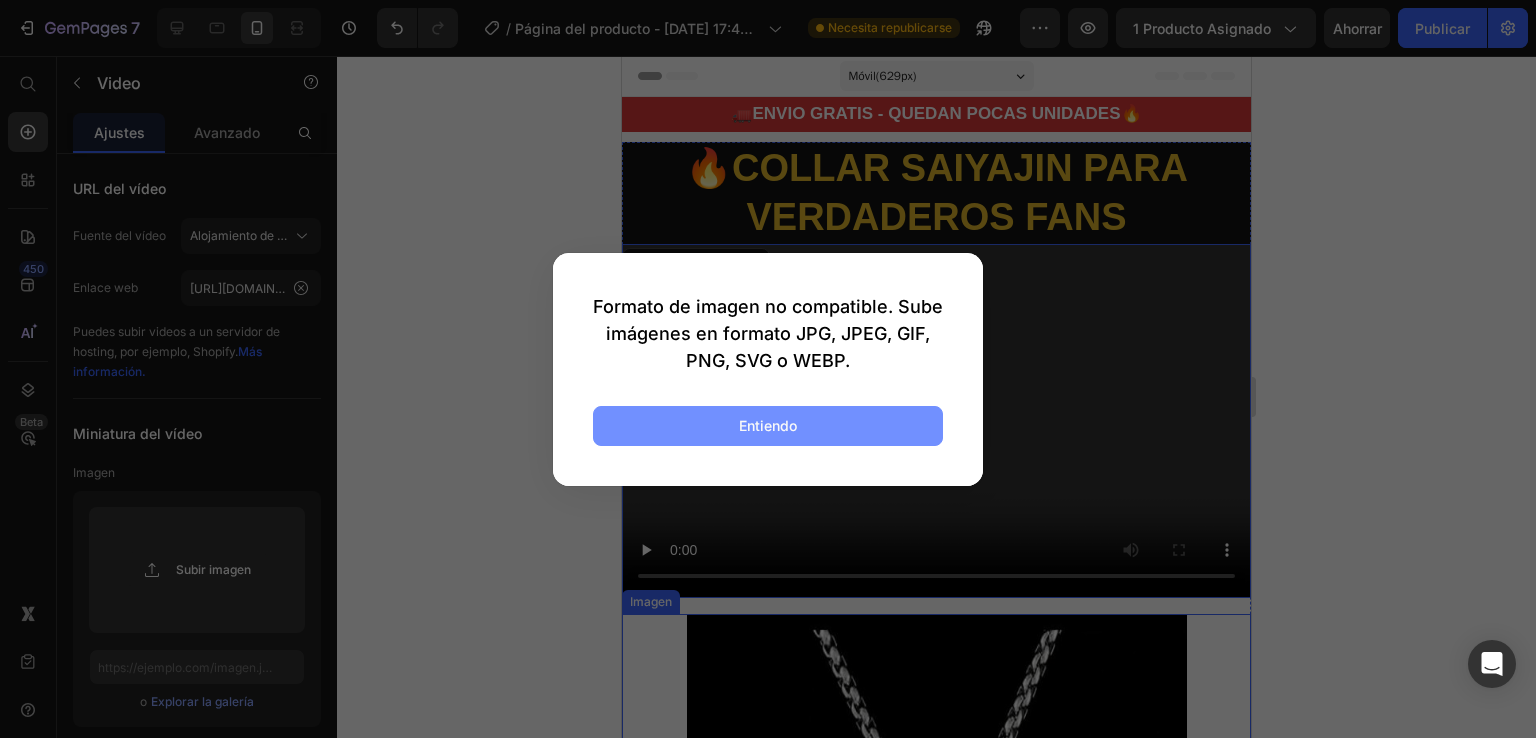 click on "Entiendo" at bounding box center (768, 426) 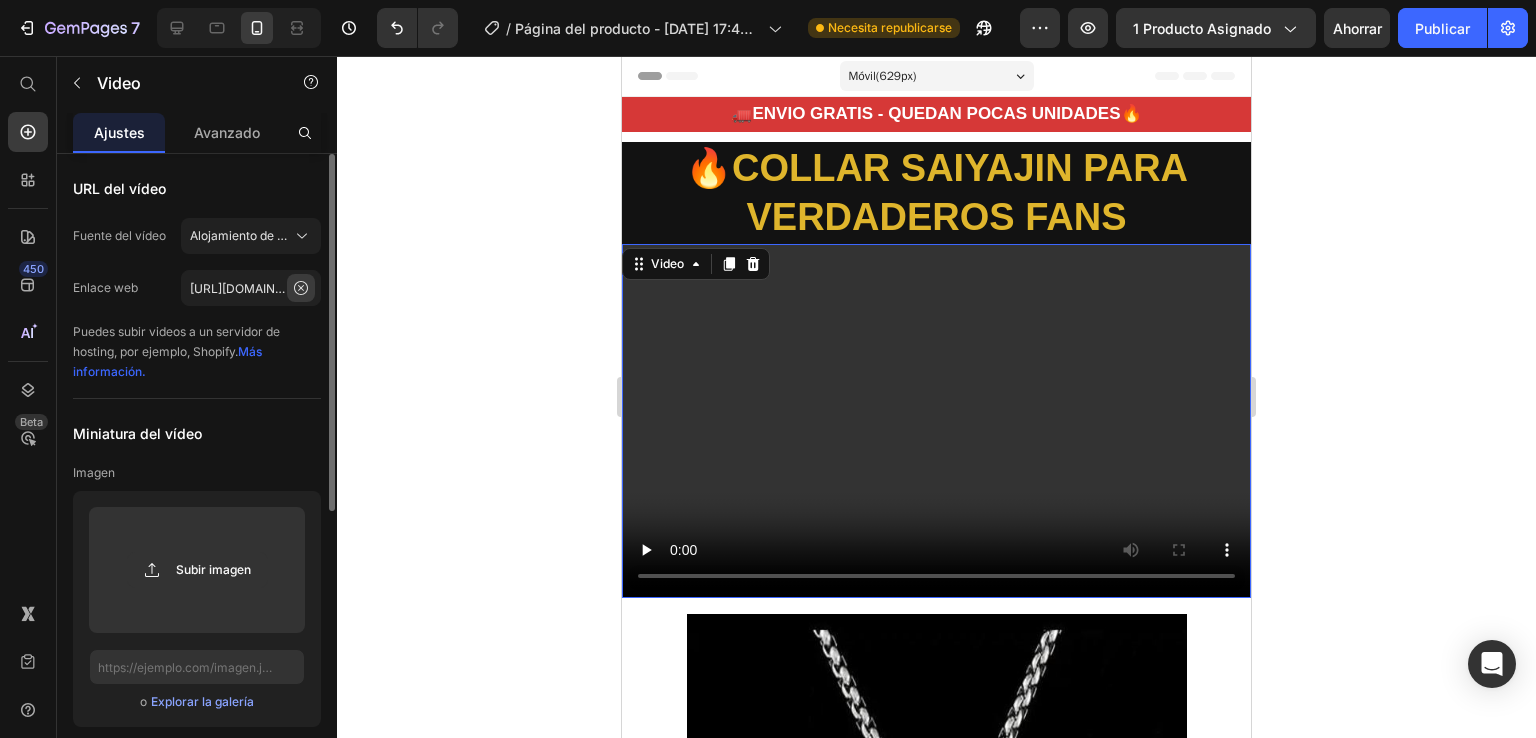 click 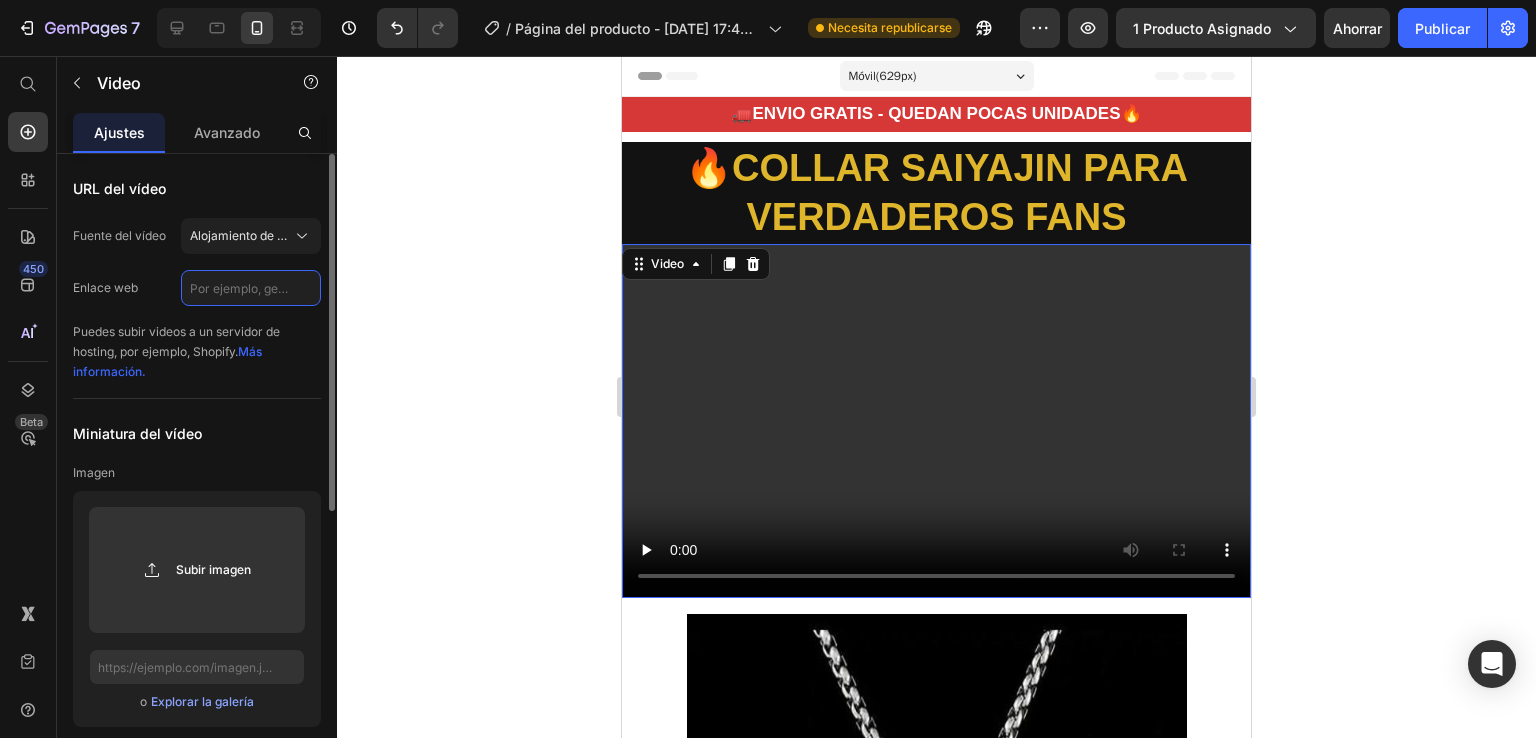 scroll, scrollTop: 0, scrollLeft: 0, axis: both 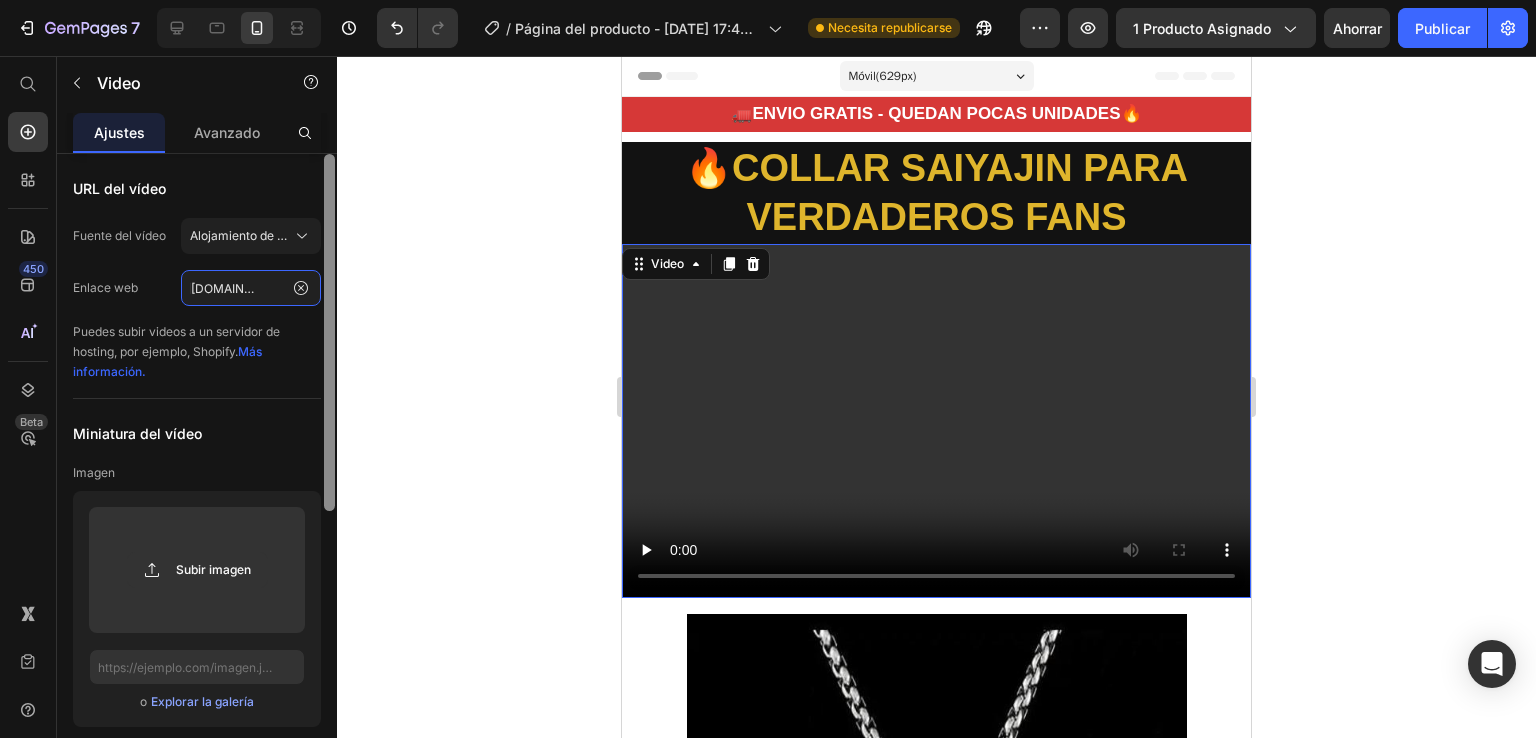 drag, startPoint x: 332, startPoint y: 410, endPoint x: 342, endPoint y: 452, distance: 43.174065 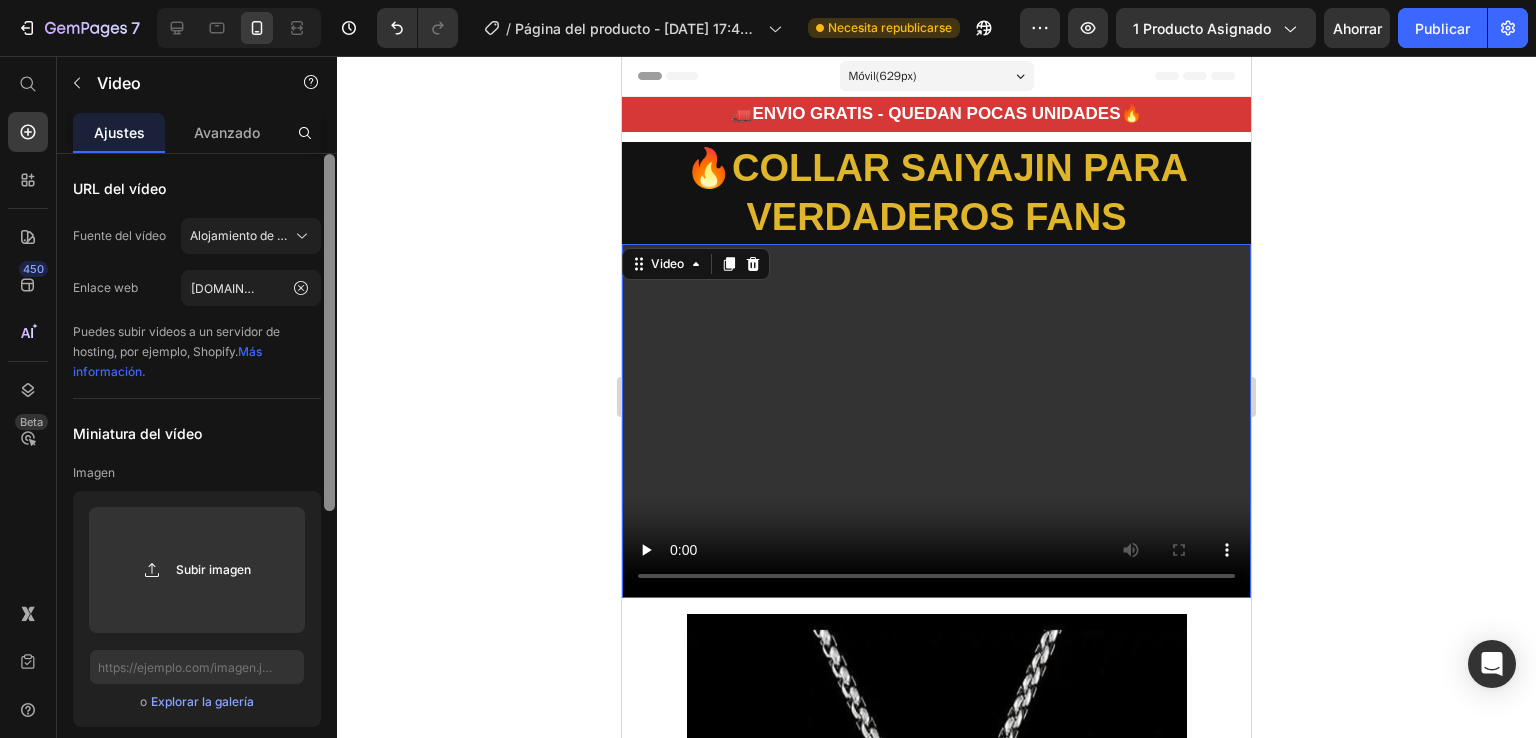 scroll, scrollTop: 28, scrollLeft: 0, axis: vertical 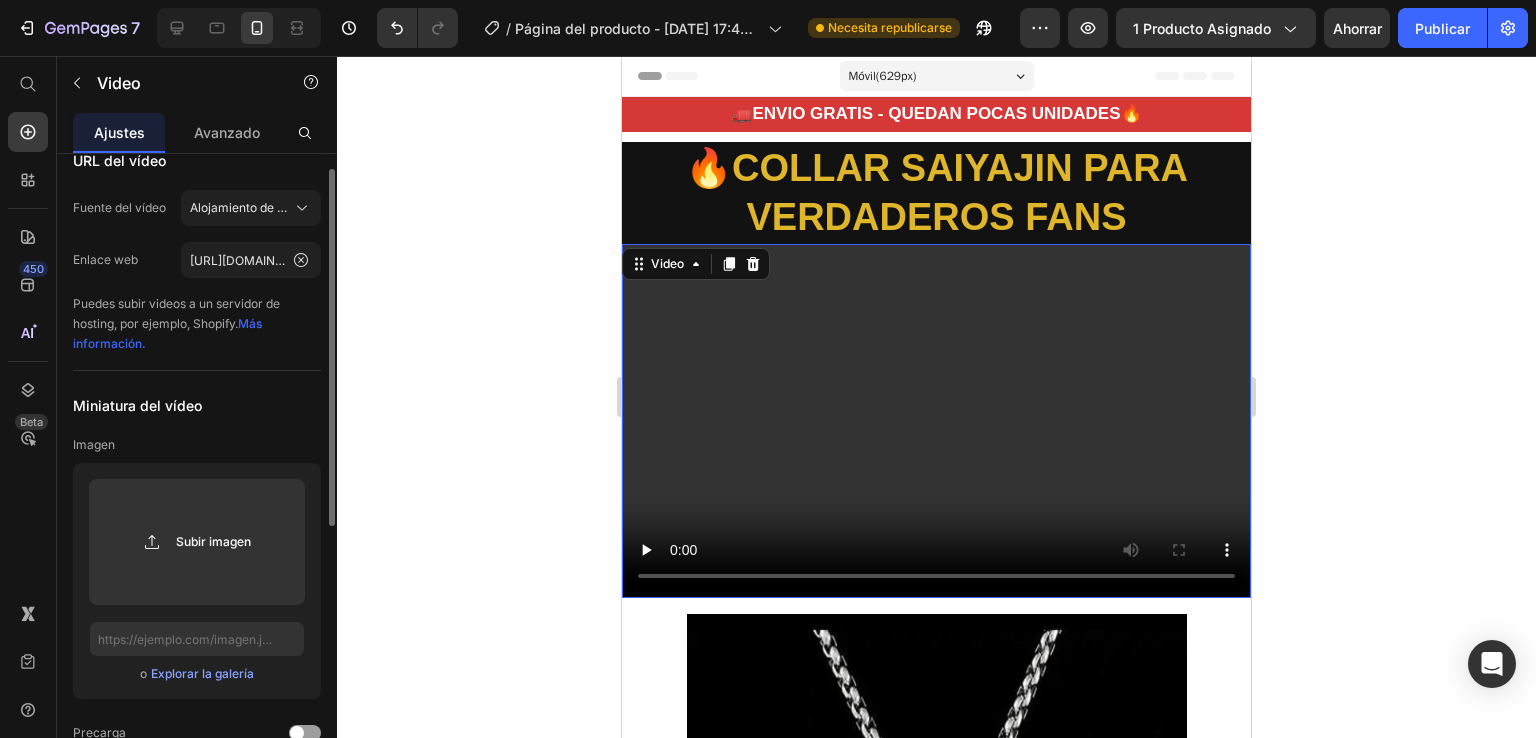 drag, startPoint x: 342, startPoint y: 452, endPoint x: 337, endPoint y: 541, distance: 89.140335 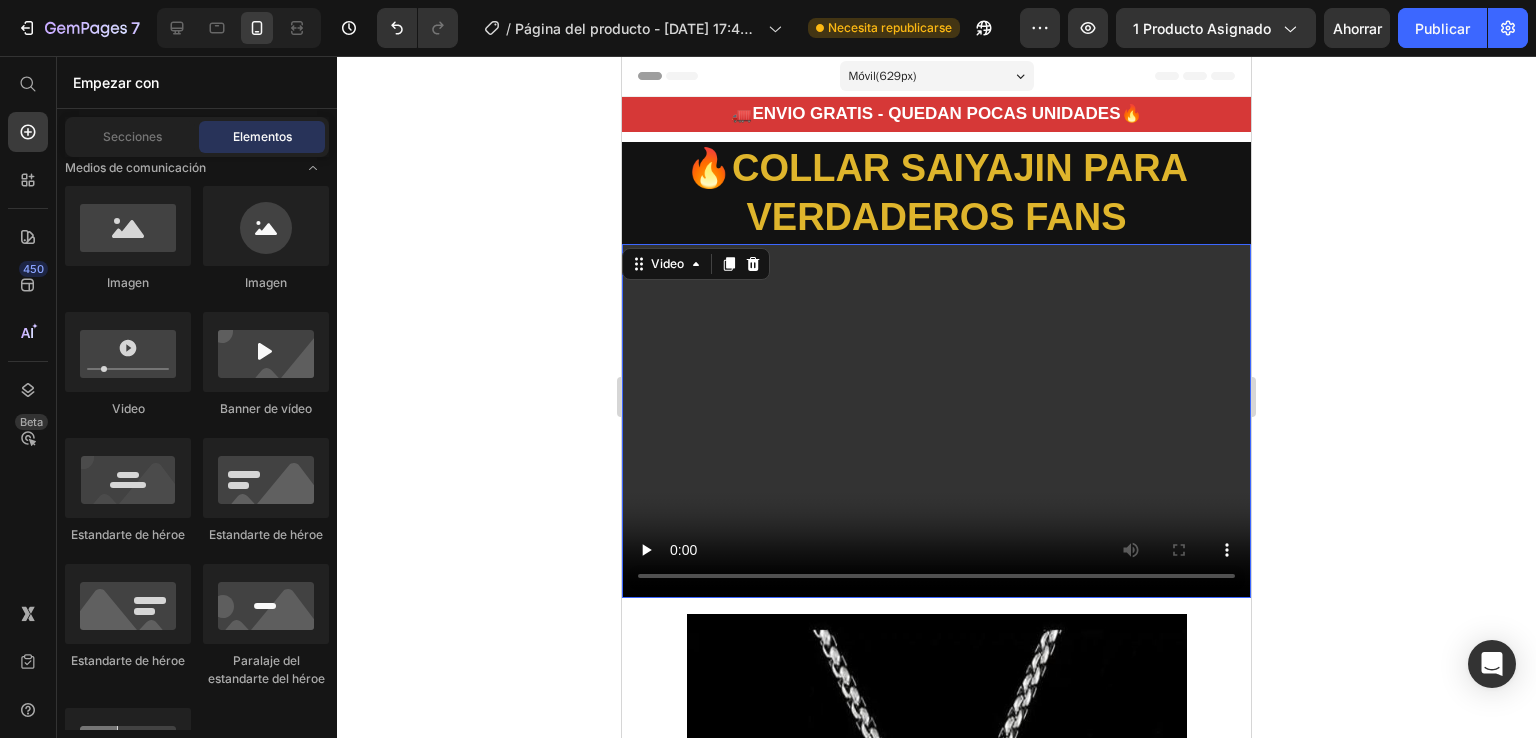 click at bounding box center (936, 421) 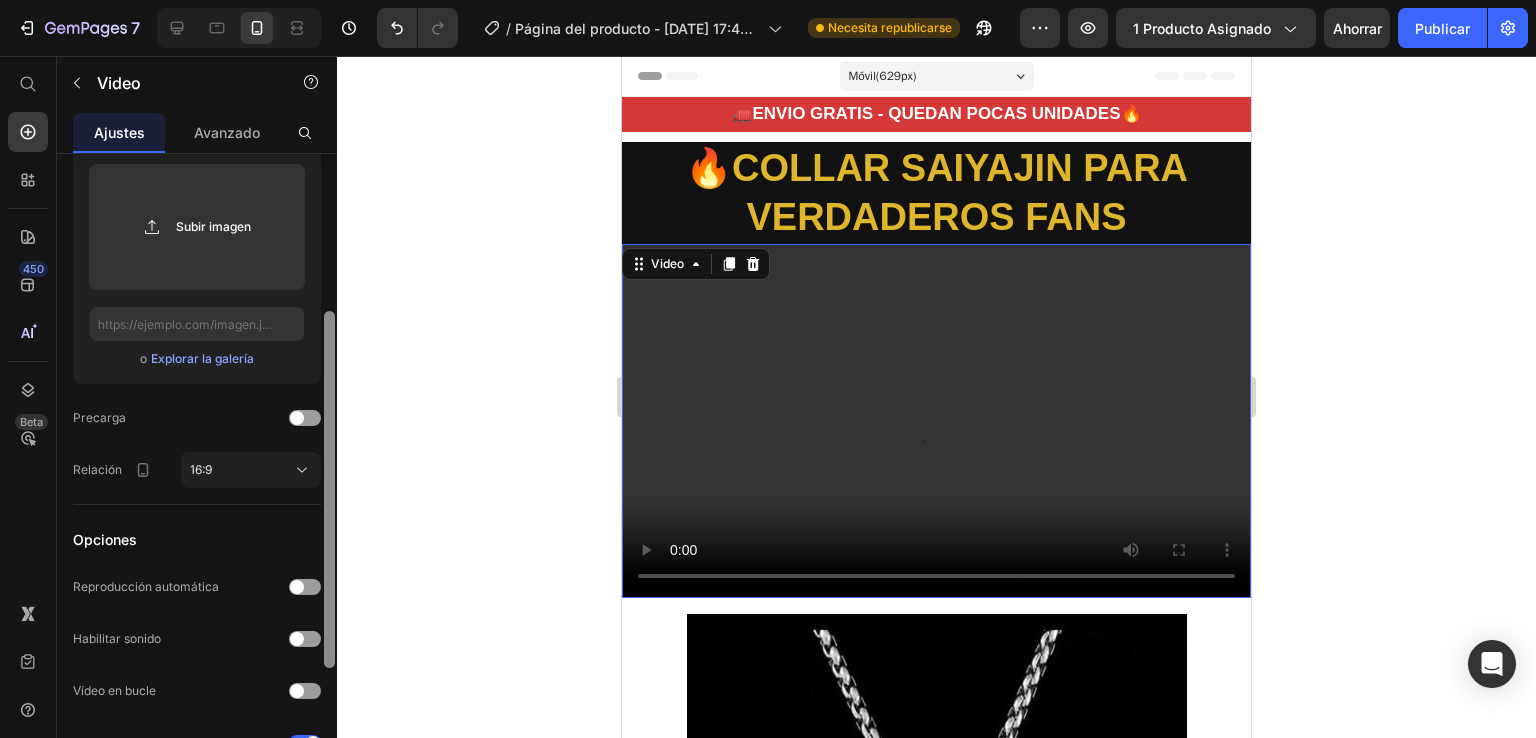 drag, startPoint x: 325, startPoint y: 364, endPoint x: 301, endPoint y: 541, distance: 178.6197 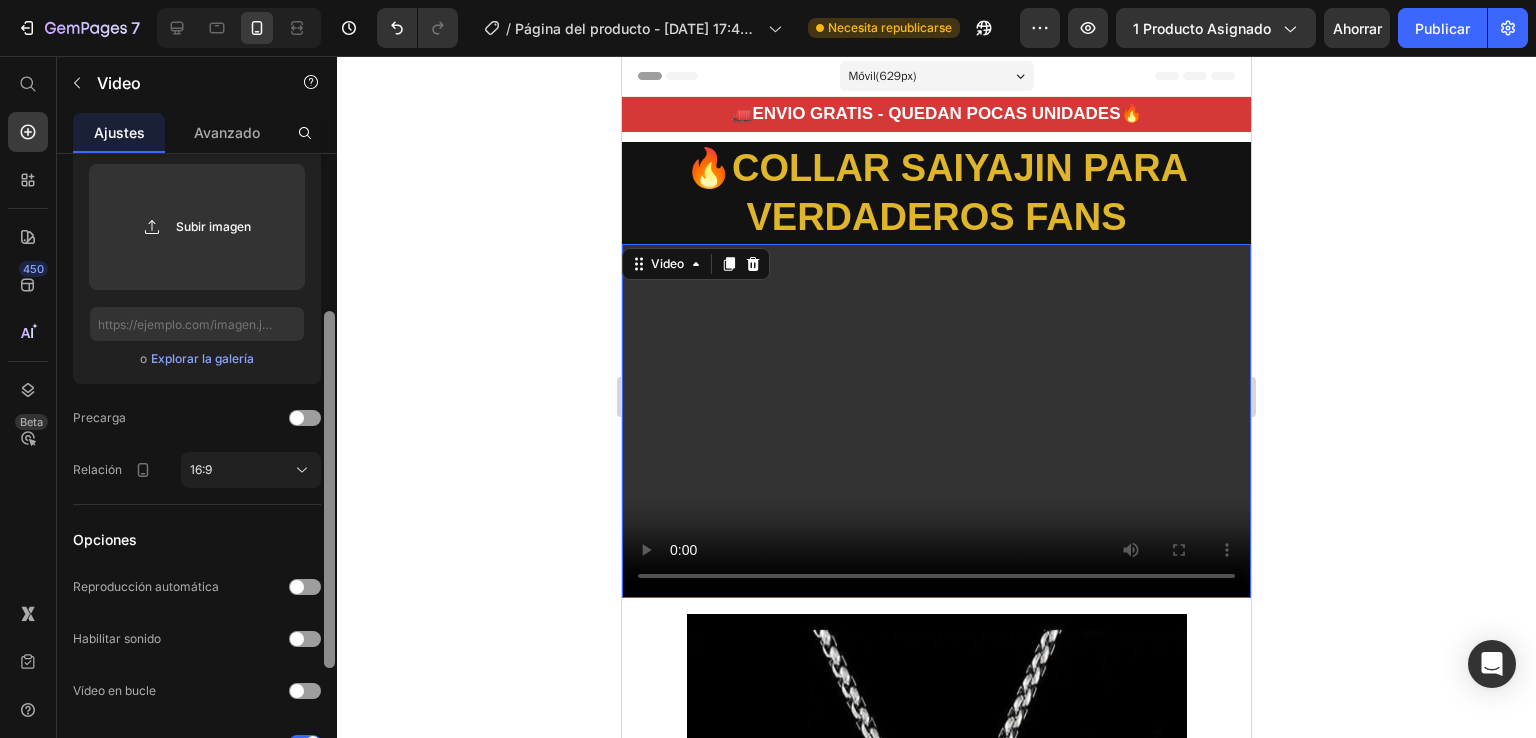 click on "URL del vídeo Fuente del vídeo Alojamiento de vídeos Enlace web [URL][DOMAIN_NAME] Puedes subir videos a un servidor de hosting, por ejemplo, Shopify.    Más información. Miniatura del vídeo Imagen Subir imagen o Explorar la galería Precarga Relación 16:9 Opciones Reproducción automática Habilitar sonido Vídeo en bucle Mostrar barra de control Carga diferida Eliminar elemento" at bounding box center (197, 474) 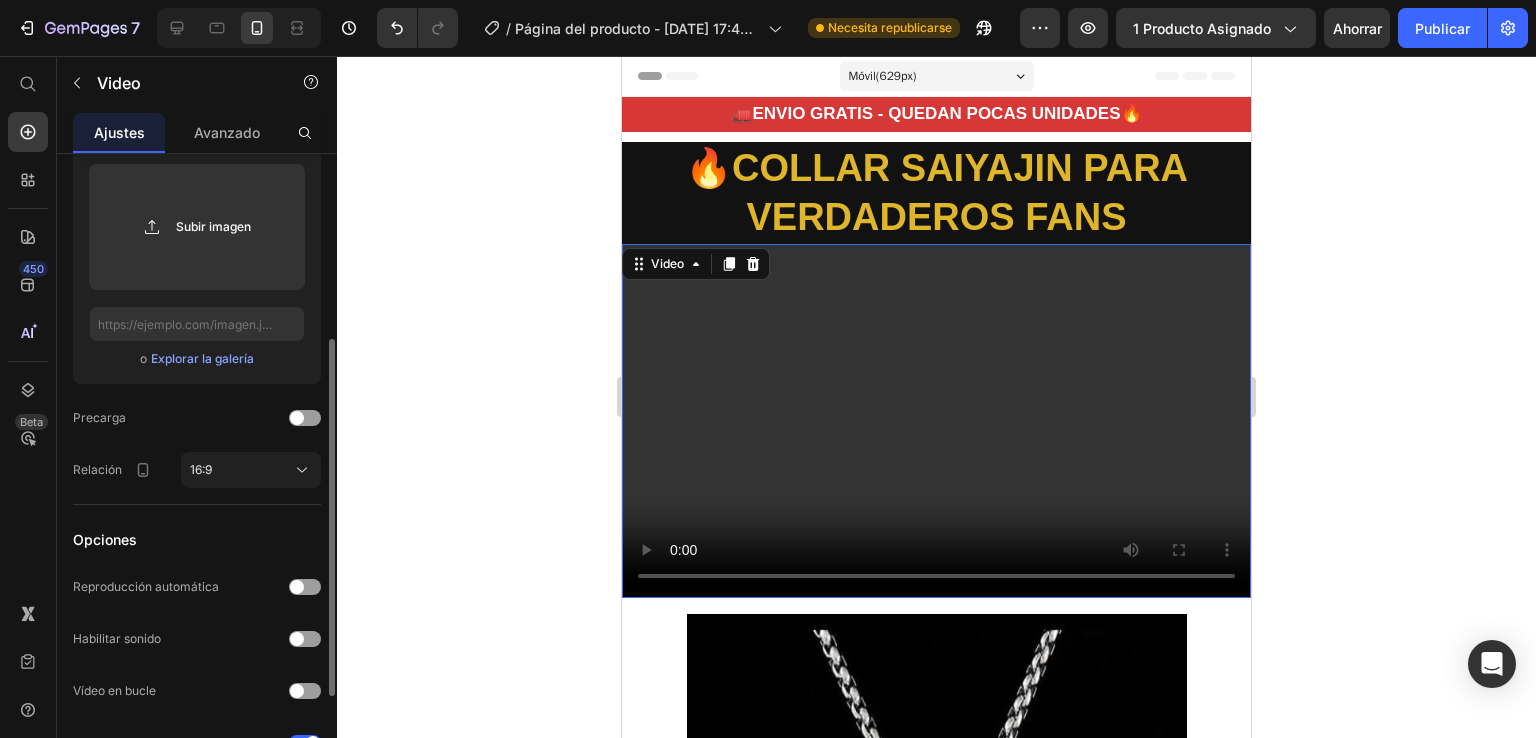 scroll, scrollTop: 339, scrollLeft: 0, axis: vertical 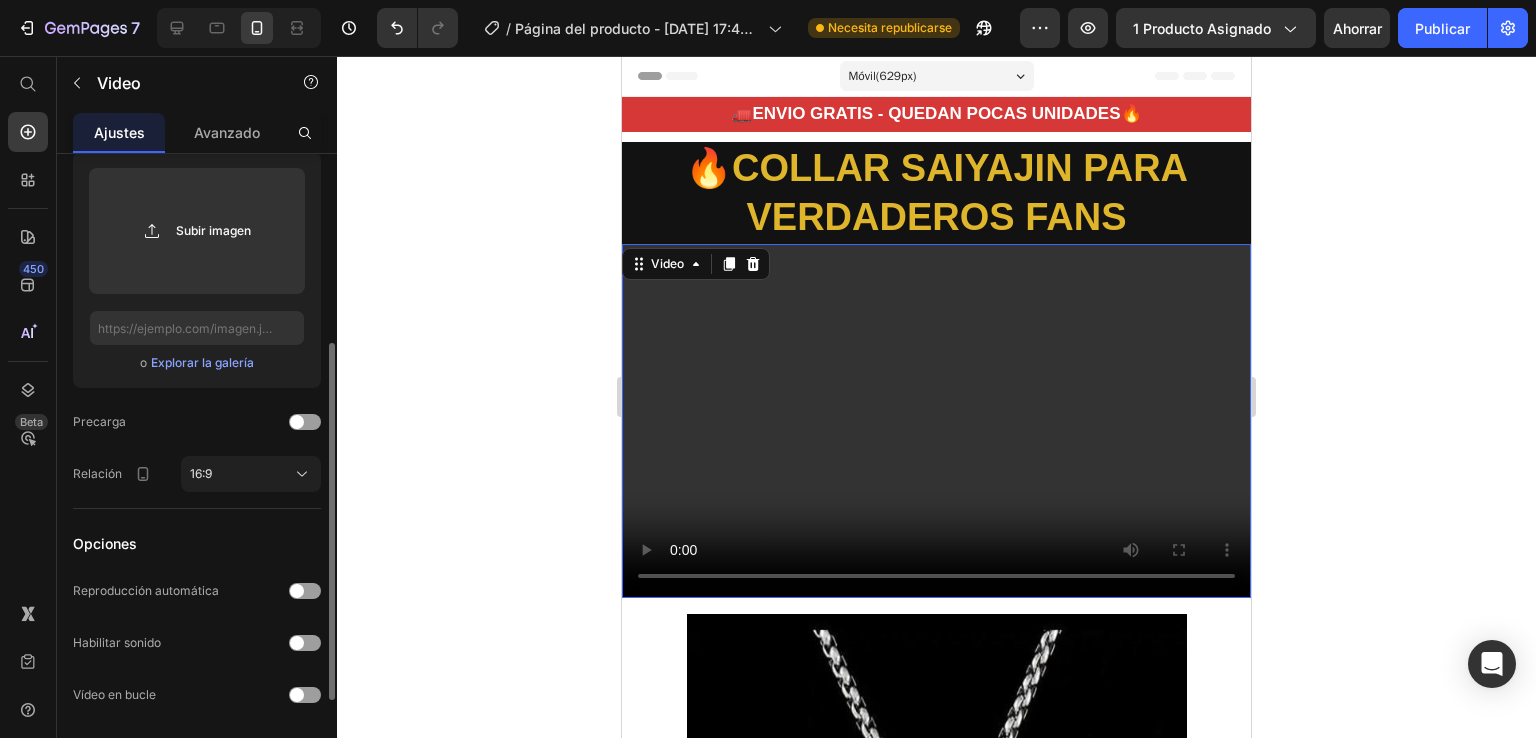 click on "Opciones" at bounding box center (197, 543) 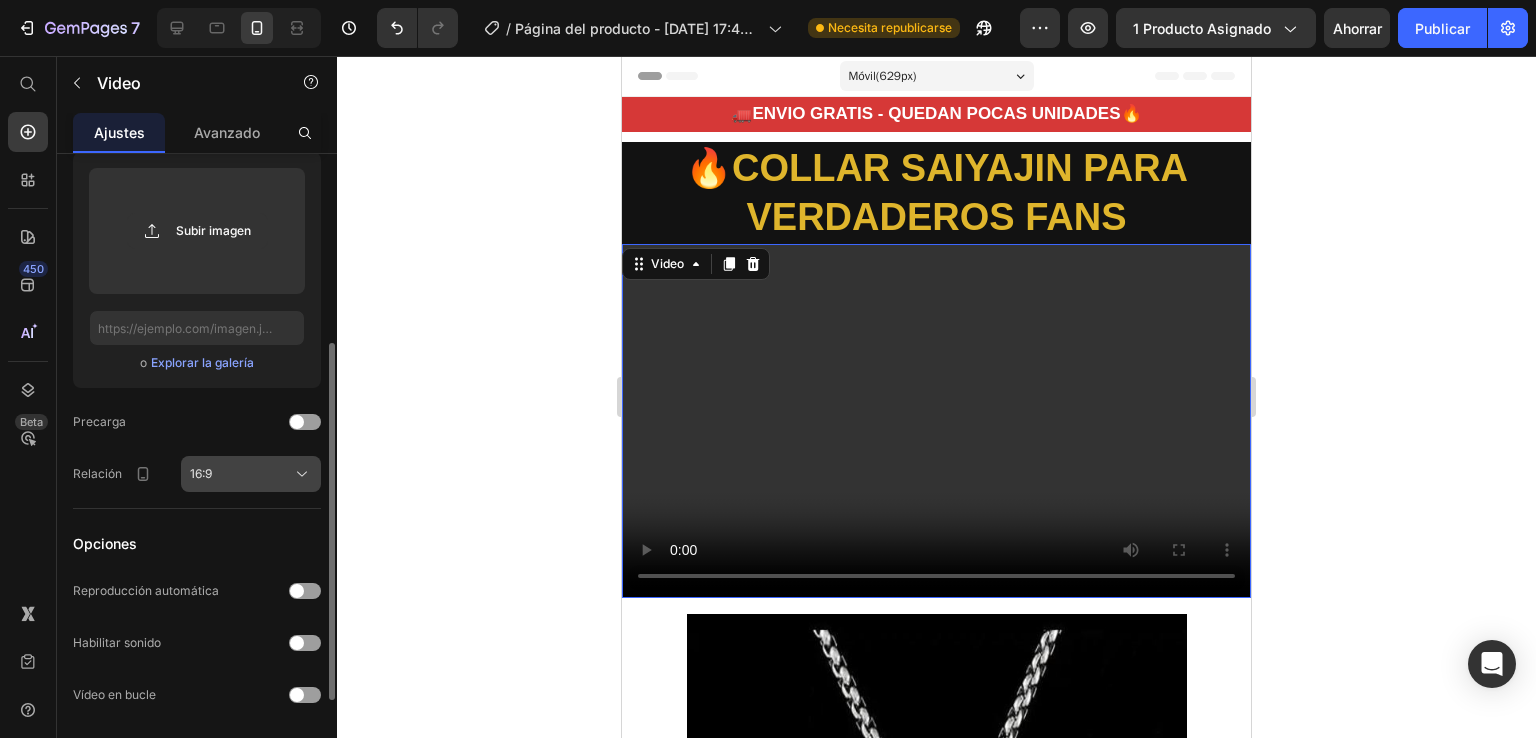 click 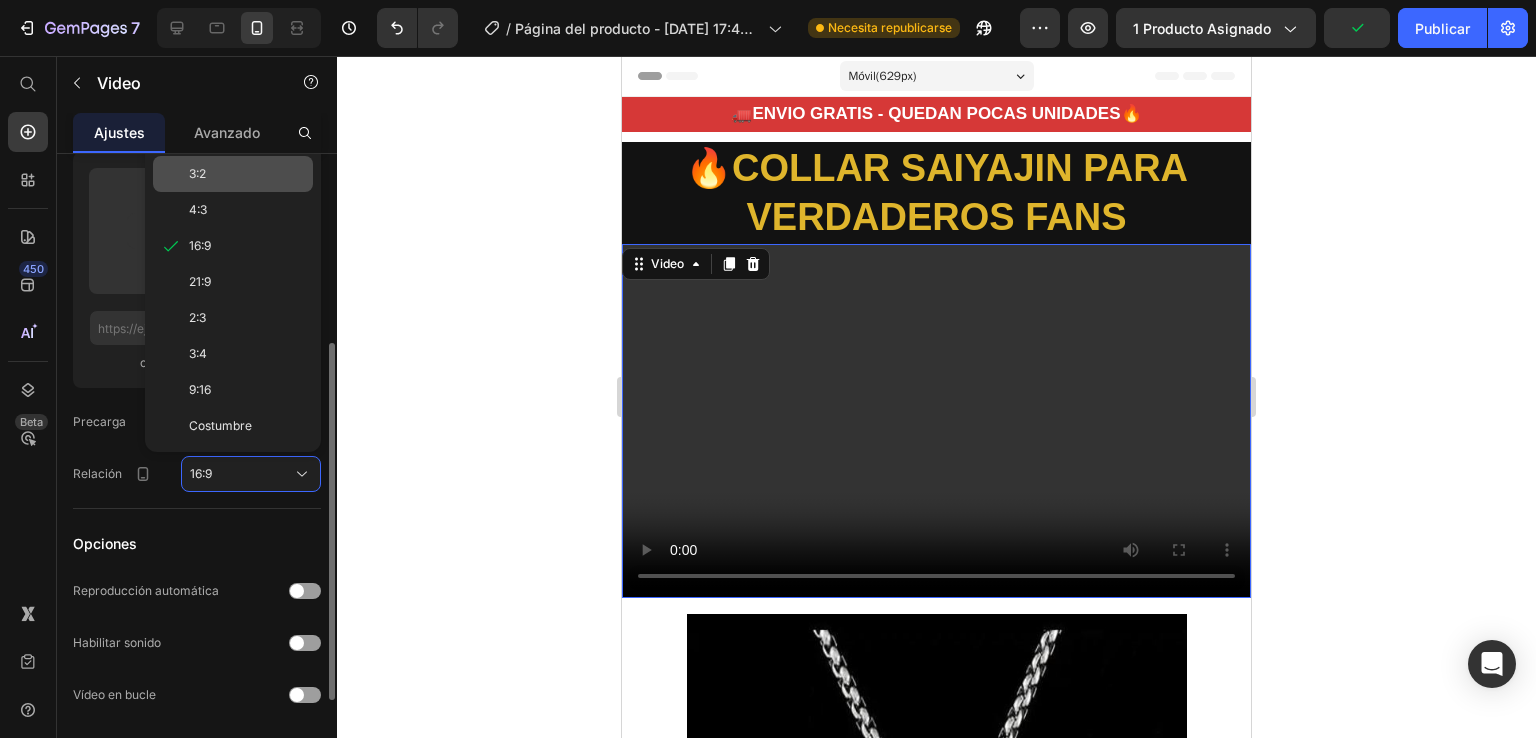 click on "3:2" at bounding box center (247, 174) 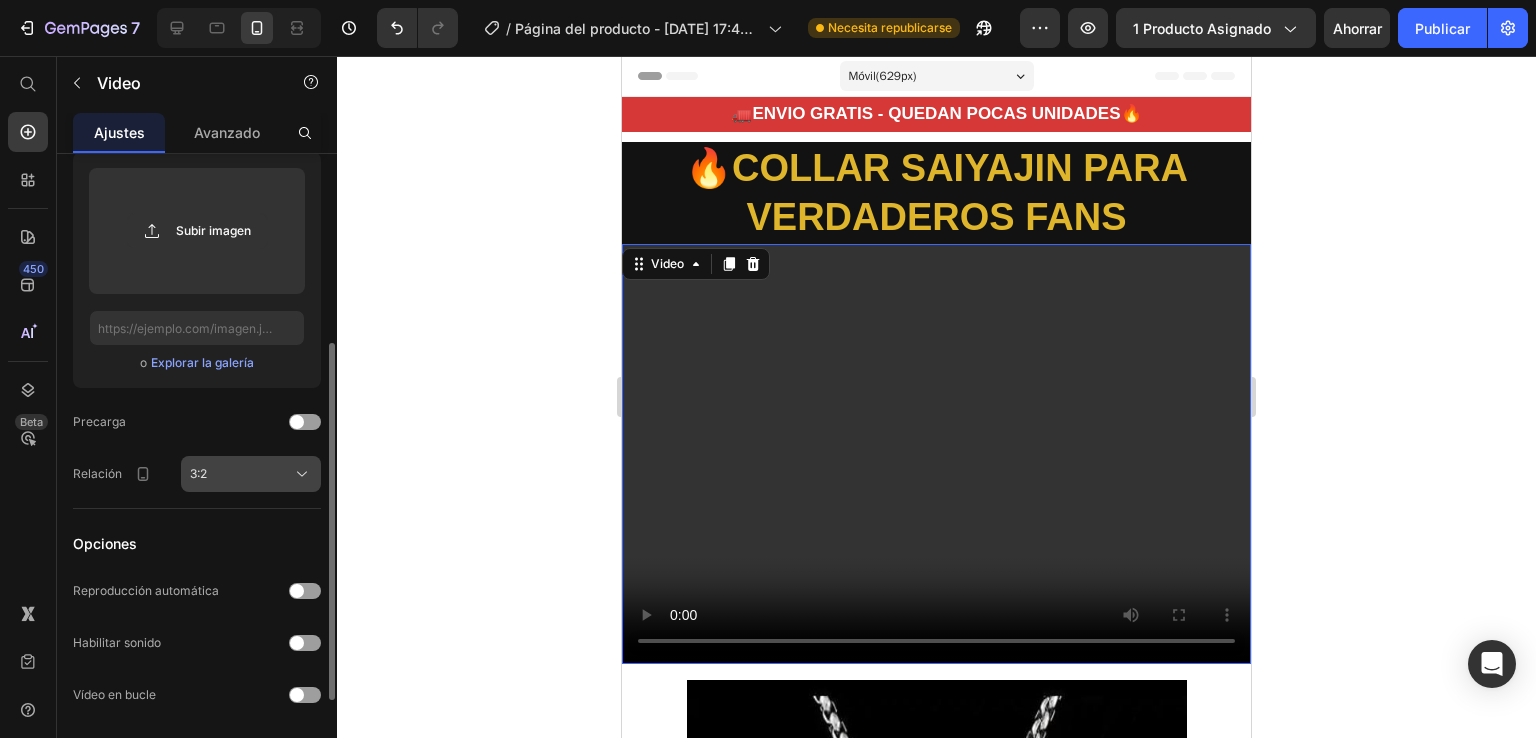 click 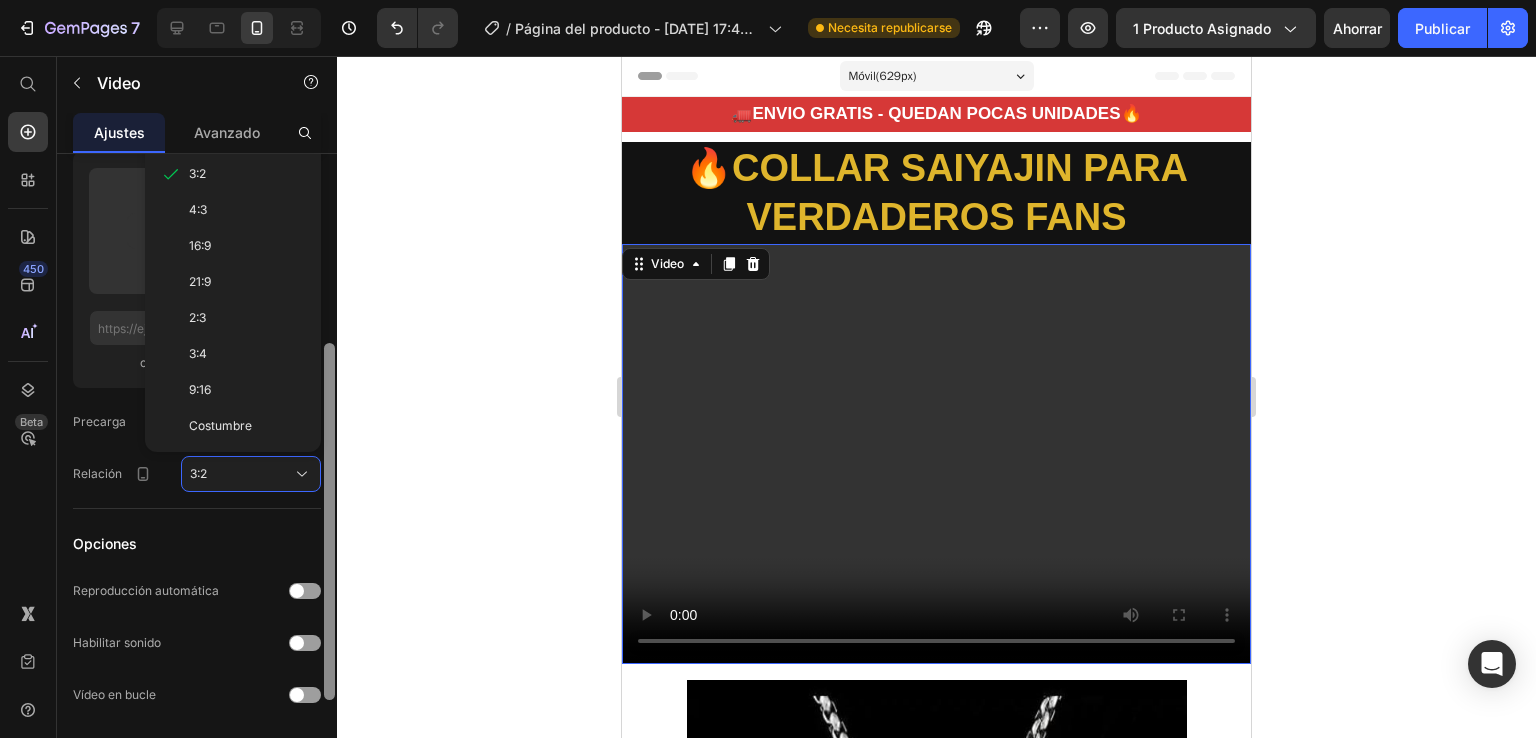 click at bounding box center (329, 521) 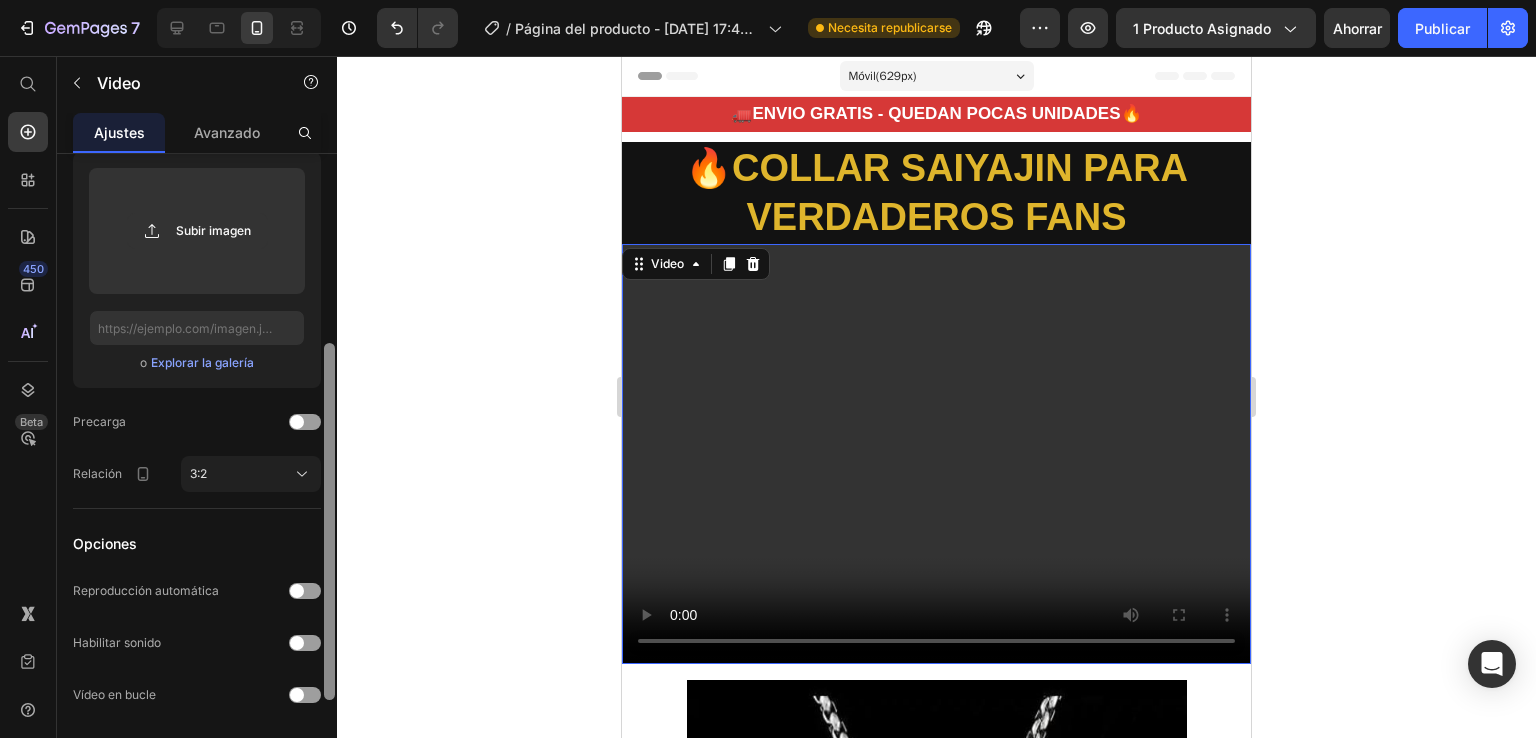 click at bounding box center (329, 521) 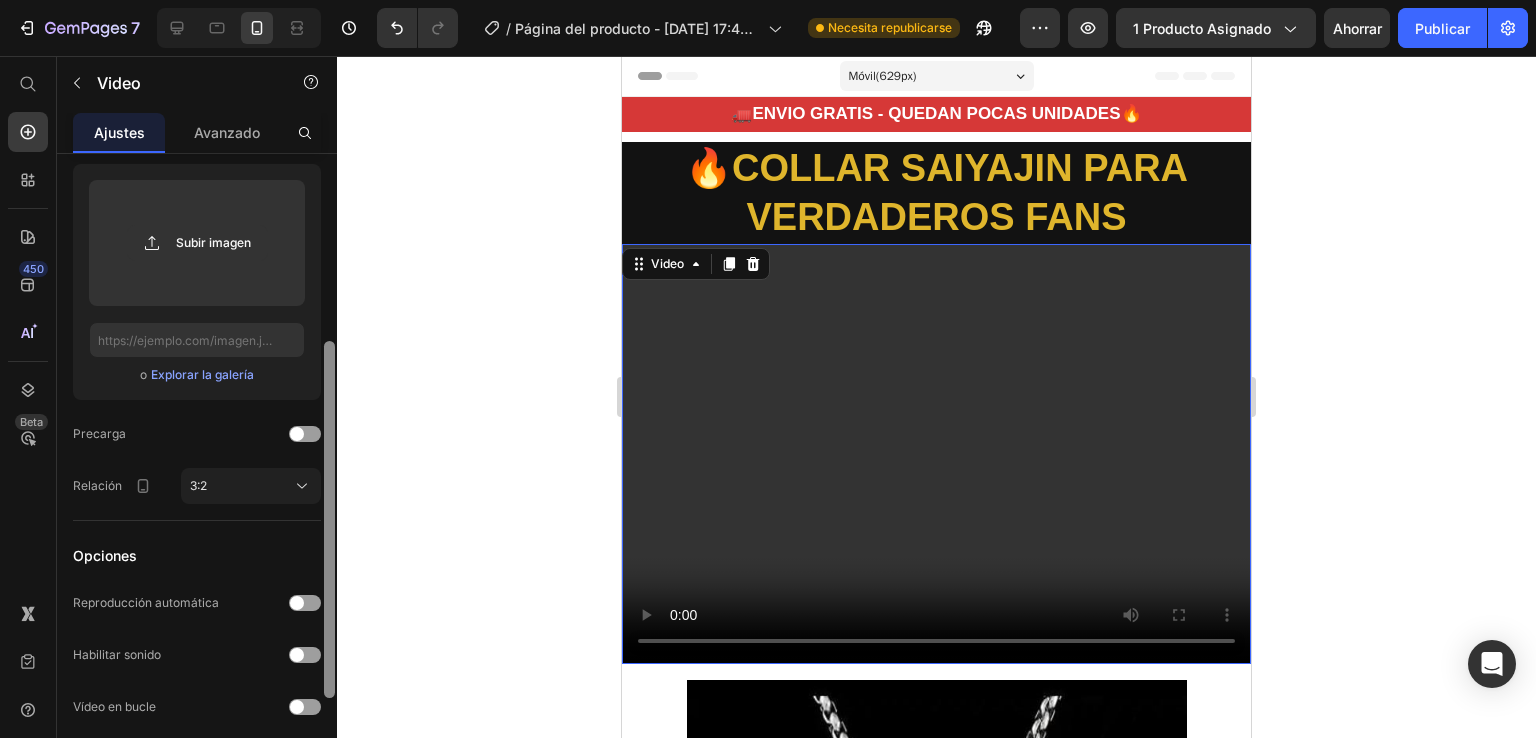 click at bounding box center [329, 519] 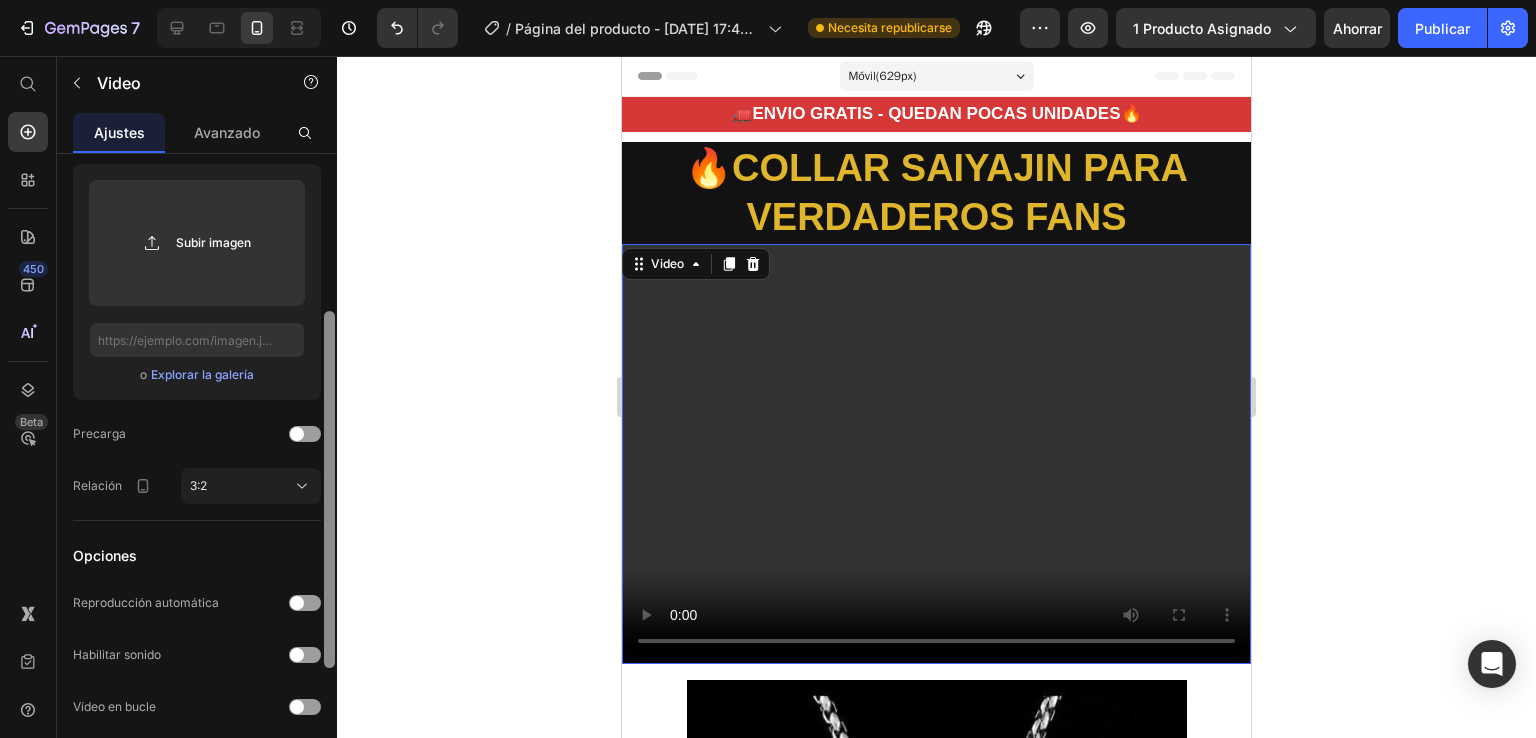 scroll, scrollTop: 311, scrollLeft: 0, axis: vertical 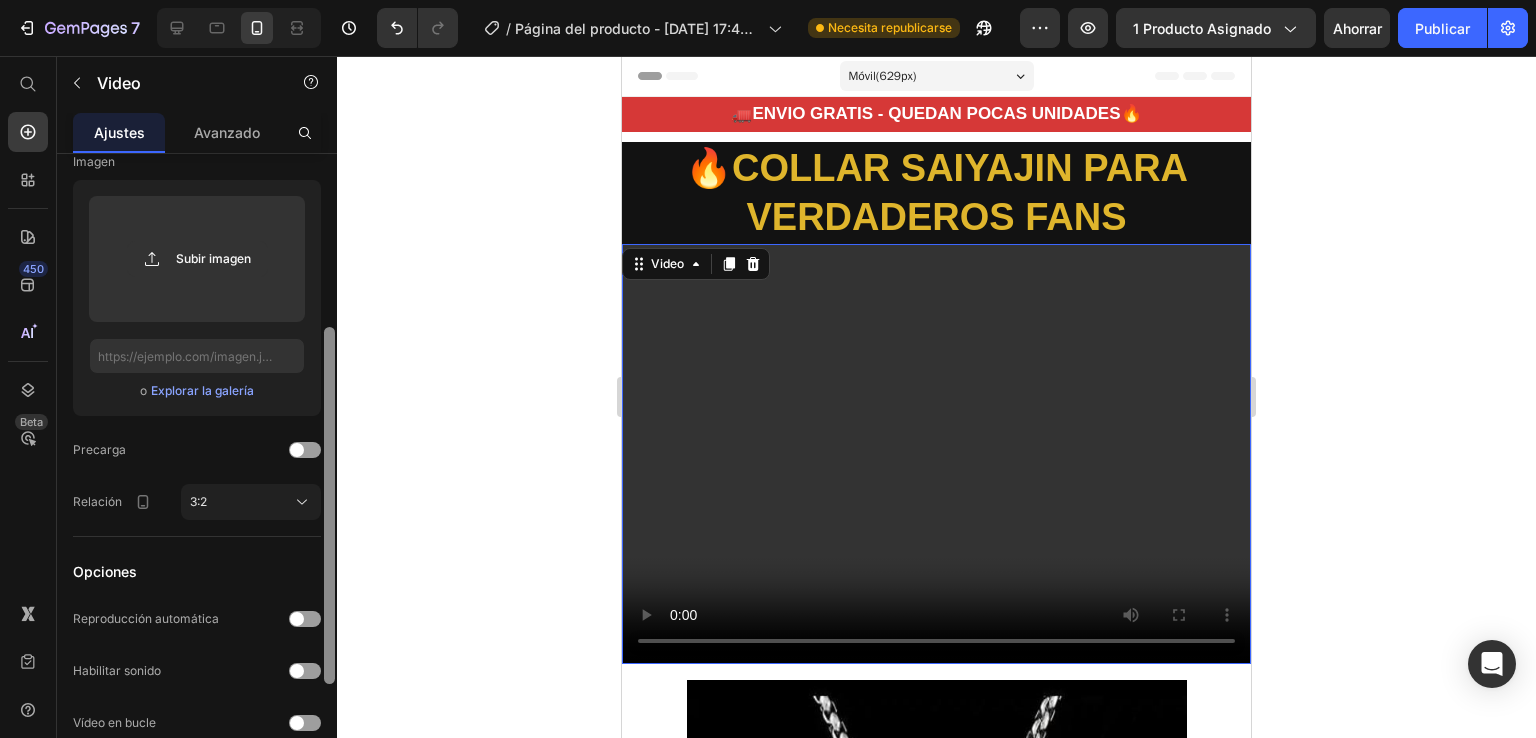 drag, startPoint x: 328, startPoint y: 354, endPoint x: 333, endPoint y: 345, distance: 10.29563 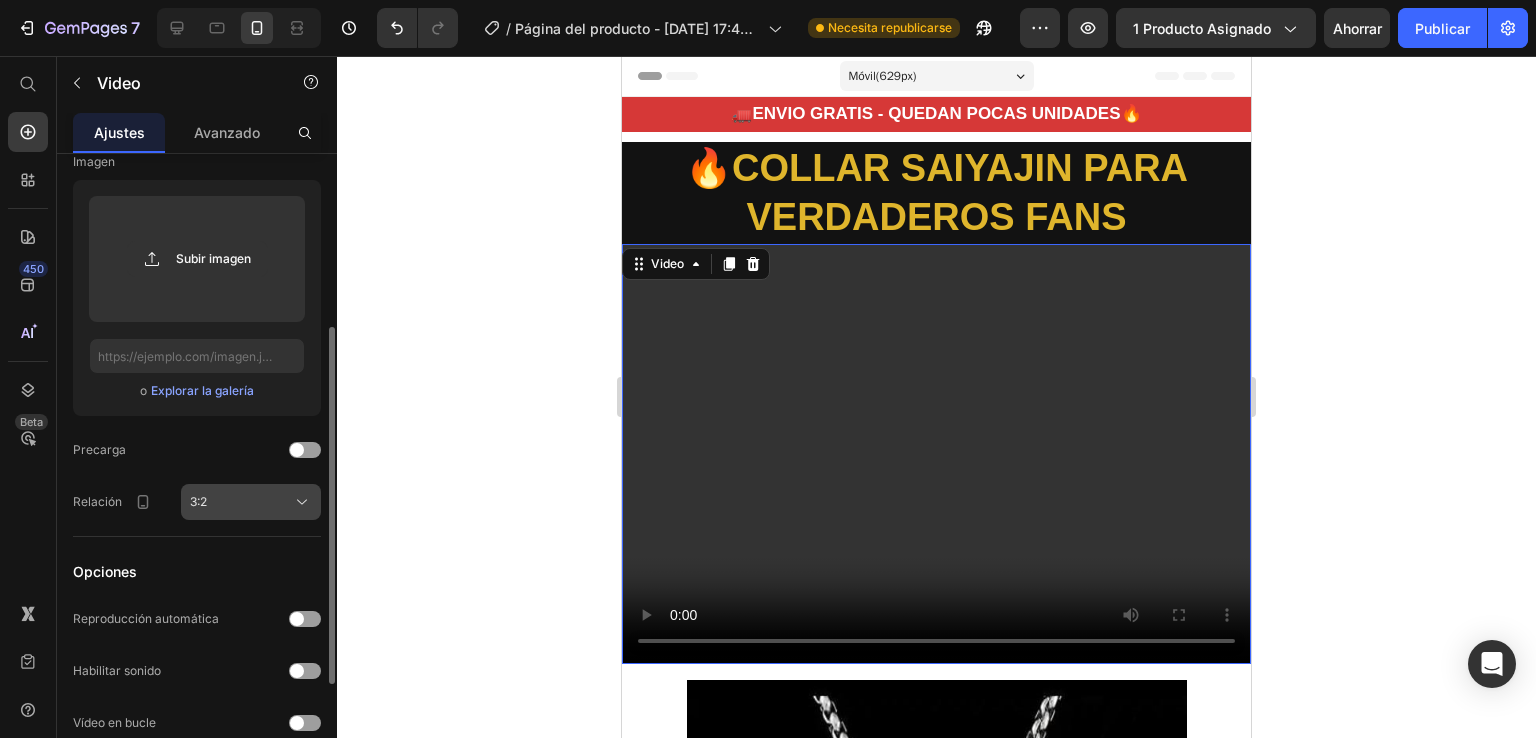 click 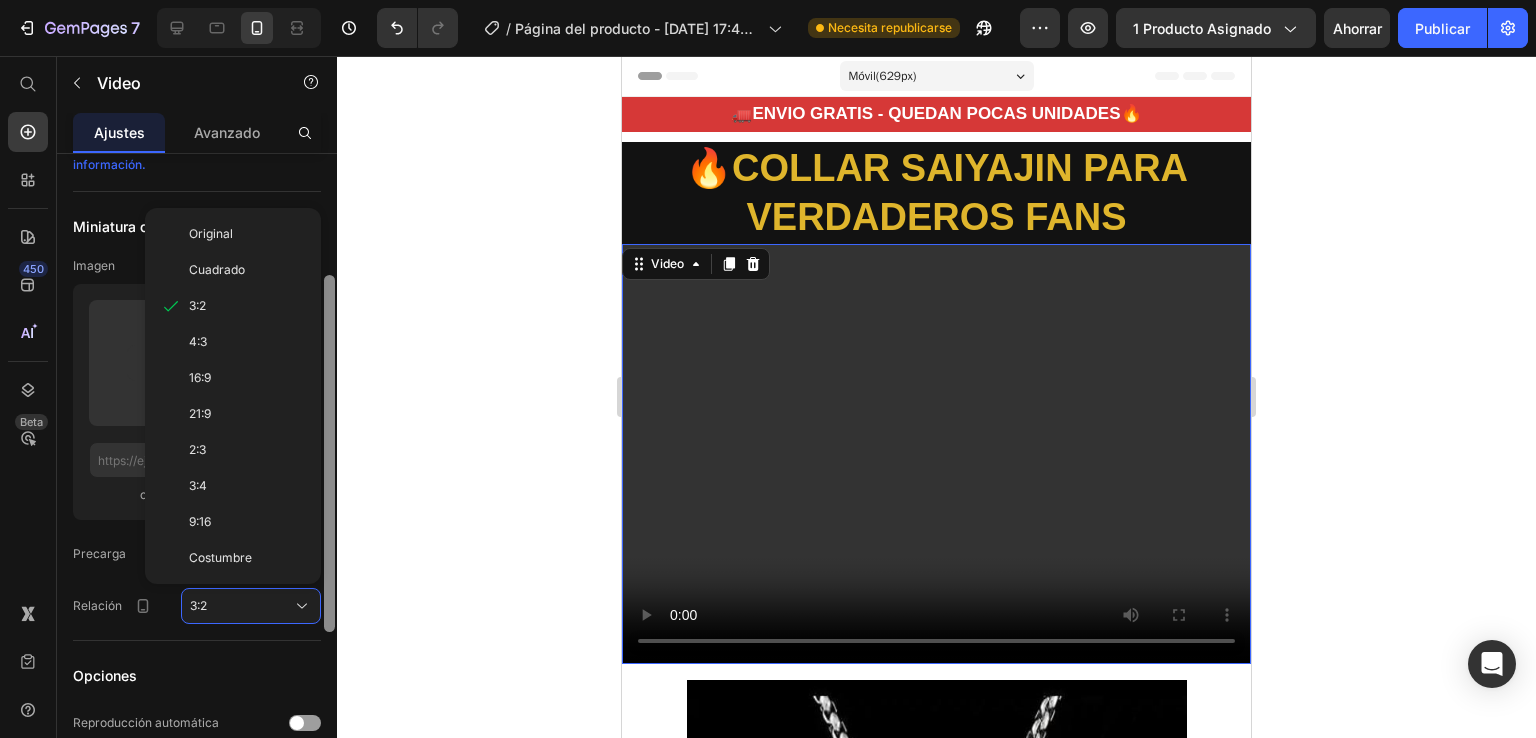 scroll, scrollTop: 202, scrollLeft: 0, axis: vertical 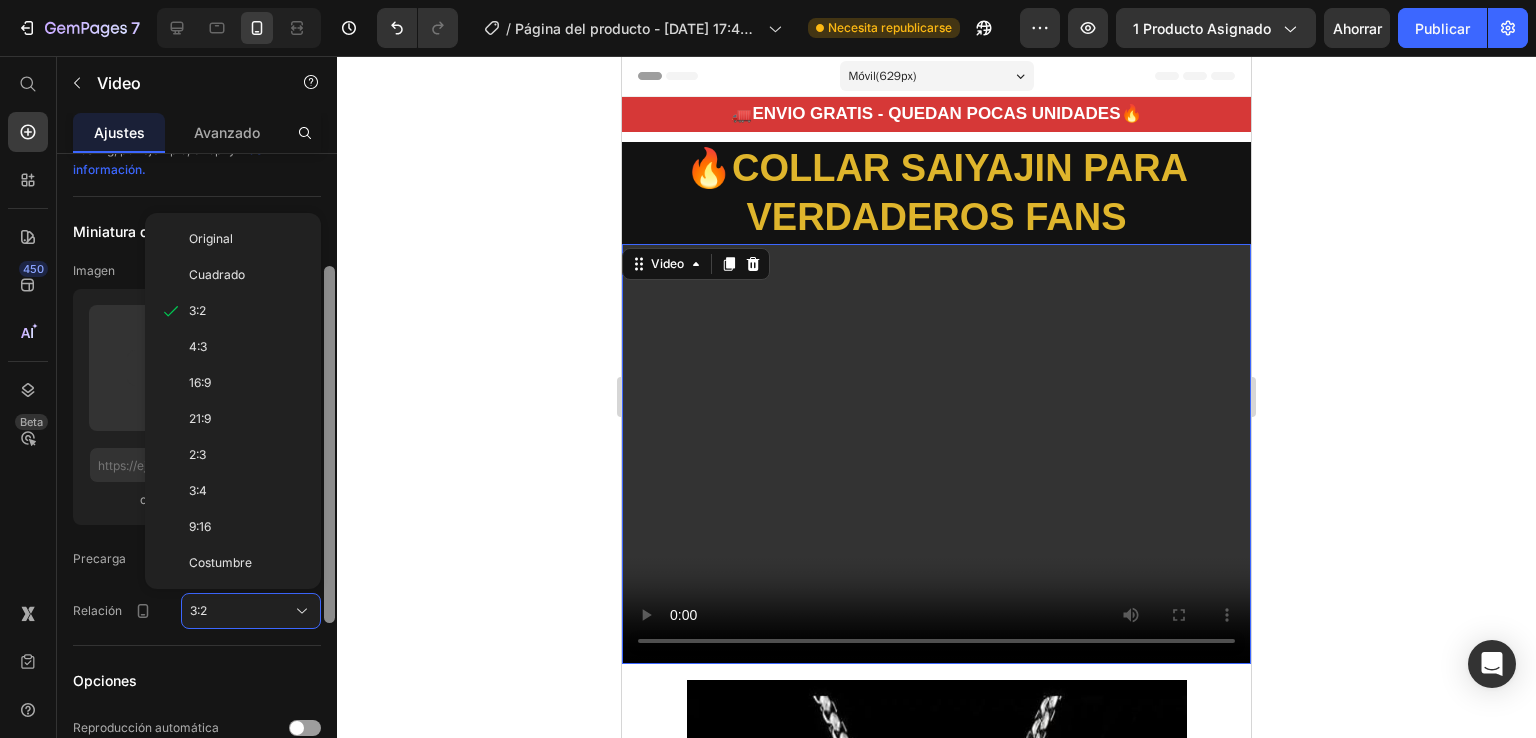 drag, startPoint x: 329, startPoint y: 339, endPoint x: 337, endPoint y: 278, distance: 61.522354 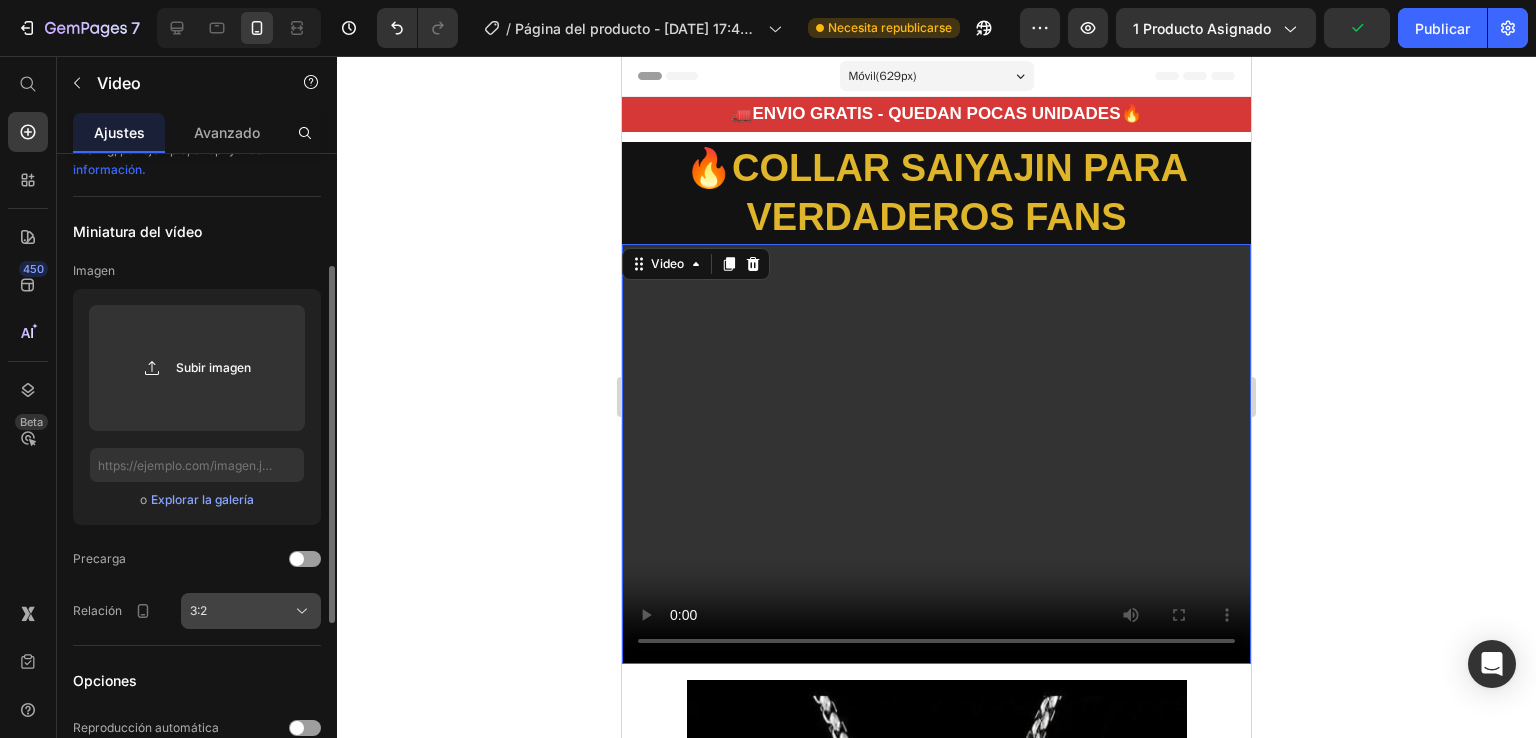 click on "3:2" 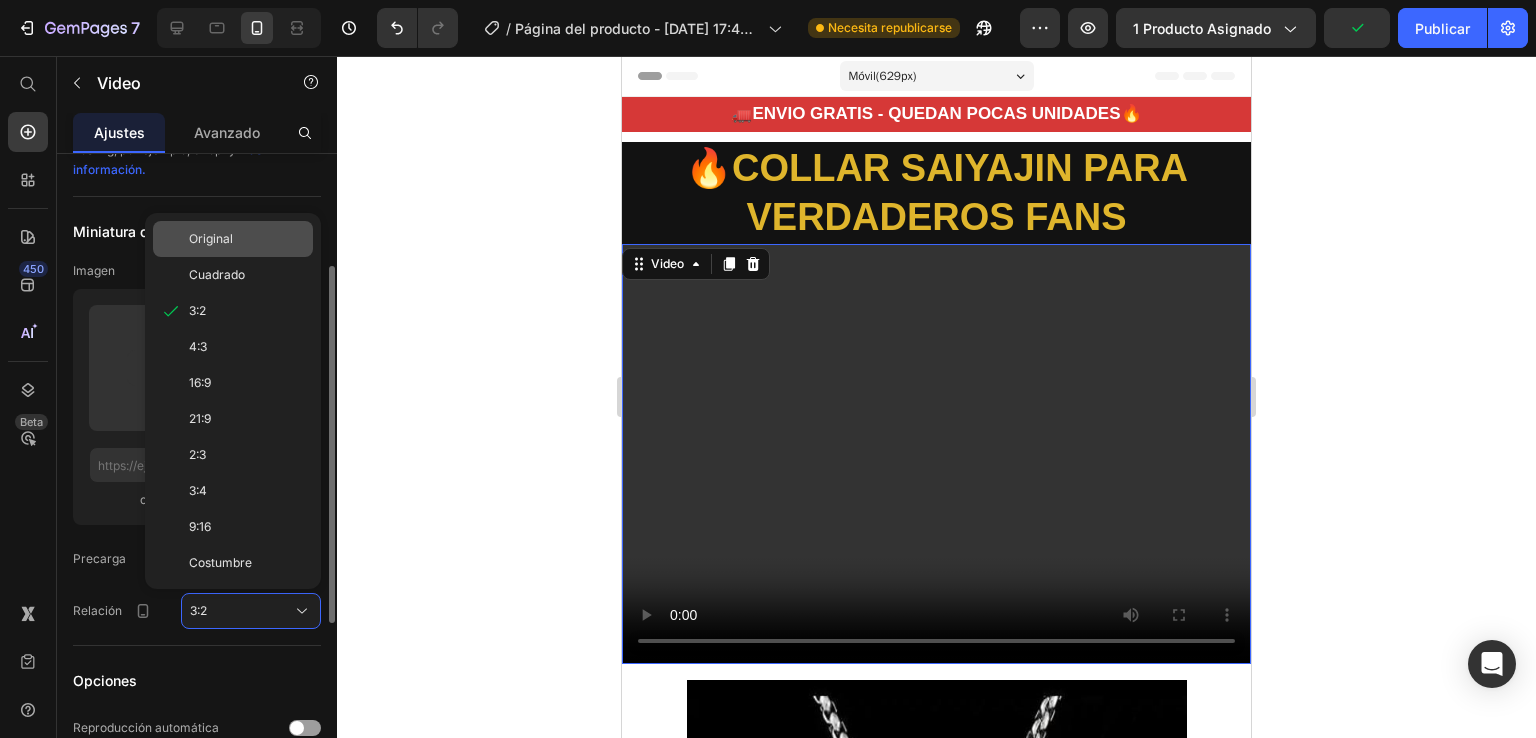 click on "Original" at bounding box center (247, 239) 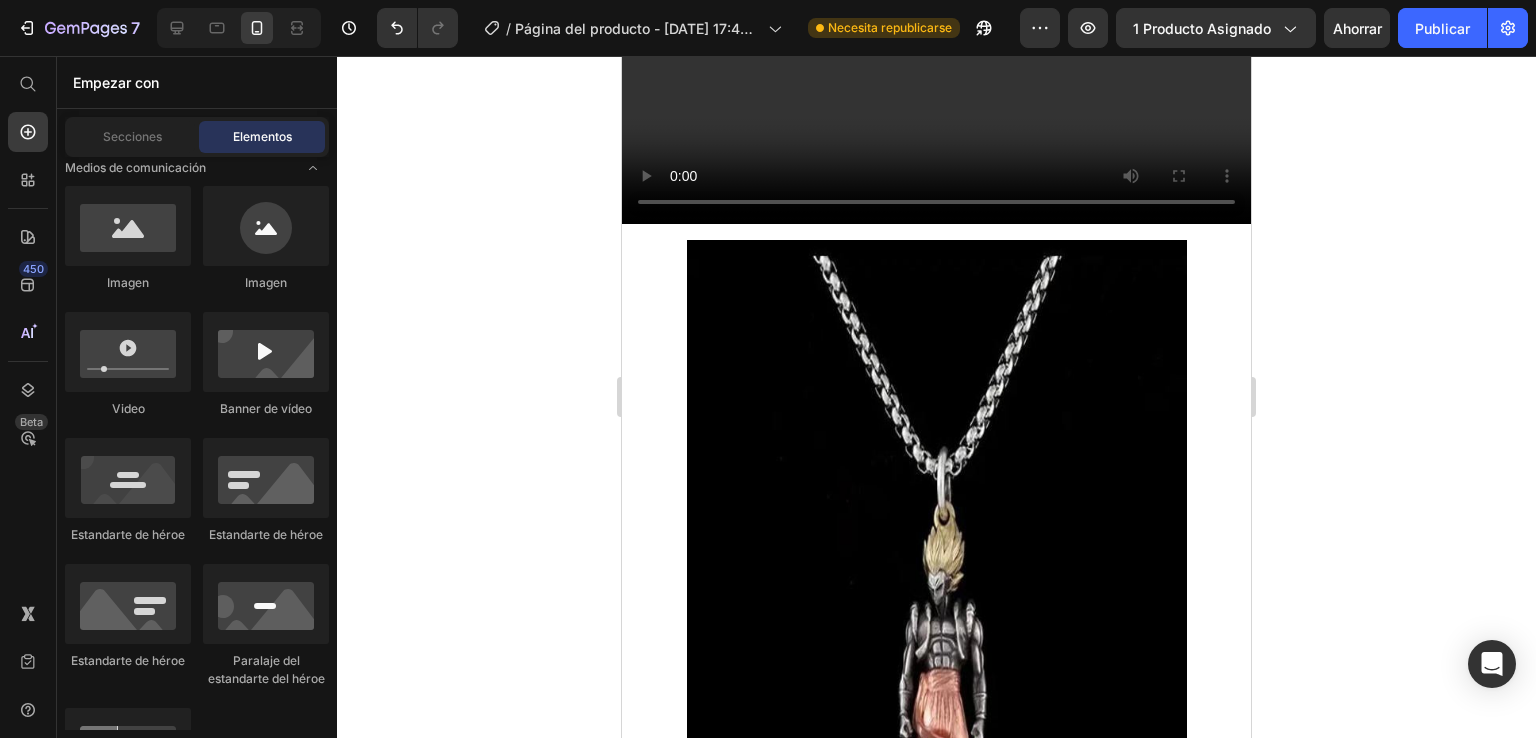 scroll, scrollTop: 378, scrollLeft: 0, axis: vertical 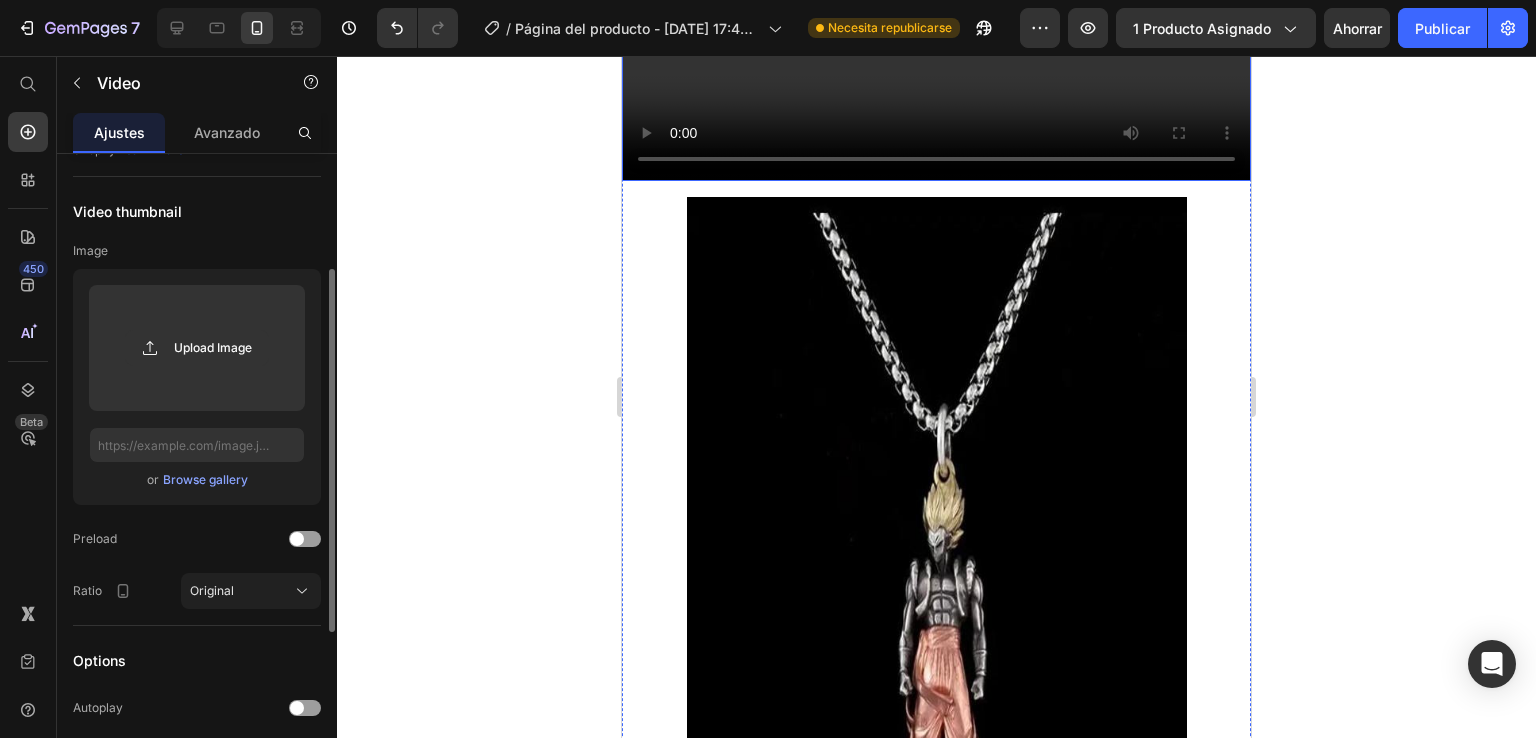 click at bounding box center (936, 23) 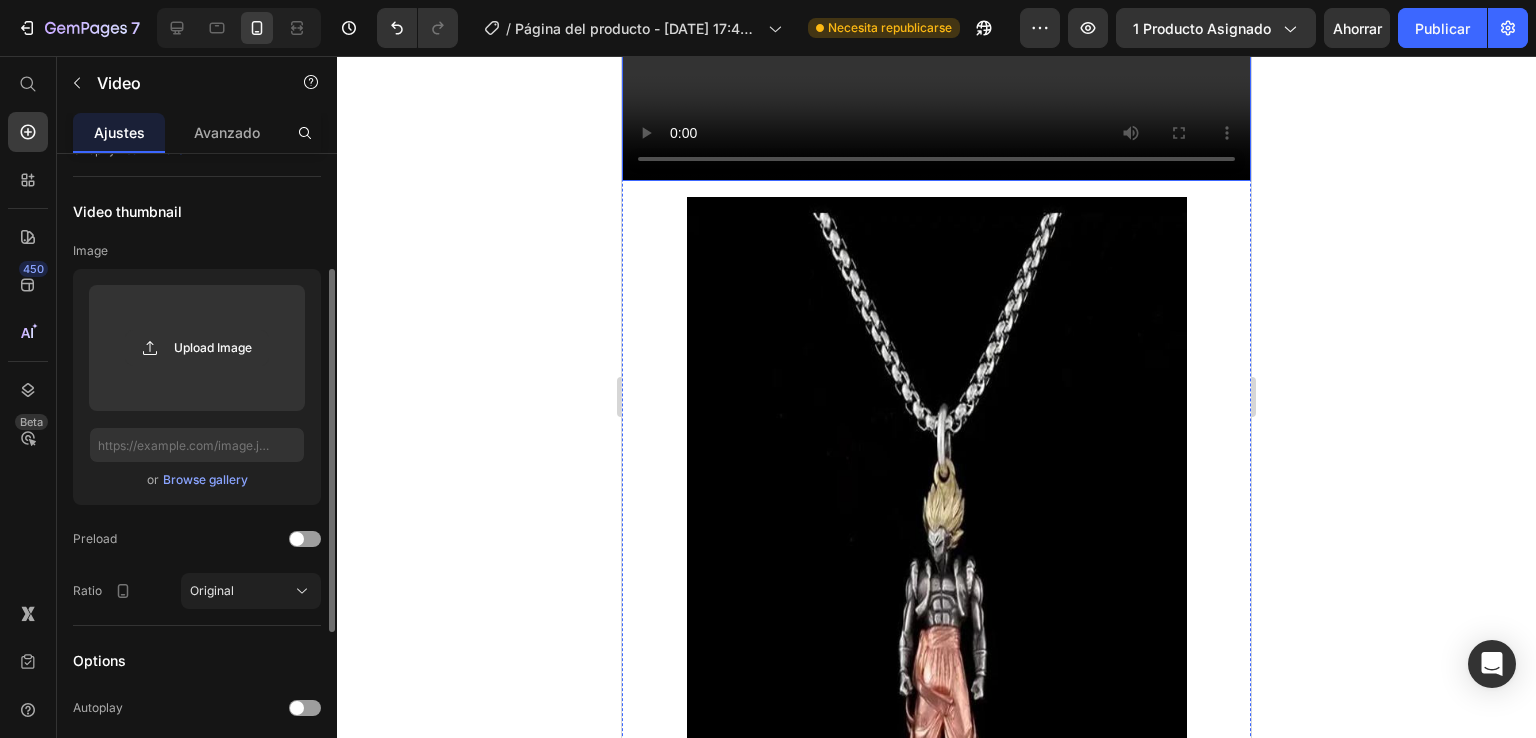 click at bounding box center [936, 23] 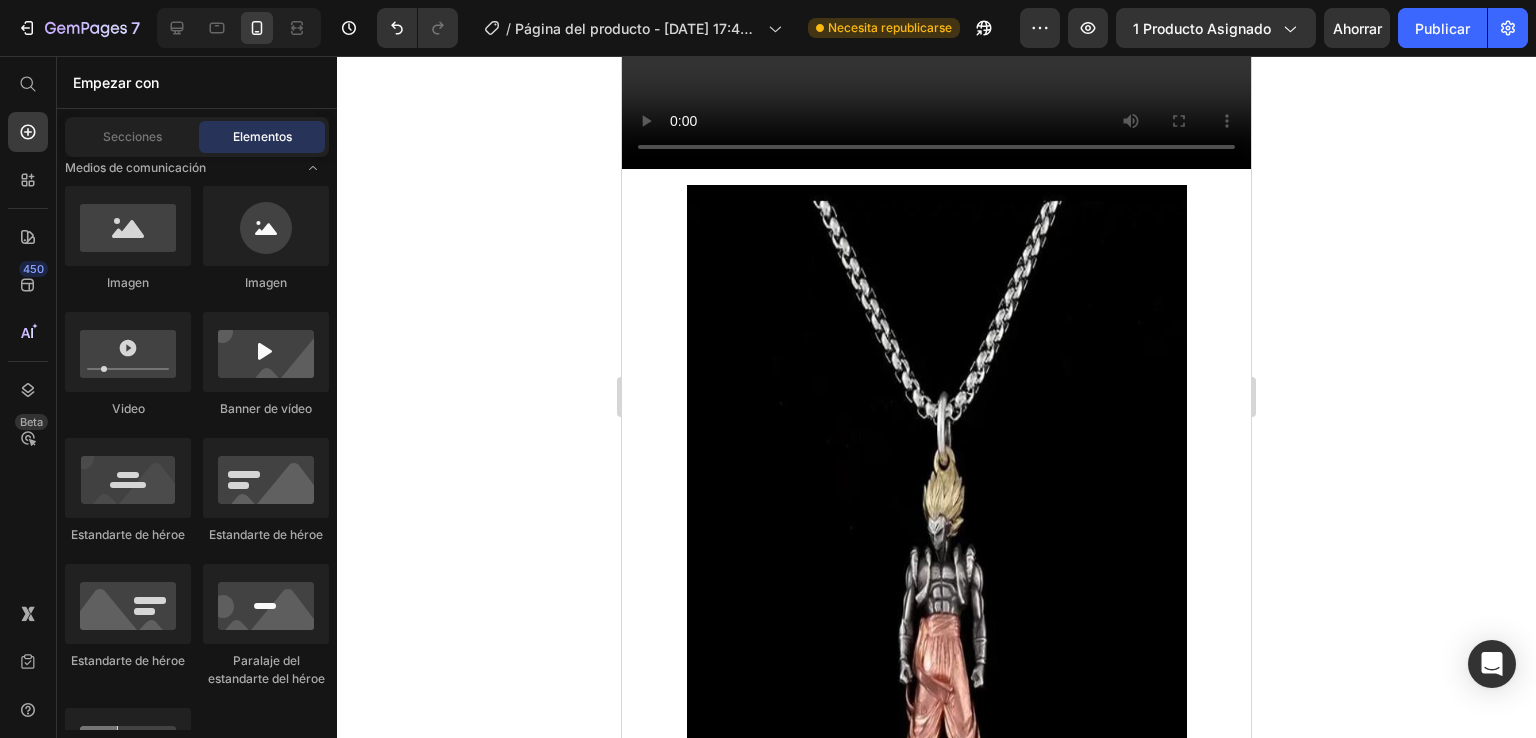 scroll, scrollTop: 546, scrollLeft: 0, axis: vertical 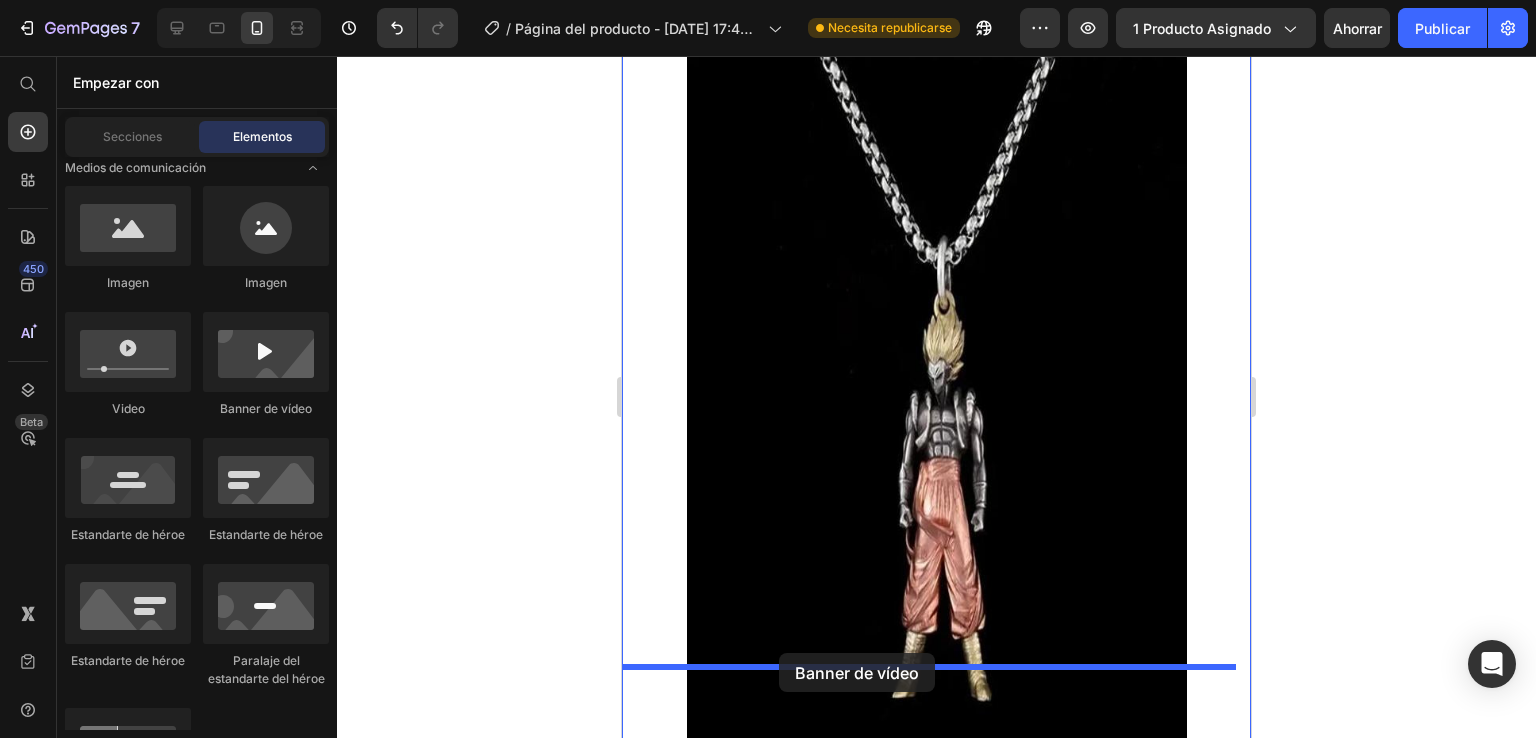 drag, startPoint x: 899, startPoint y: 429, endPoint x: 779, endPoint y: 653, distance: 254.11809 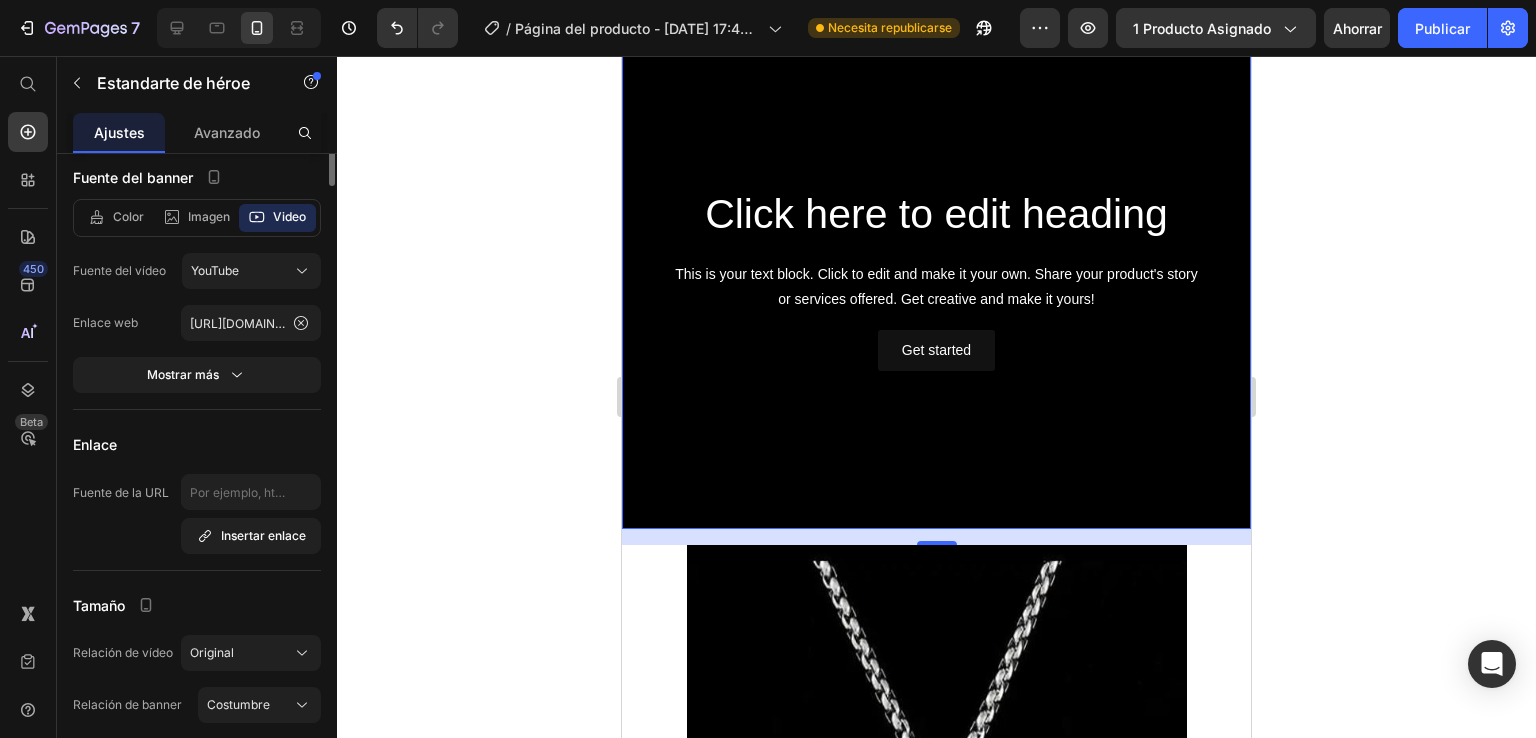 scroll, scrollTop: 0, scrollLeft: 0, axis: both 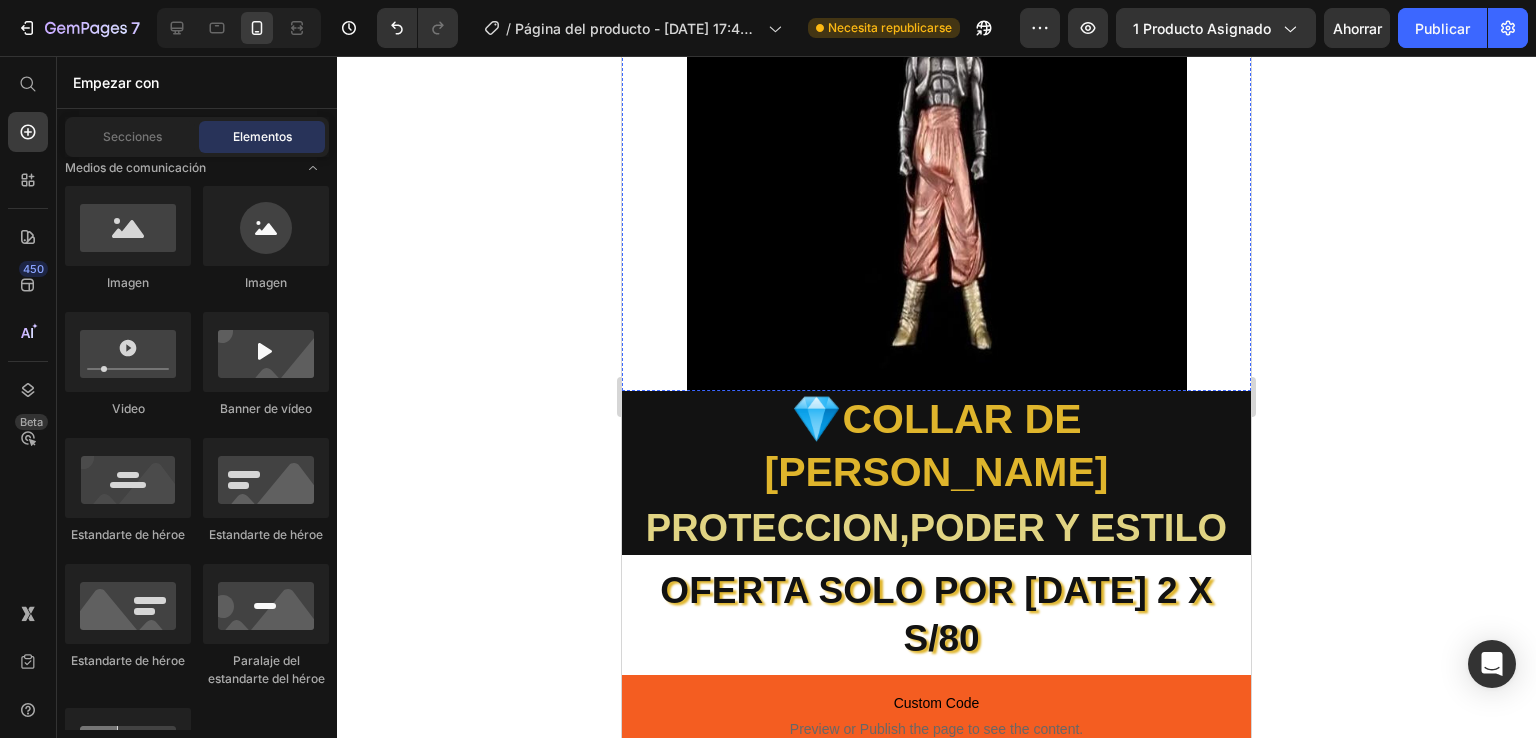 click at bounding box center [936, -589] 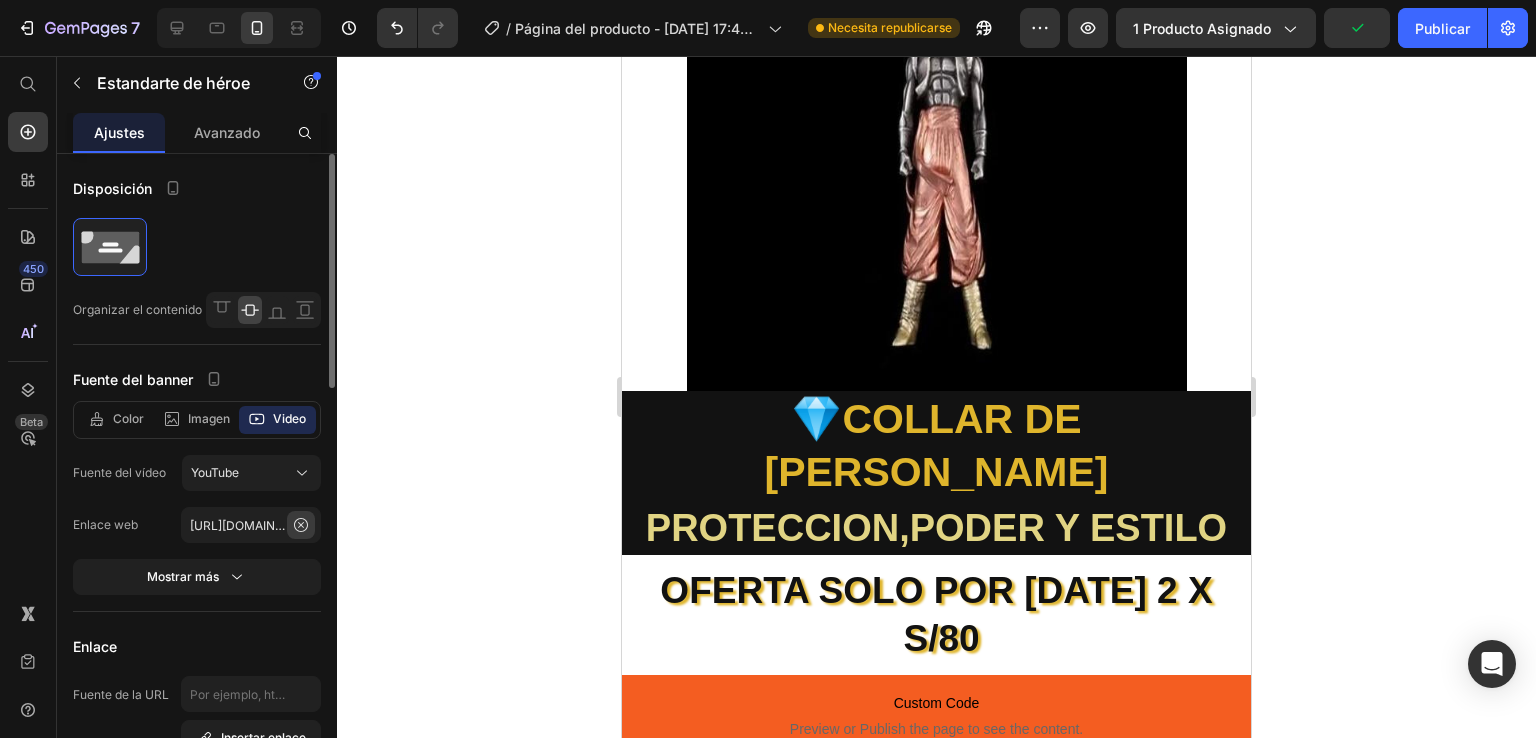 click 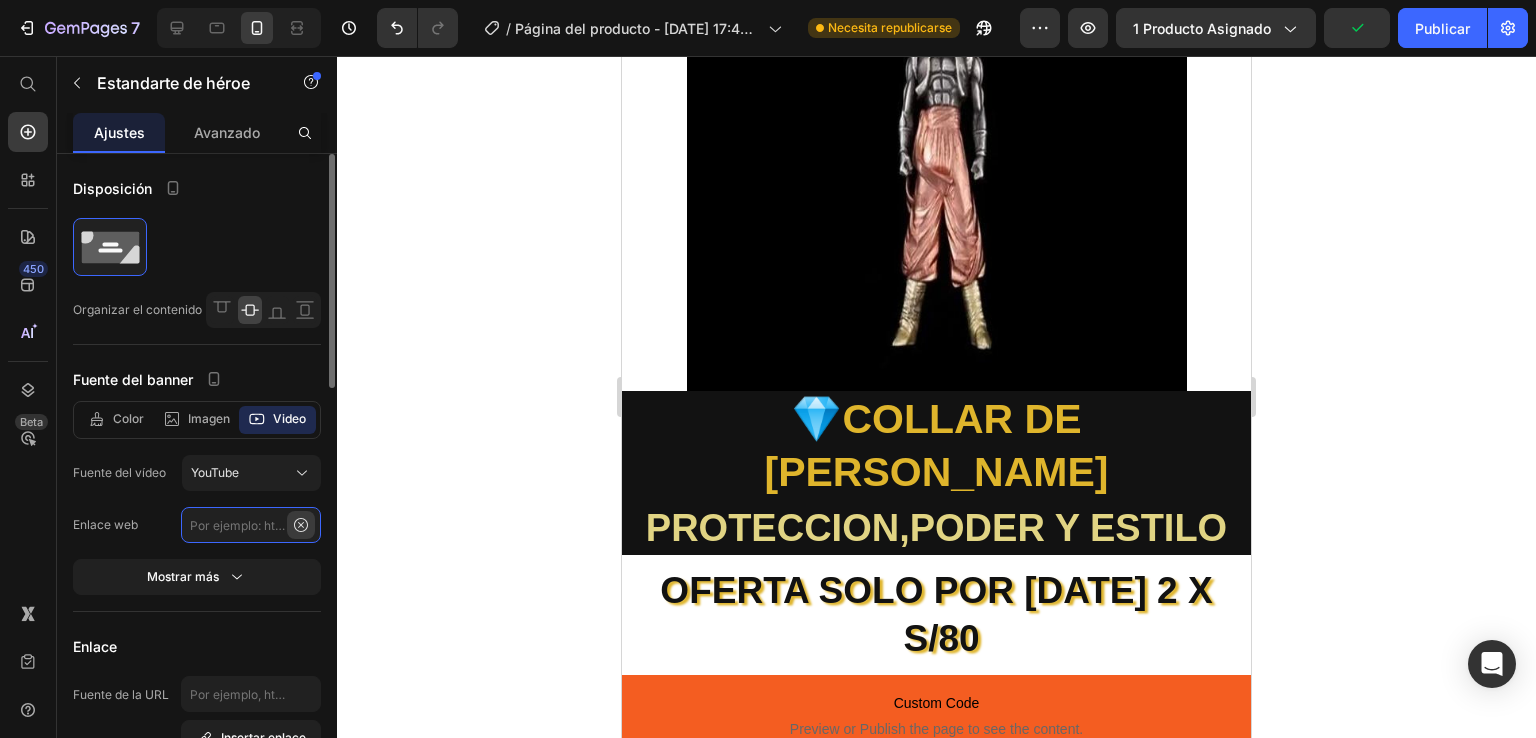 scroll, scrollTop: 0, scrollLeft: 0, axis: both 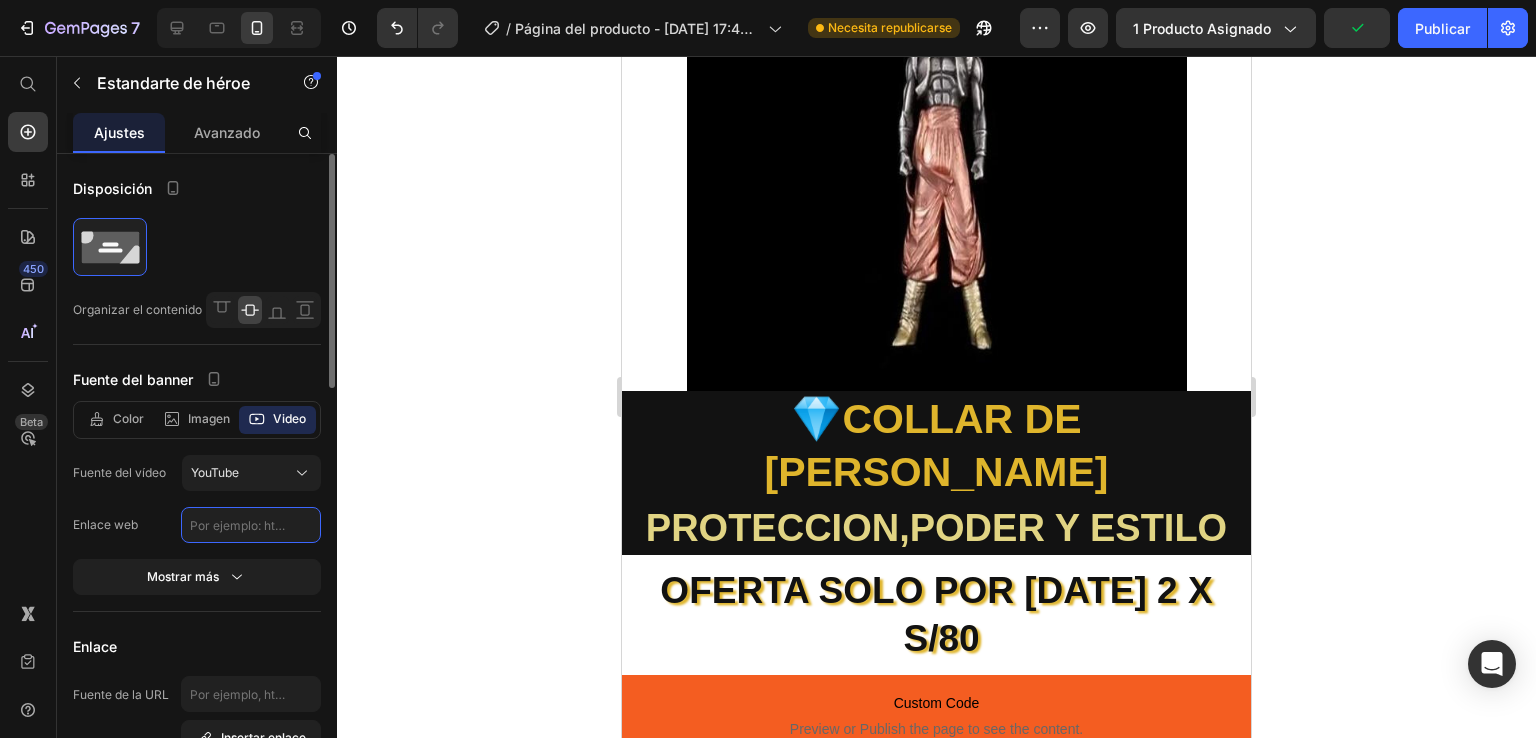 click 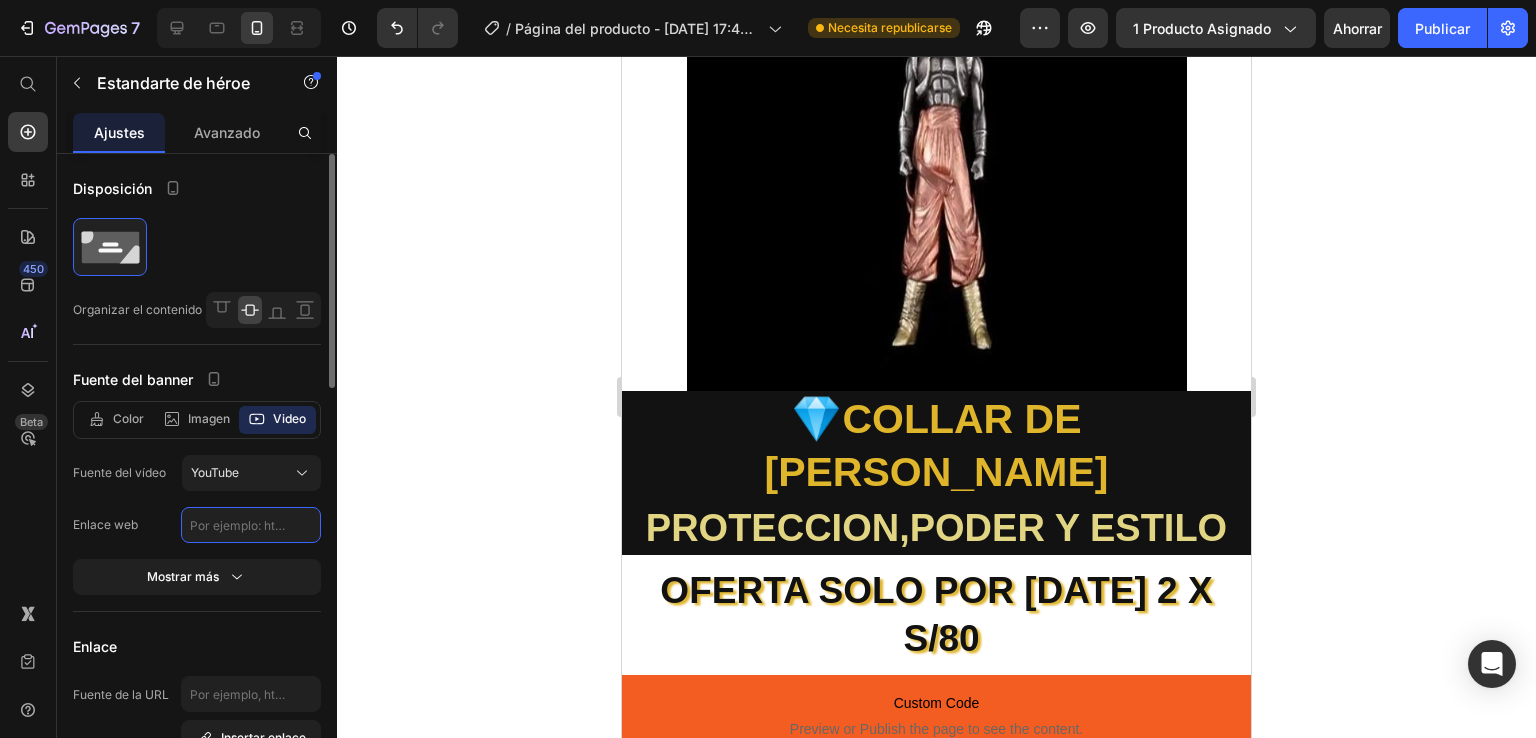paste on "[URL][DOMAIN_NAME]" 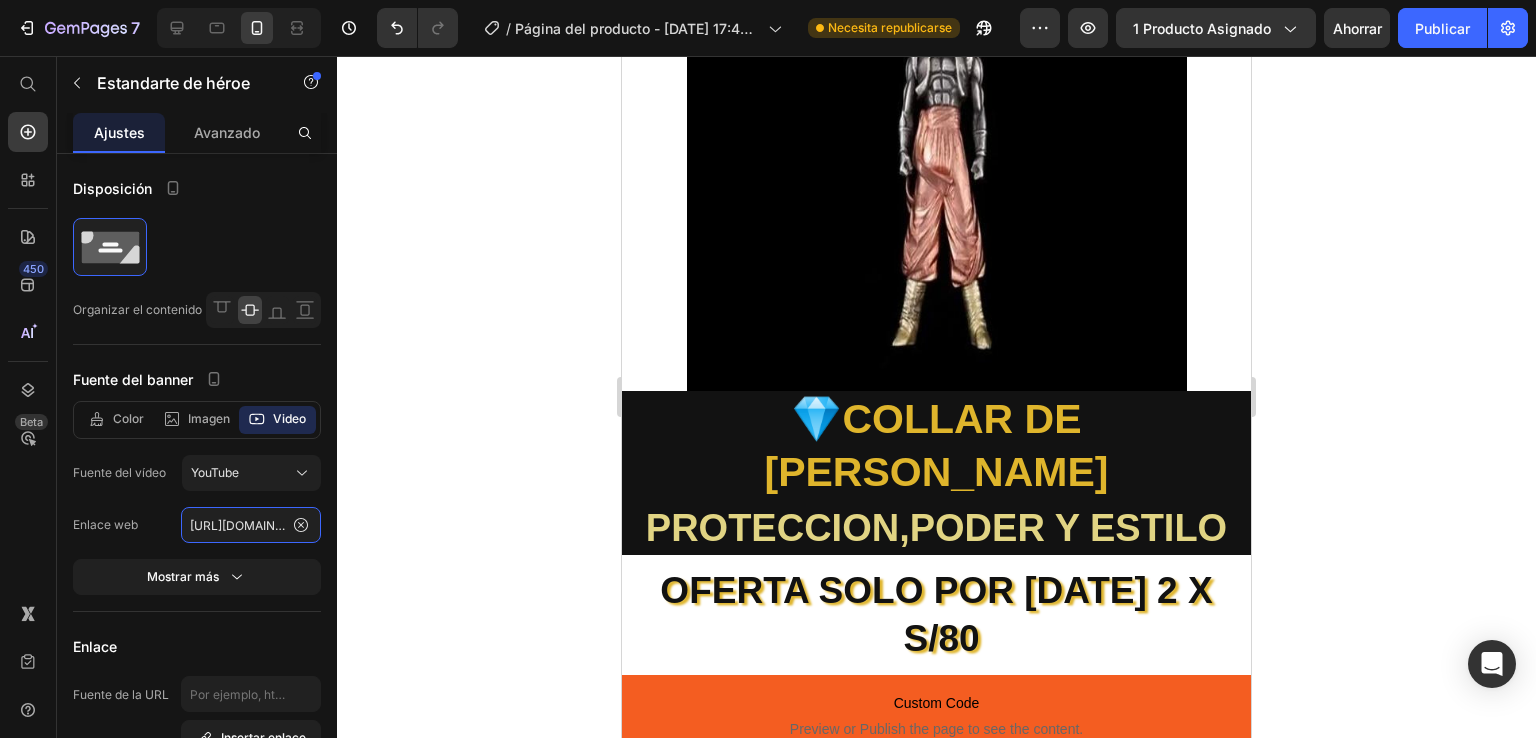 scroll, scrollTop: 0, scrollLeft: 369, axis: horizontal 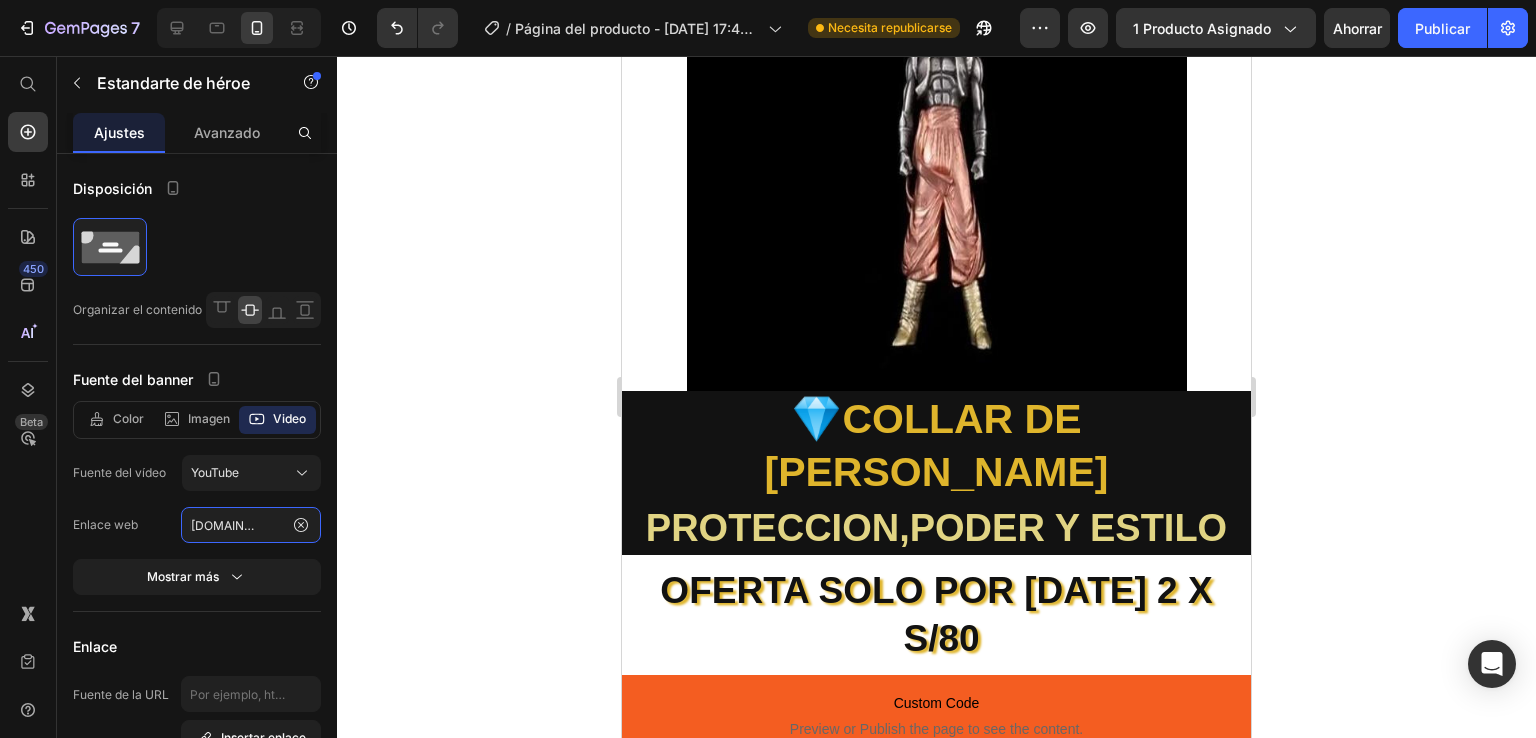 type on "[URL][DOMAIN_NAME]" 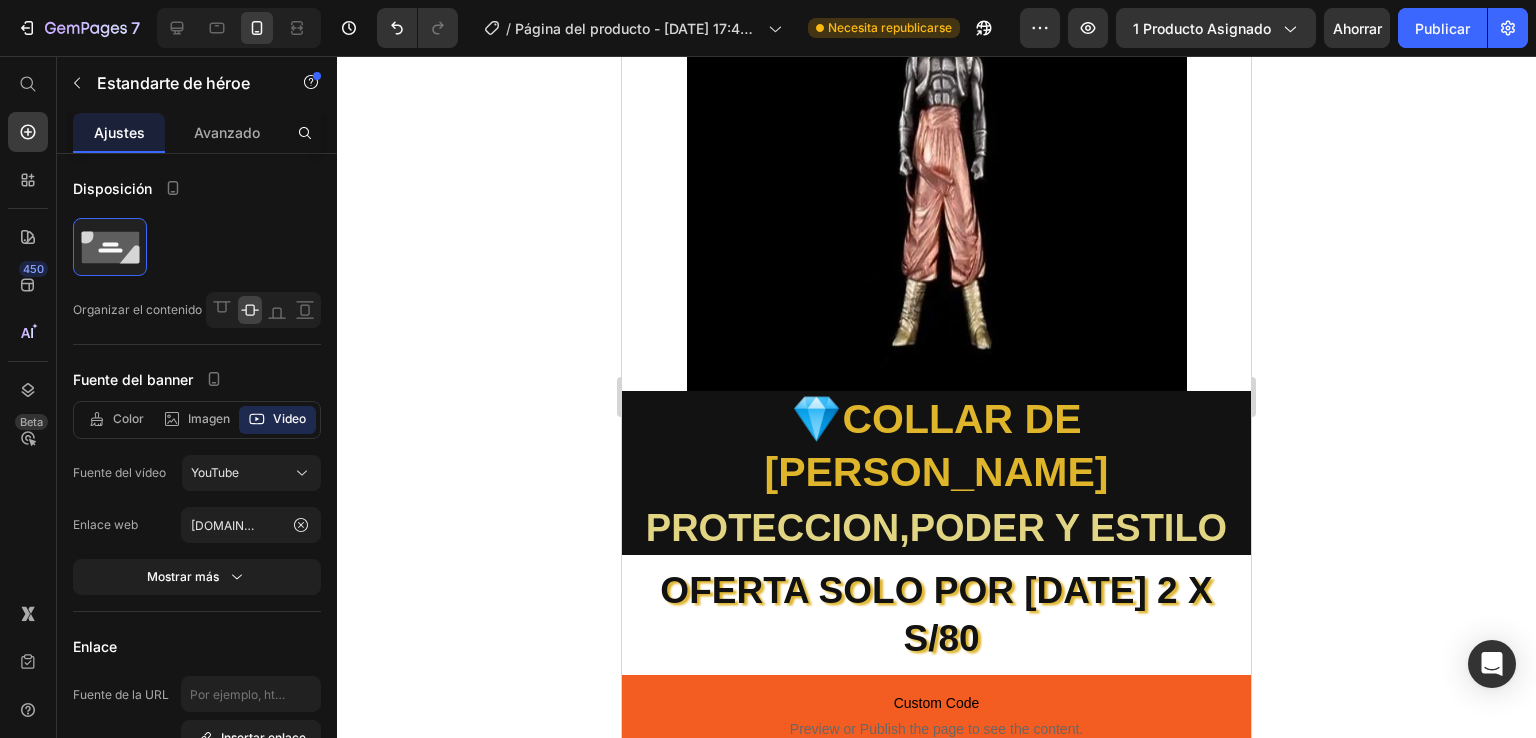 scroll, scrollTop: 0, scrollLeft: 0, axis: both 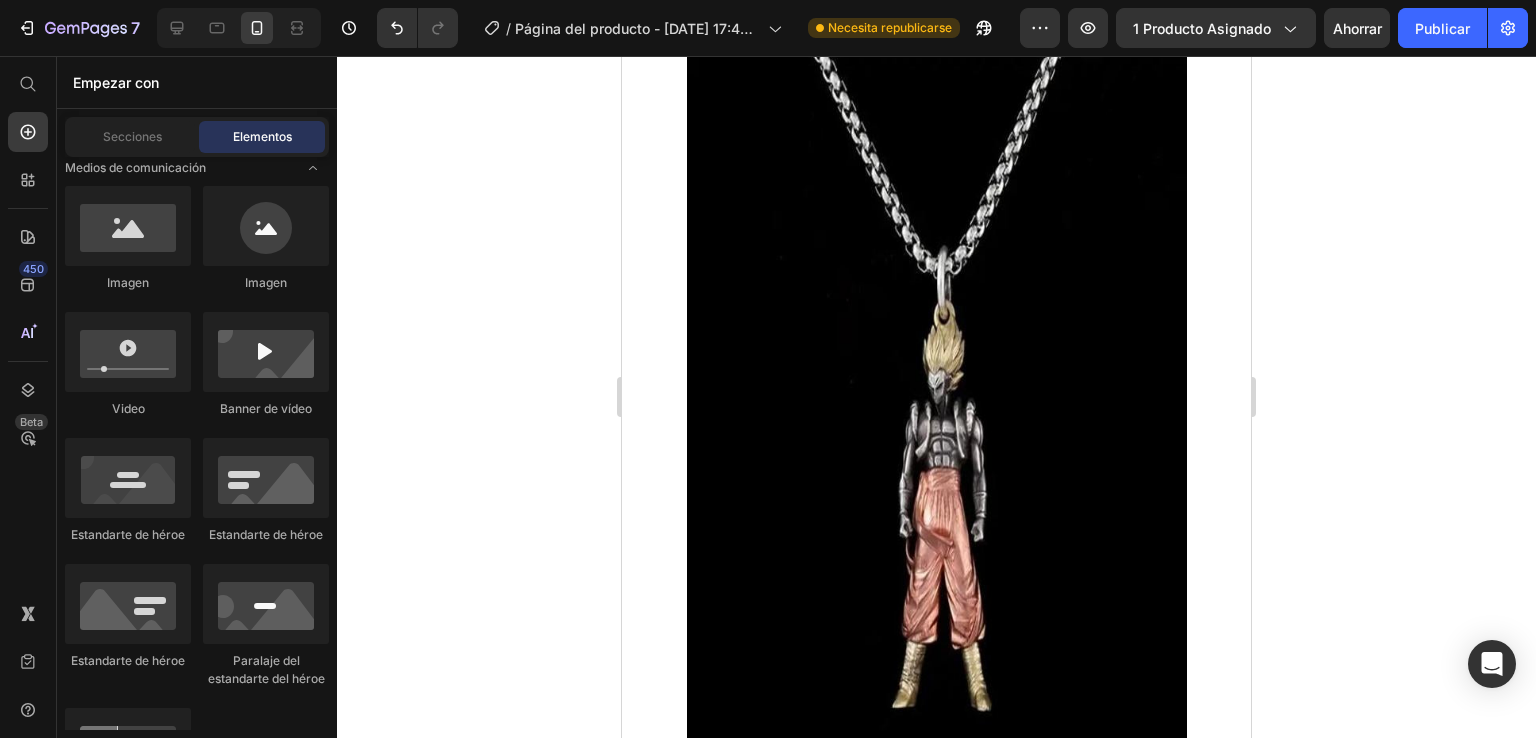 click on "Empezar" at bounding box center (936, -117) 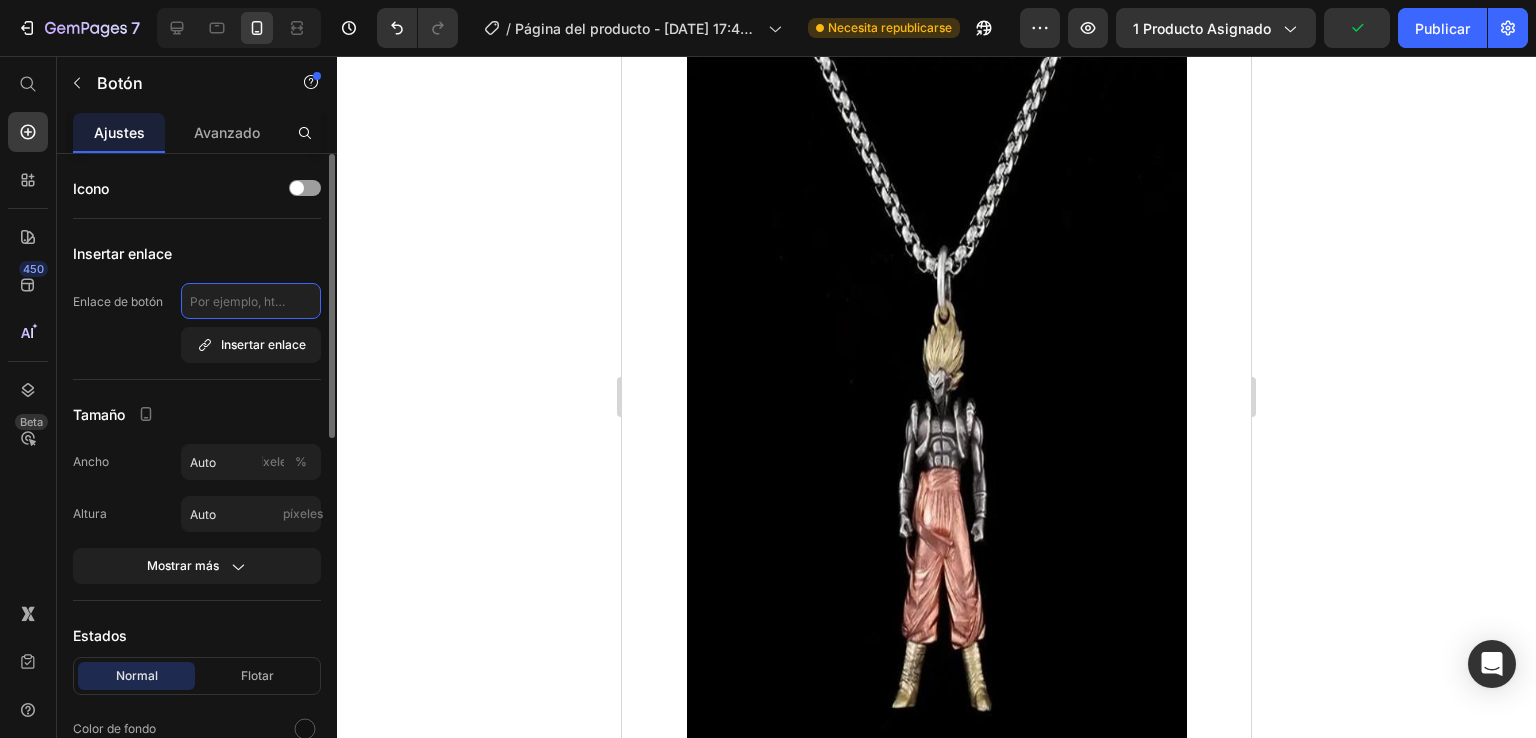 click 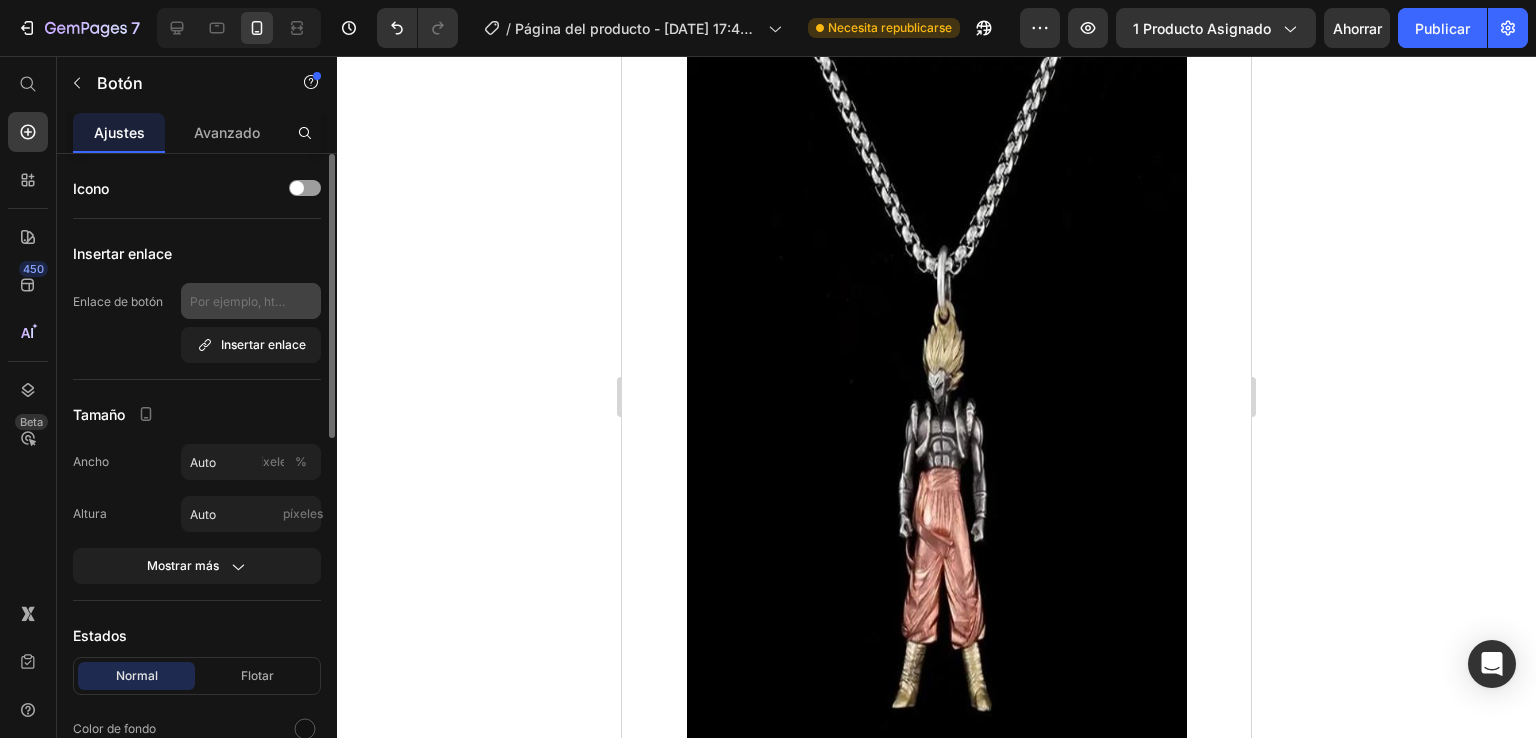 drag, startPoint x: 891, startPoint y: 355, endPoint x: 804, endPoint y: 321, distance: 93.40771 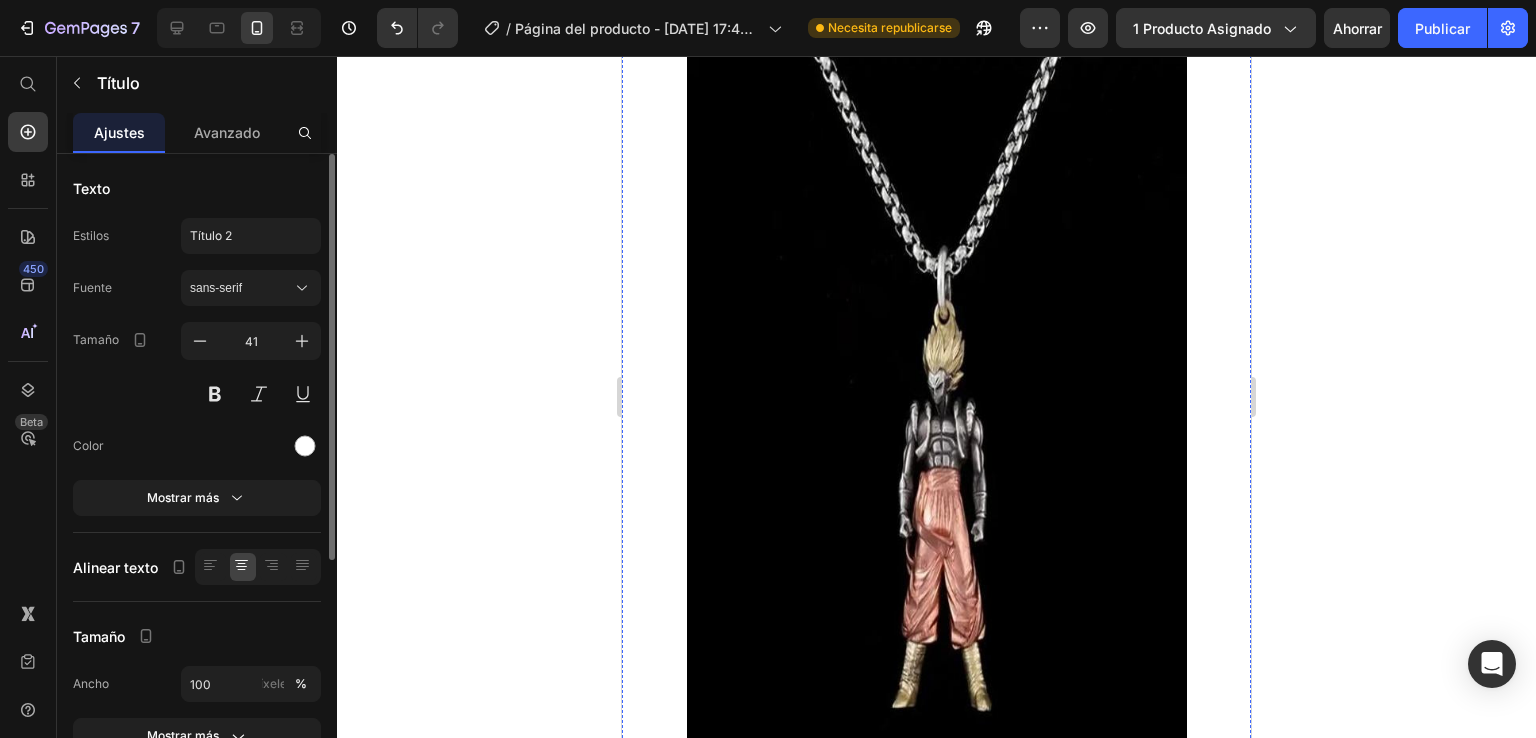 click at bounding box center (936, -227) 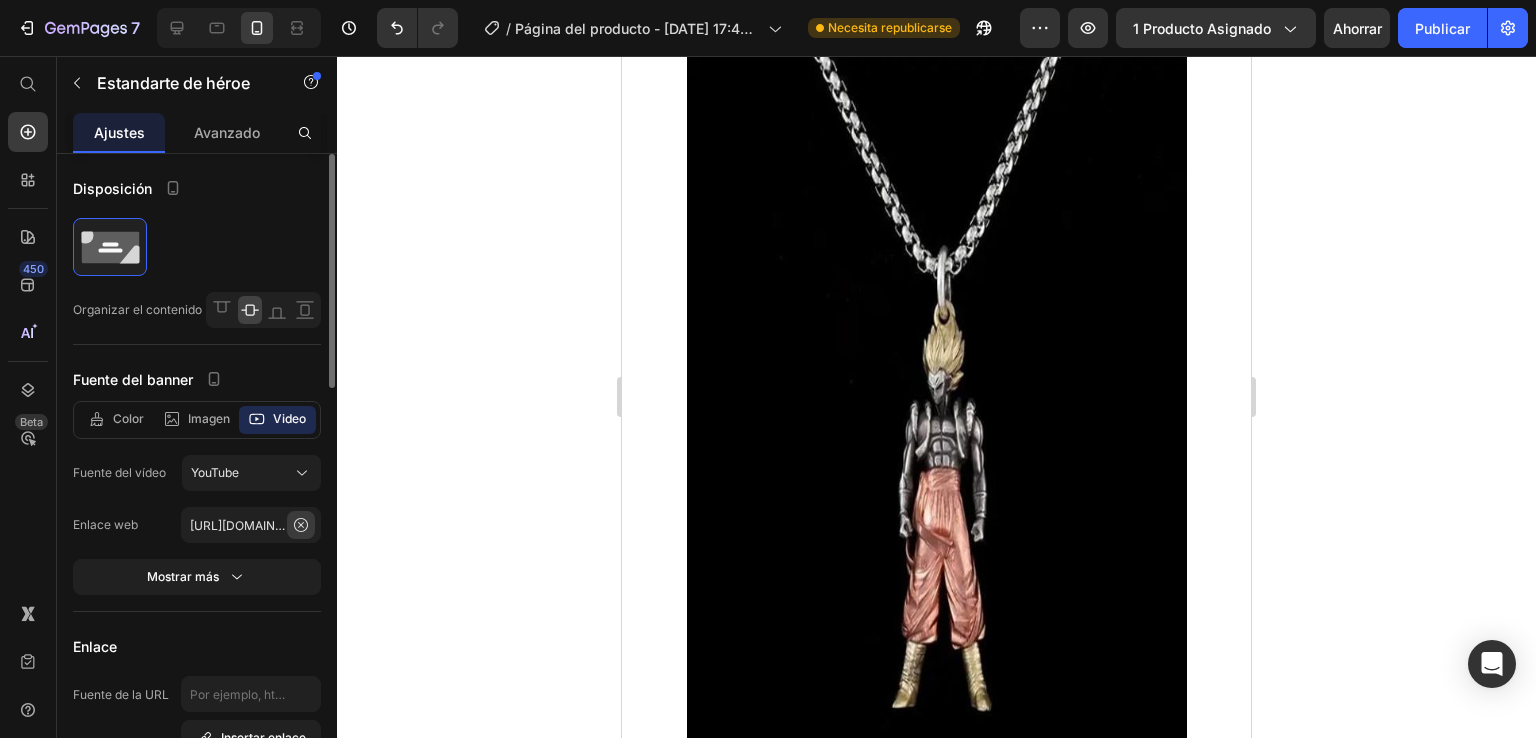 click 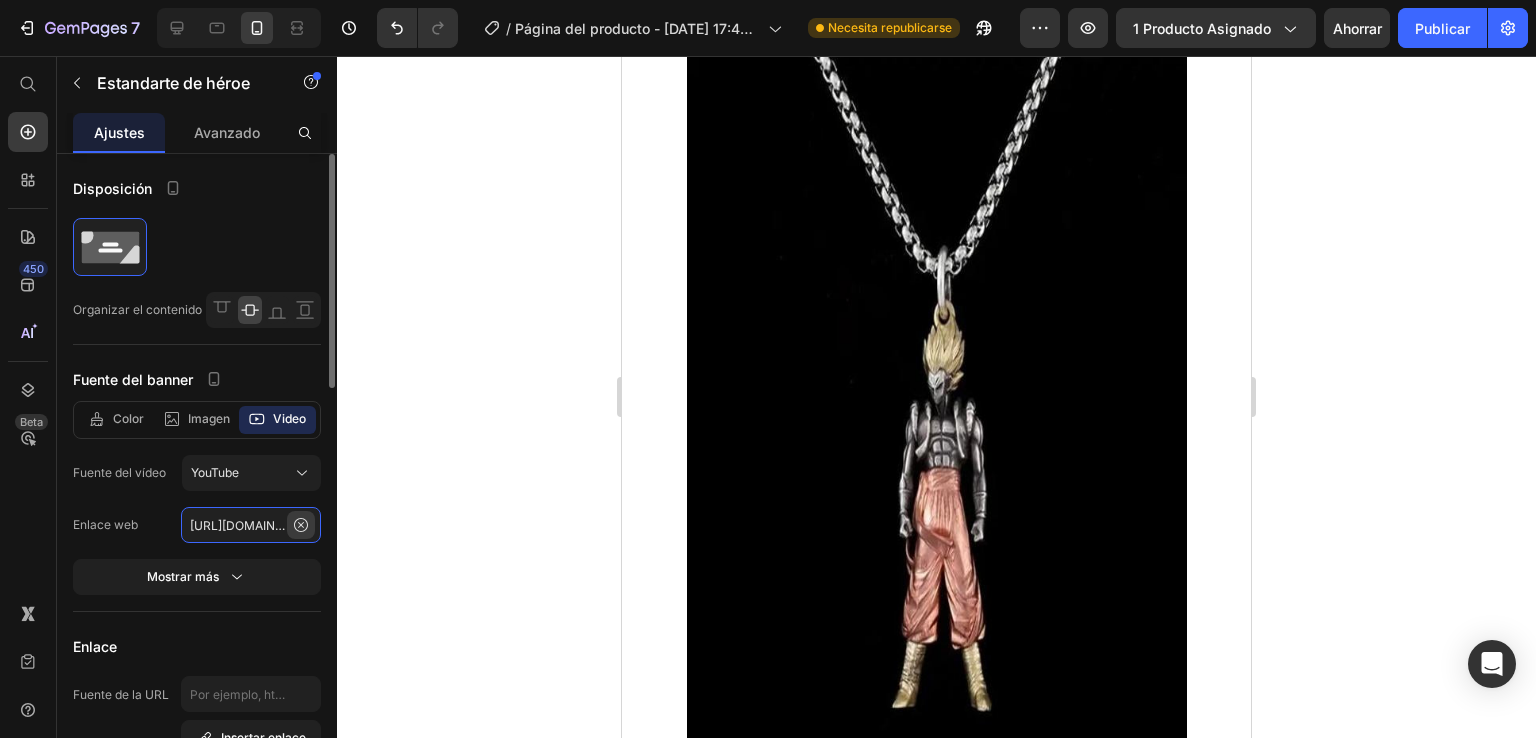 click on "[URL][DOMAIN_NAME]" 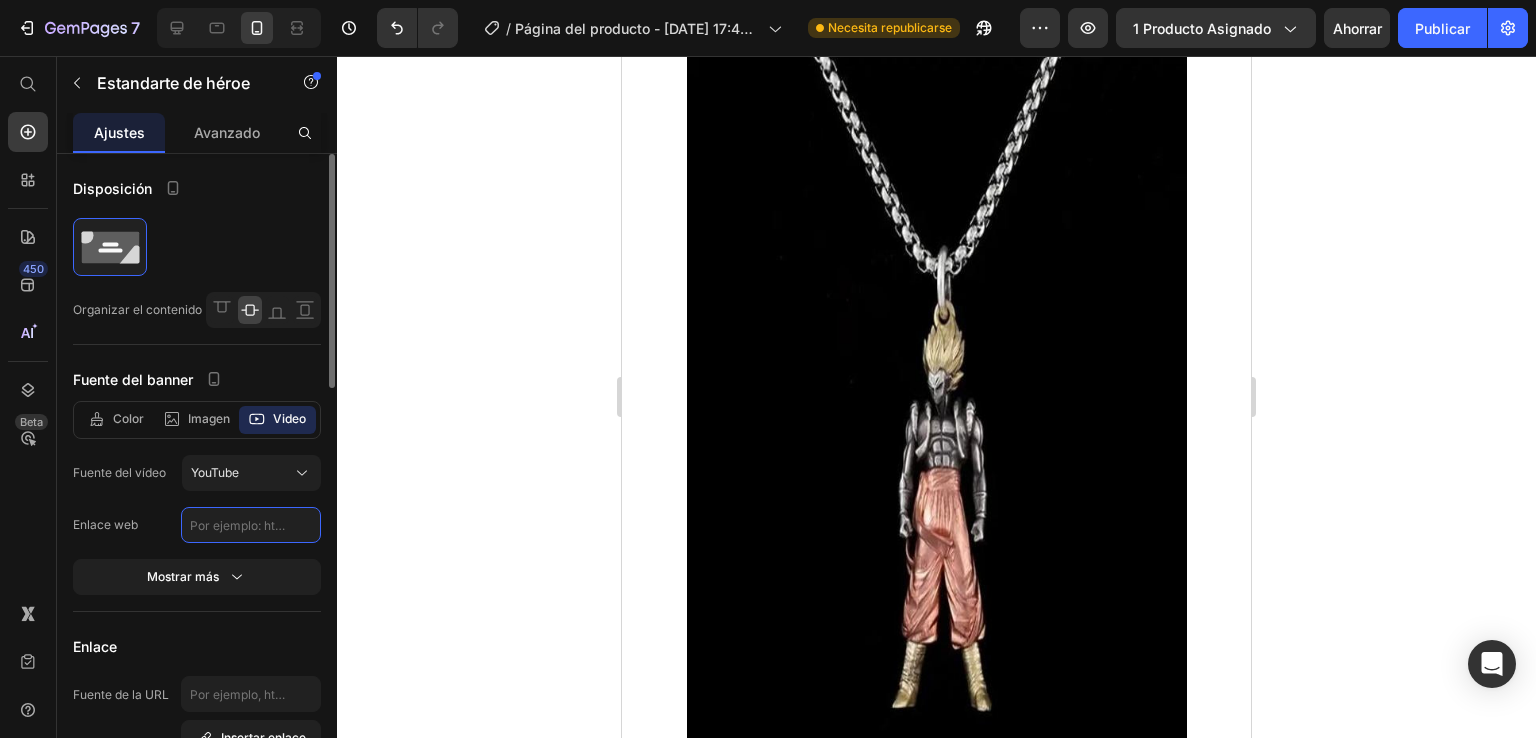 scroll, scrollTop: 0, scrollLeft: 0, axis: both 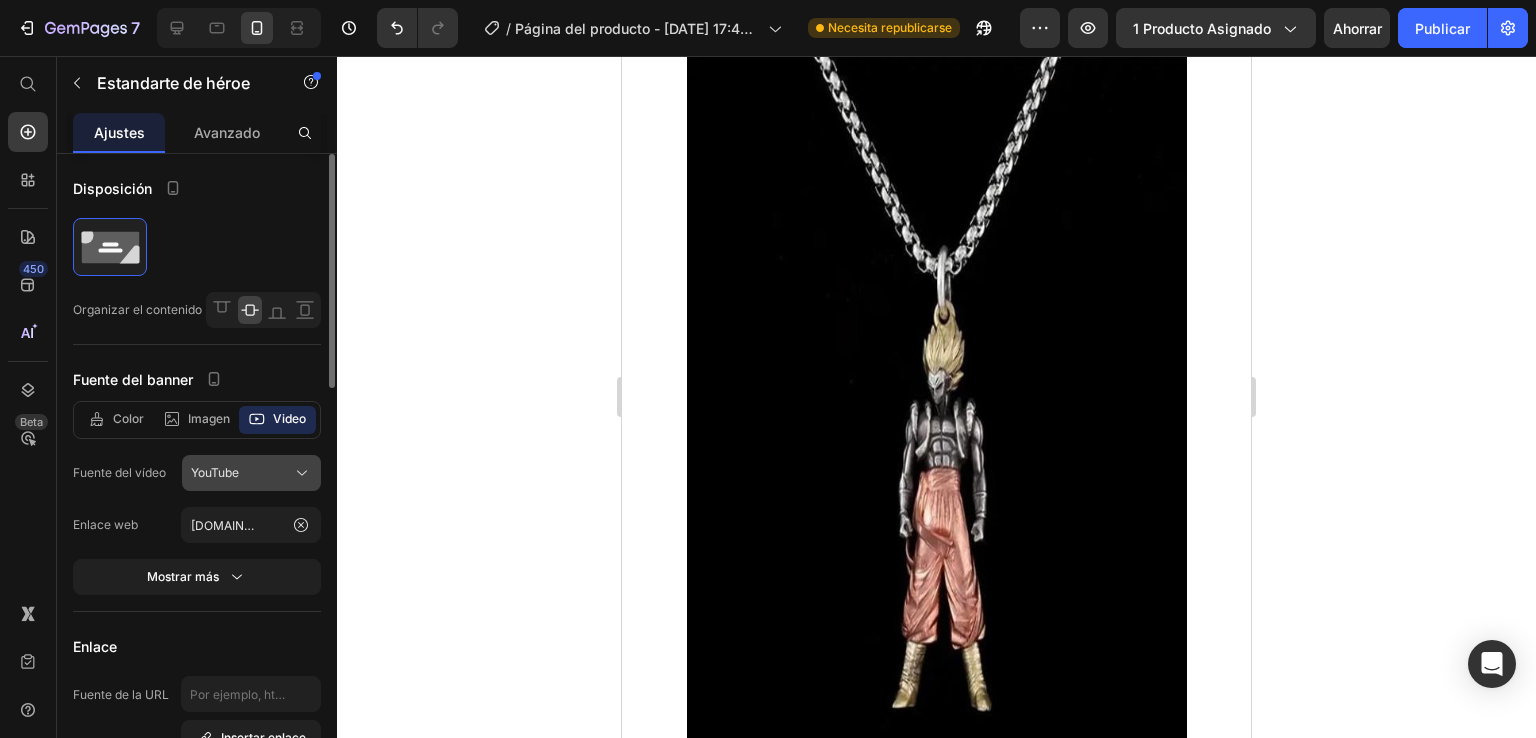 click 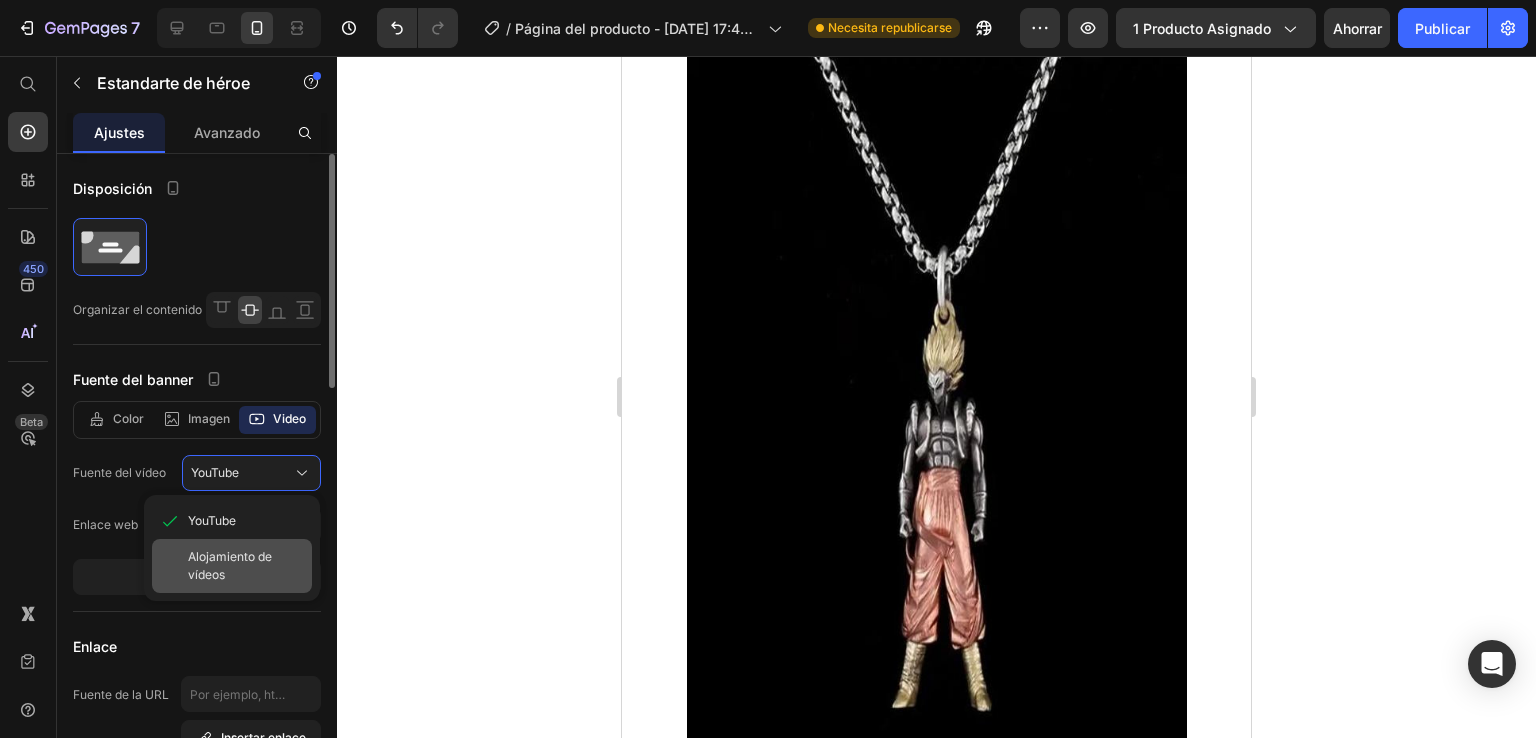 click on "Alojamiento de vídeos" at bounding box center [246, 566] 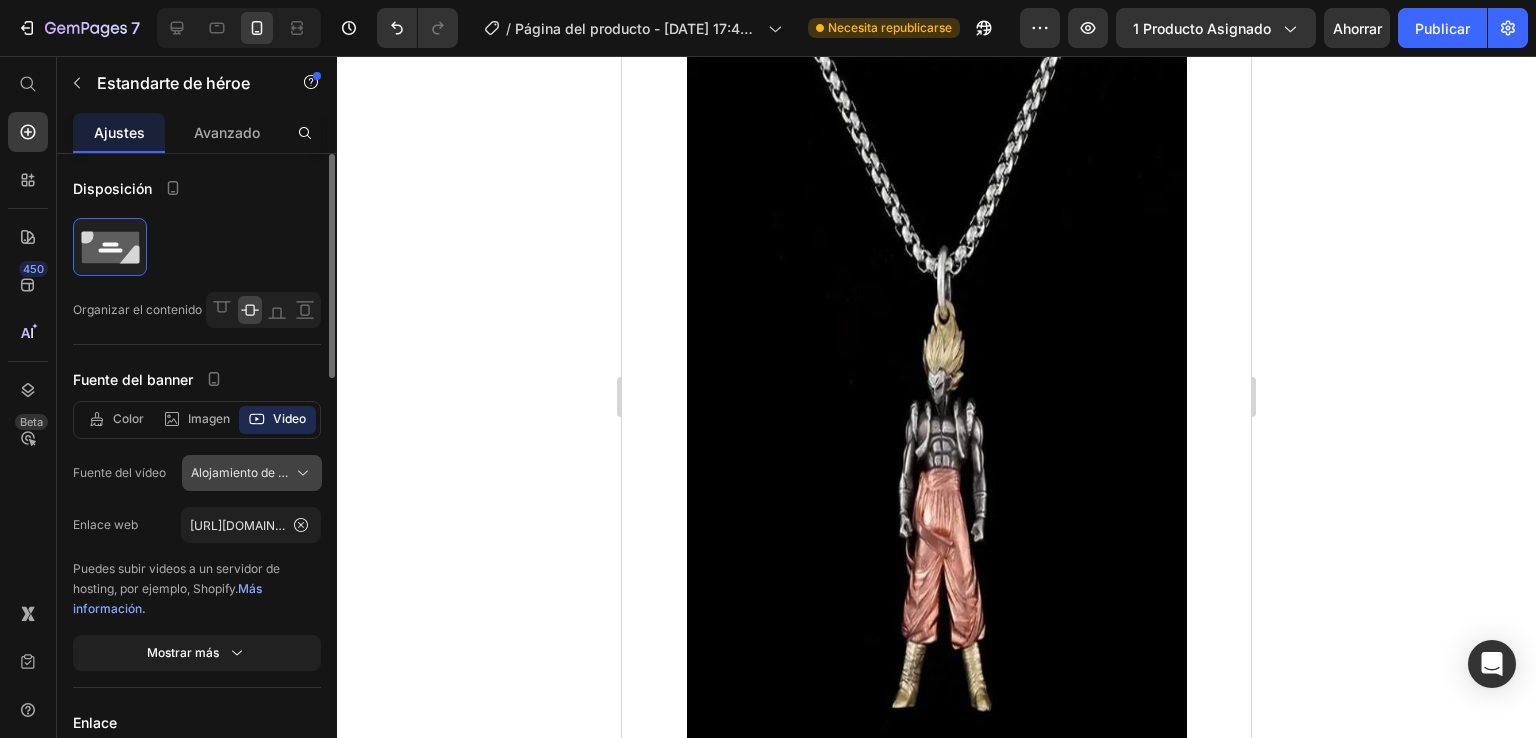 click on "Alojamiento de vídeos" at bounding box center (253, 472) 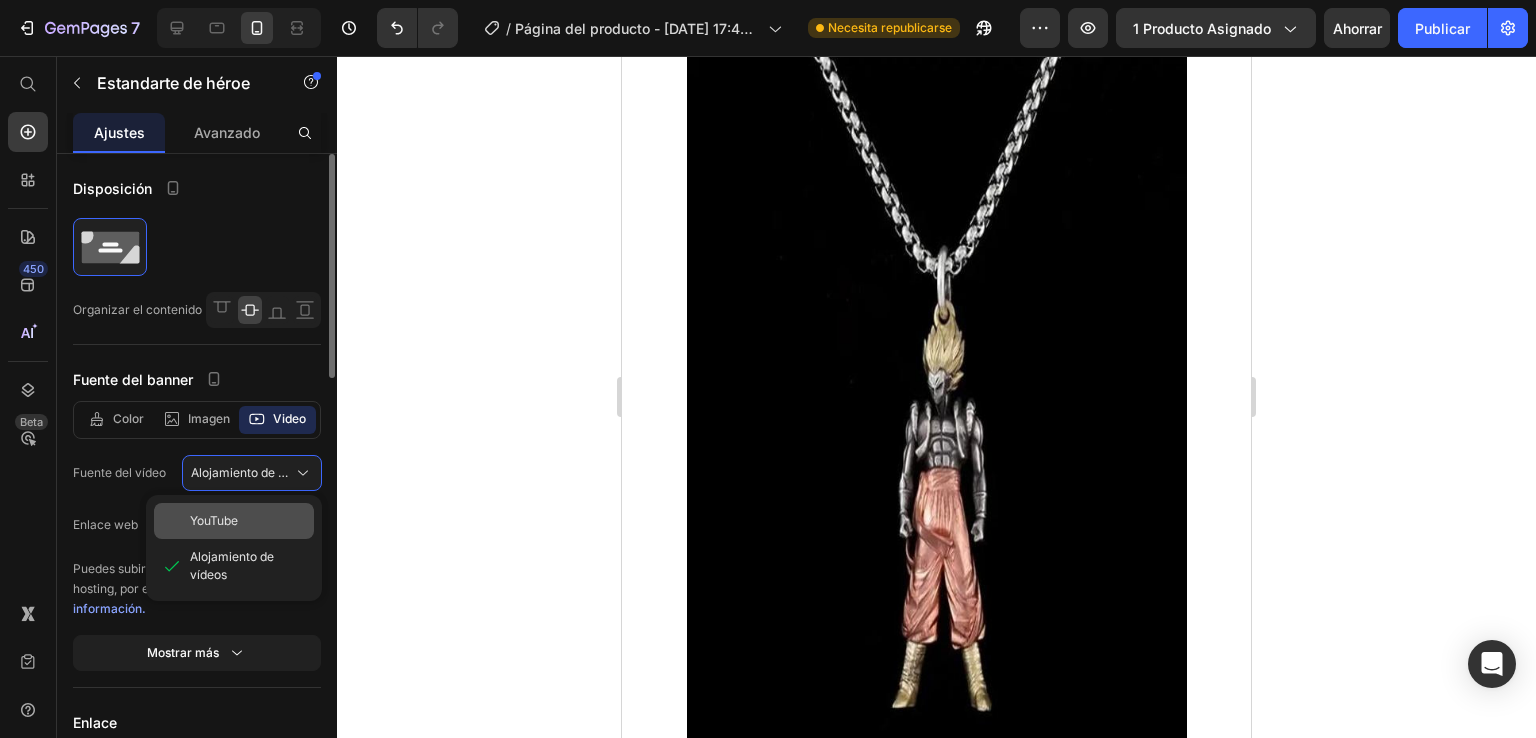 click on "YouTube" 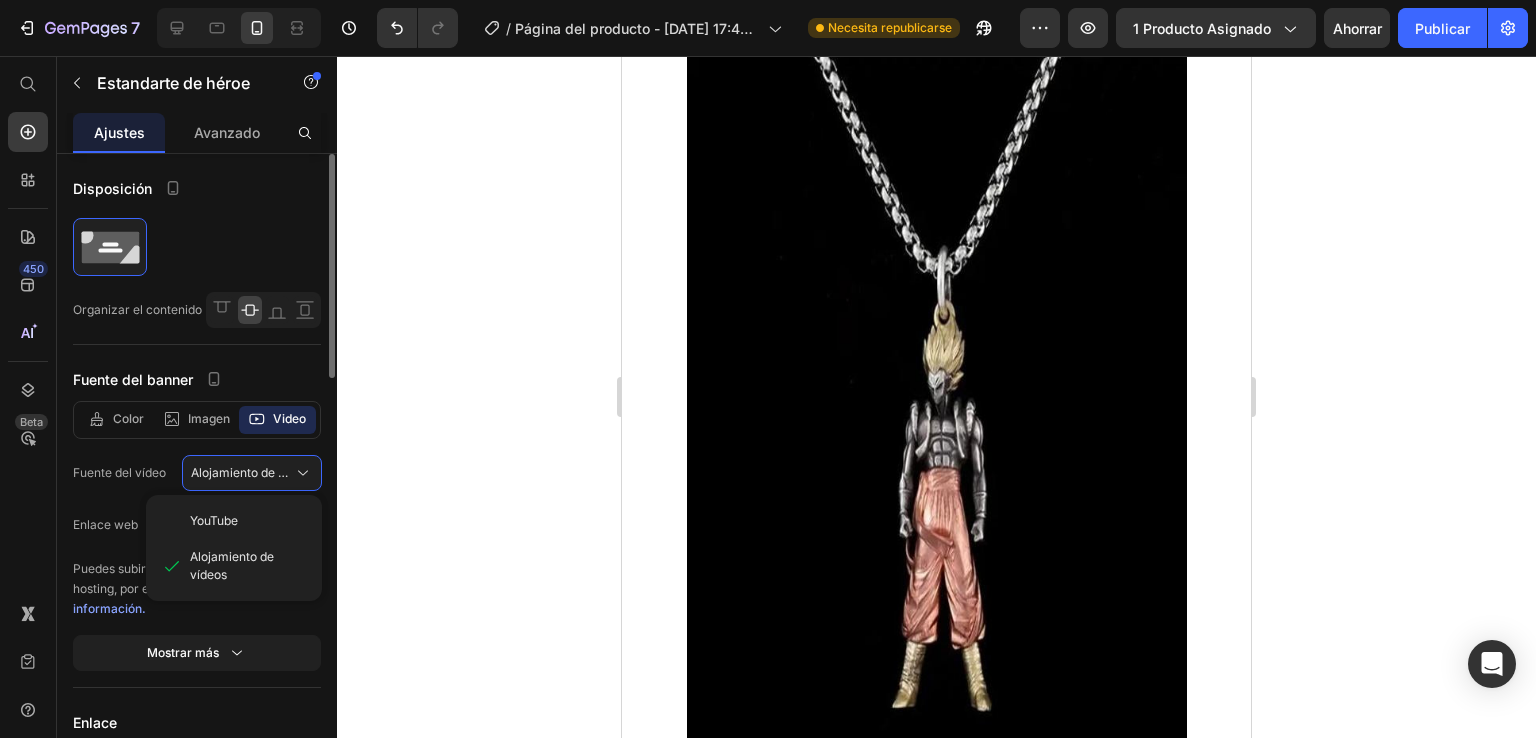type on "[URL][DOMAIN_NAME]" 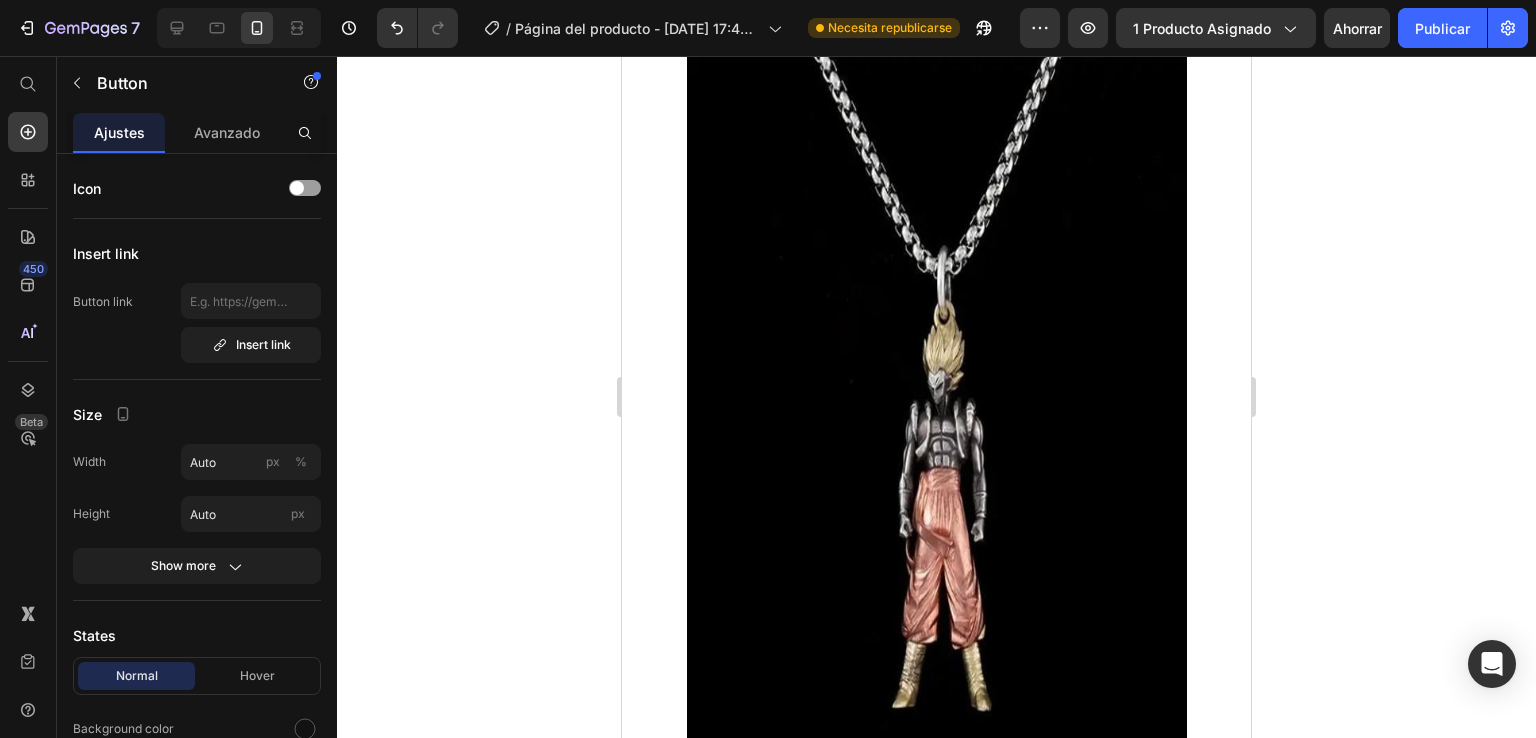 click on "Empezar" at bounding box center (936, -117) 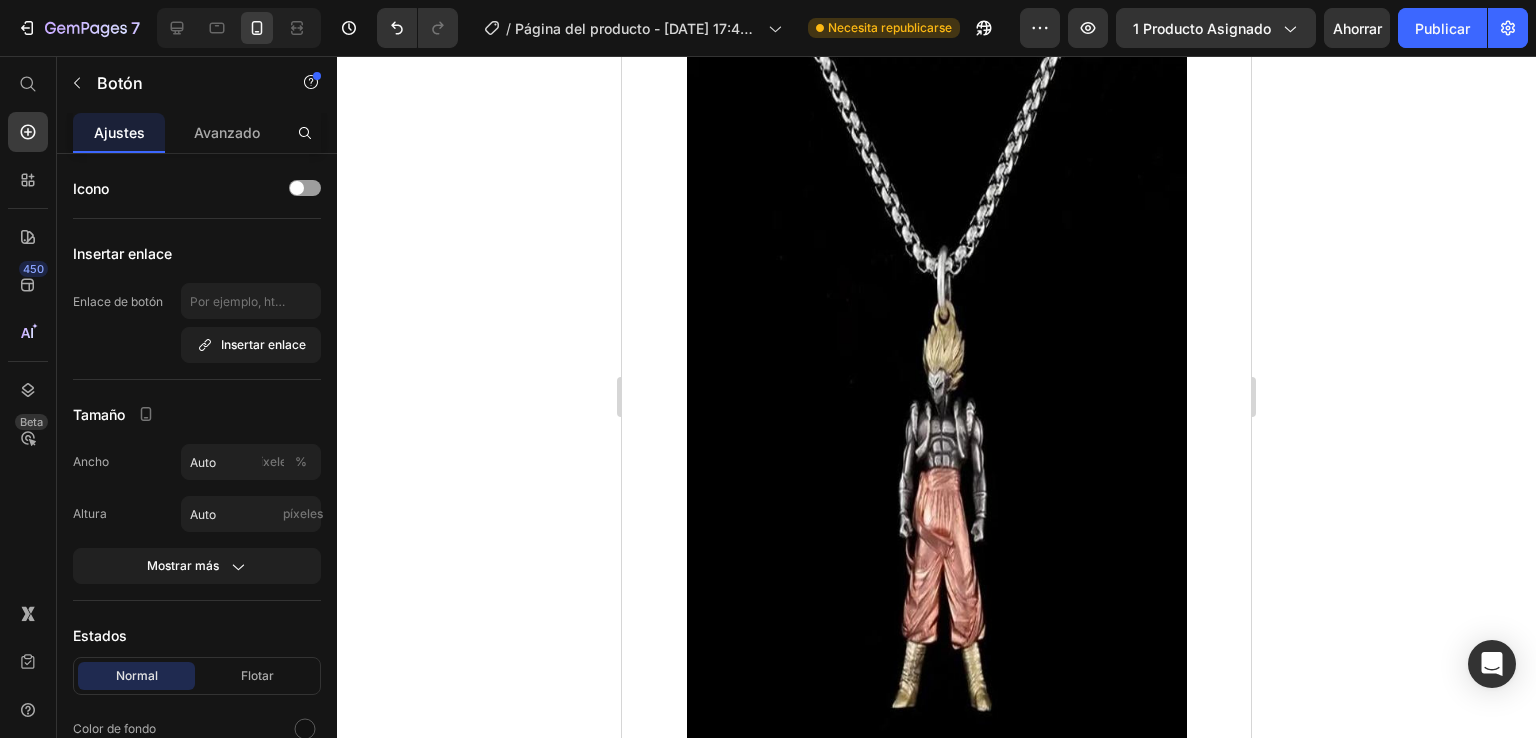 click 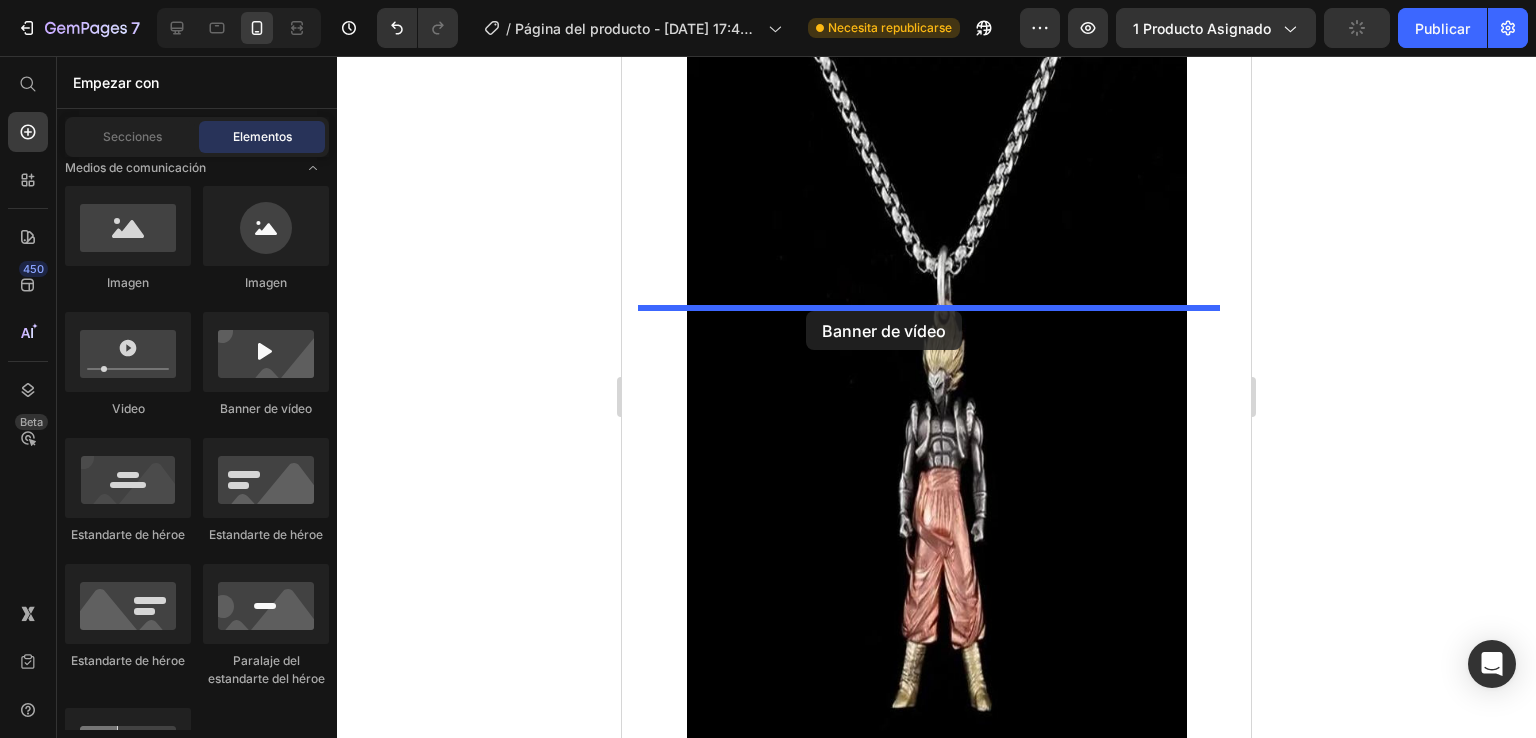 drag, startPoint x: 917, startPoint y: 421, endPoint x: 806, endPoint y: 311, distance: 156.2722 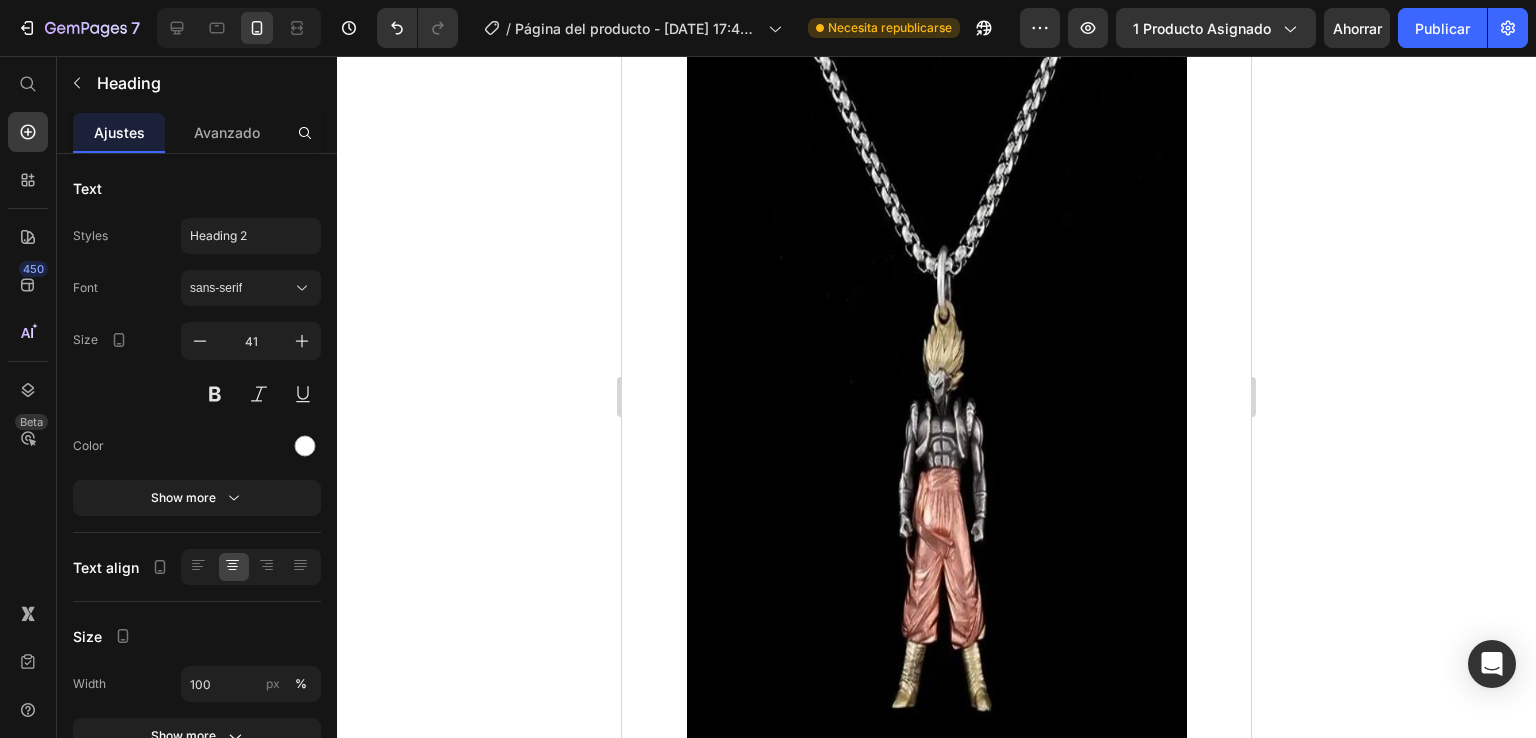 click on "Haga clic aquí para editar el encabezado" at bounding box center (936, -415) 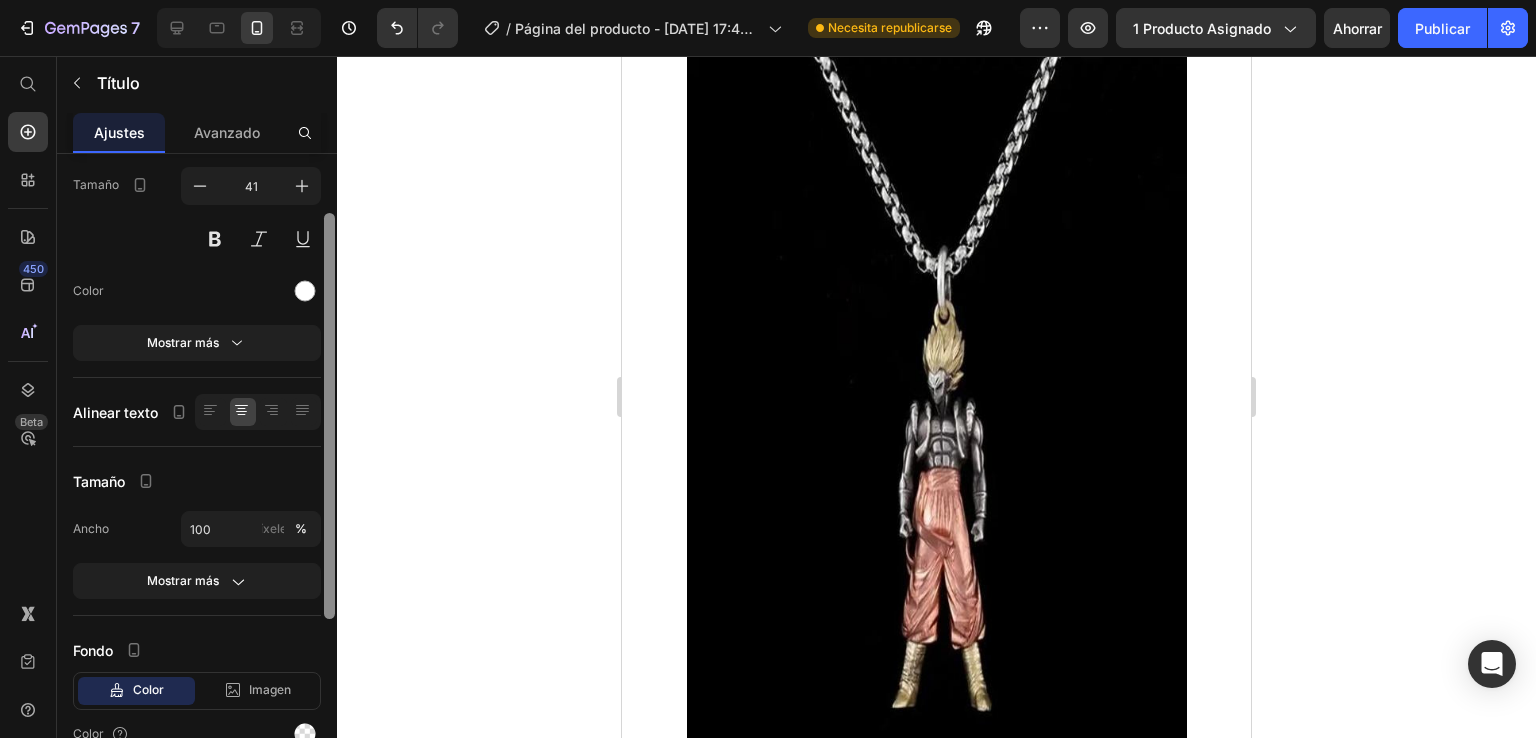 scroll, scrollTop: 225, scrollLeft: 0, axis: vertical 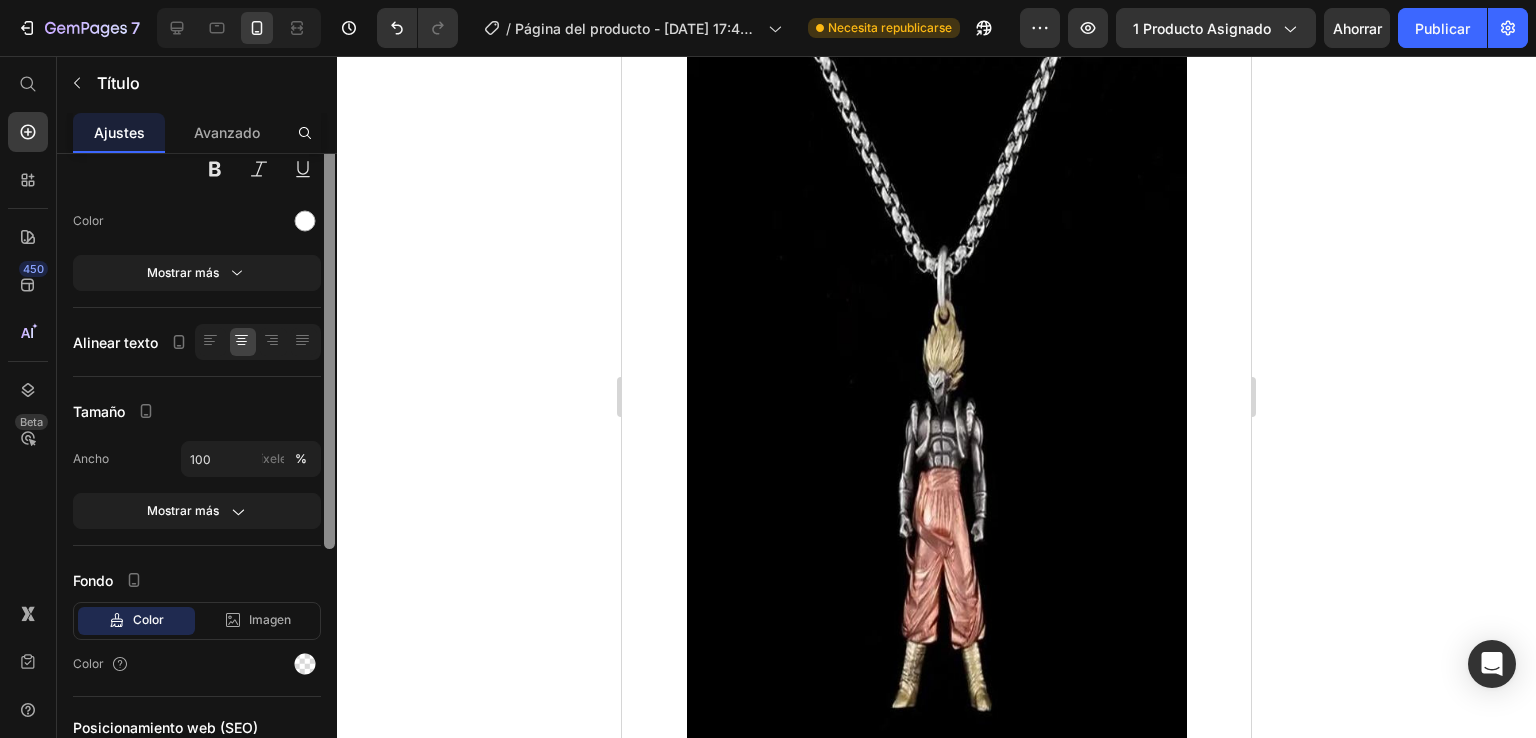 drag, startPoint x: 332, startPoint y: 245, endPoint x: 328, endPoint y: 389, distance: 144.05554 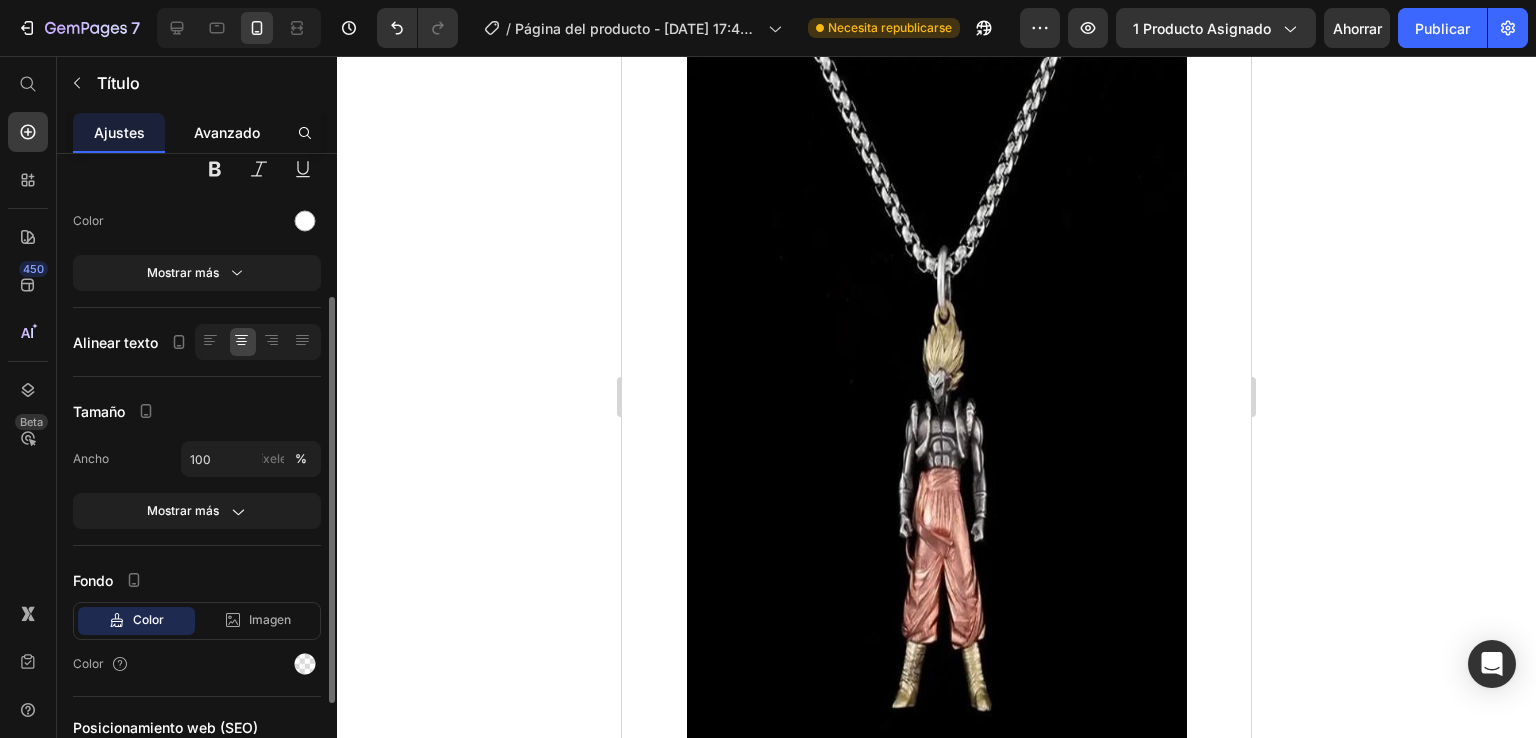 click on "Avanzado" at bounding box center [227, 132] 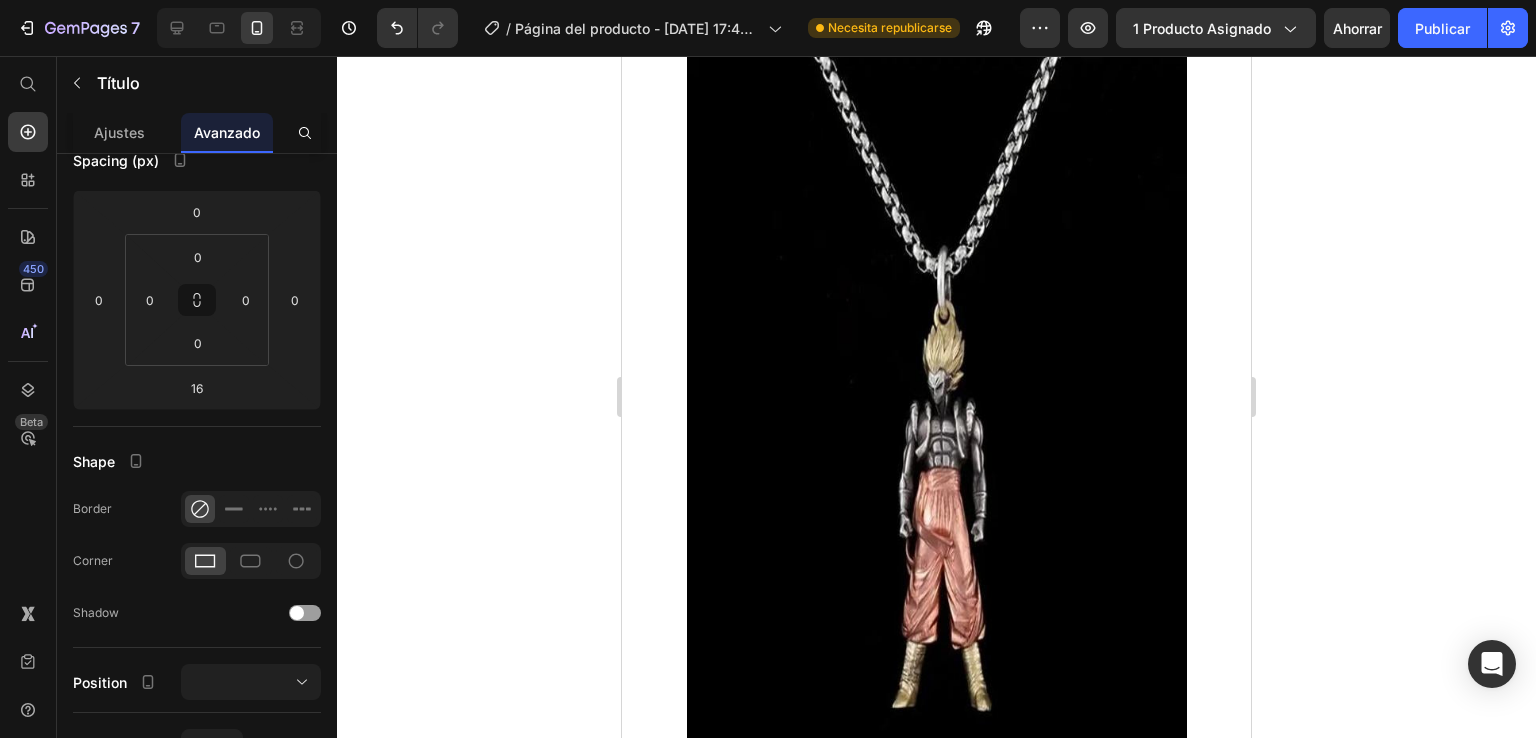 scroll, scrollTop: 0, scrollLeft: 0, axis: both 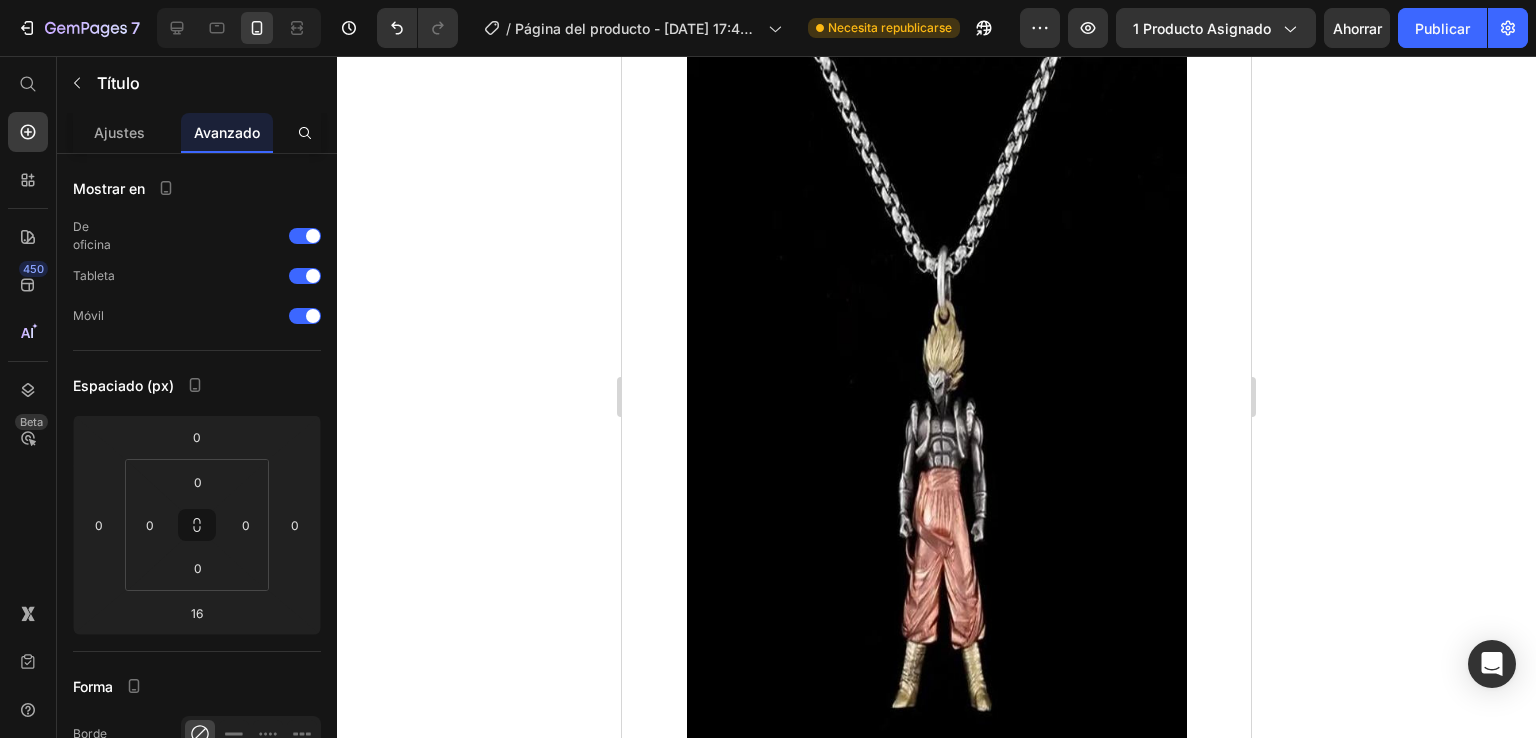 click on "Este es tu bloque de texto. Haz clic para editarlo y personalizarlo. Comparte la historia de tu producto                    o los servicios que ofreces. ¡Sé creativo y personalízalo!" at bounding box center [936, -303] 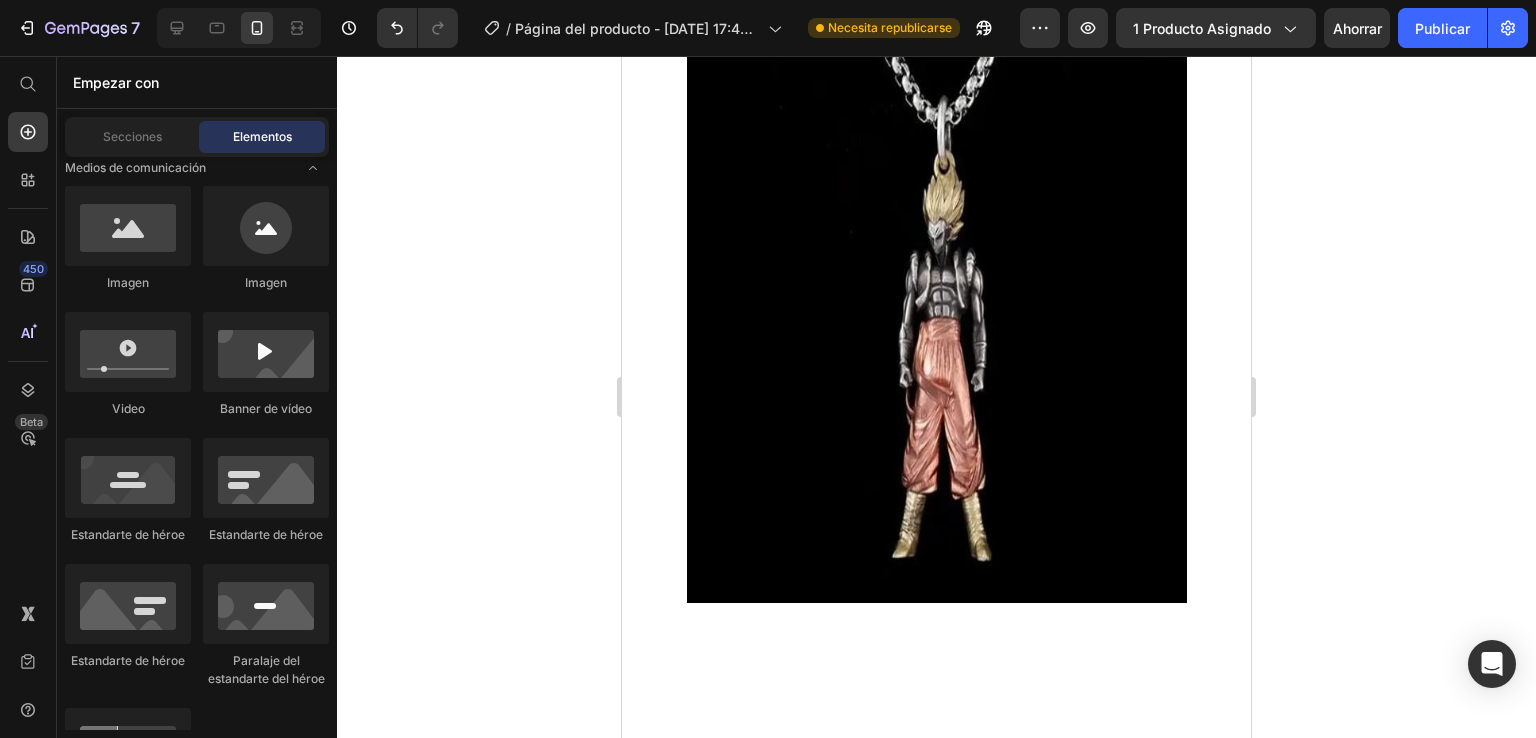 scroll, scrollTop: 1222, scrollLeft: 0, axis: vertical 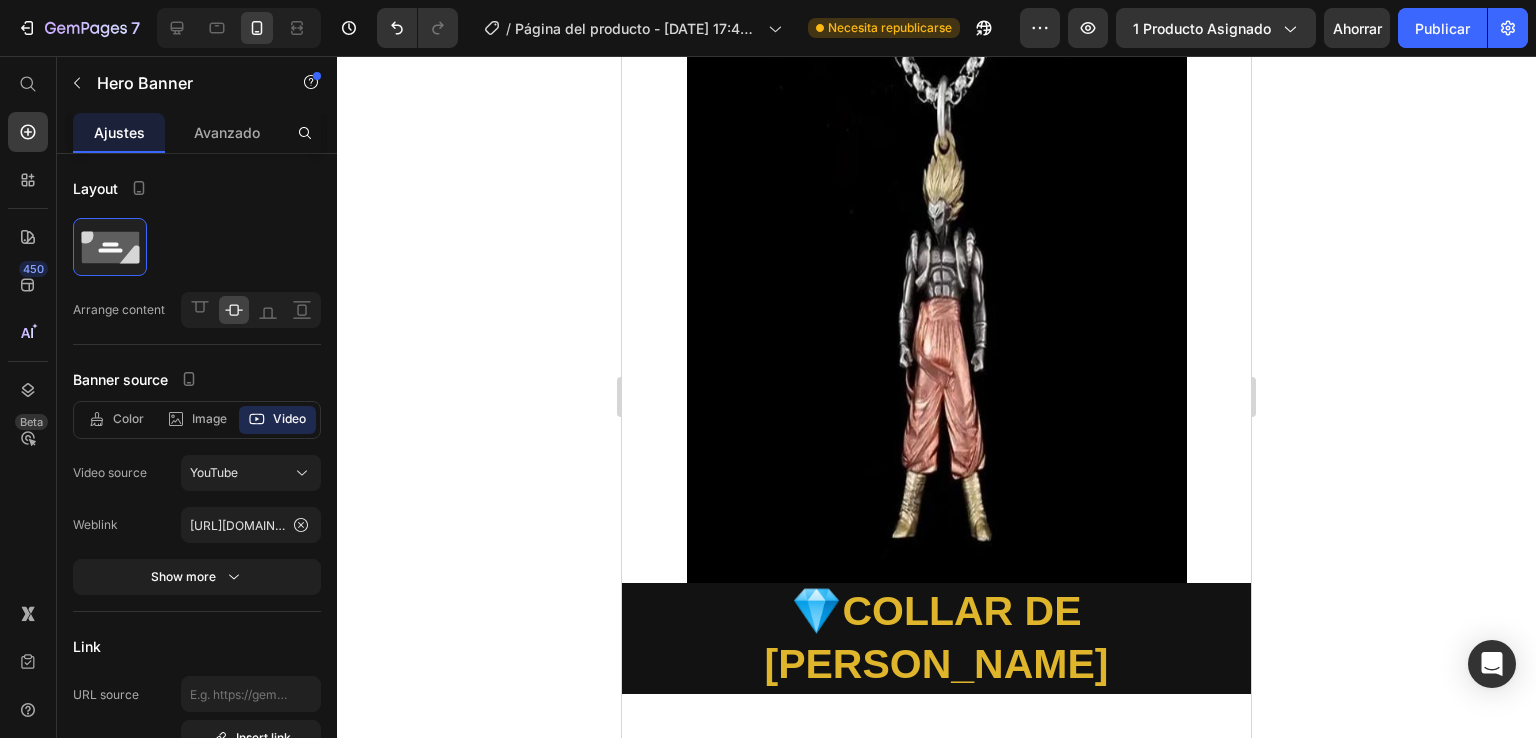 click on "Haga clic aquí para editar el encabezado Título Este es tu bloque de texto. Haz clic para editarlo y personalizarlo. Comparte la historia de tu producto  o los servicios que ofreces. ¡Sé creativo y personalízalo! Bloque de texto Empezar Botón" at bounding box center (936, -509) 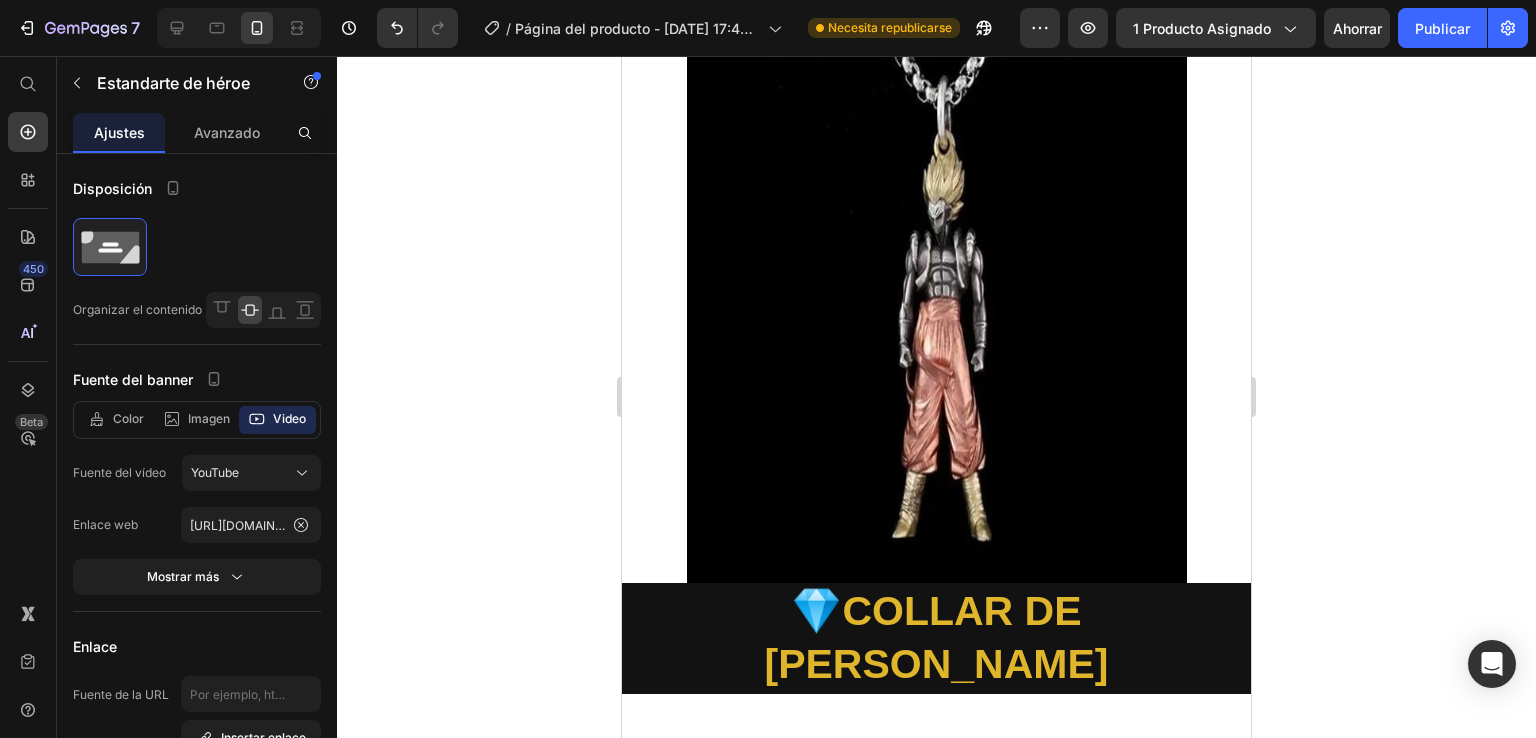 click at bounding box center [936, -508] 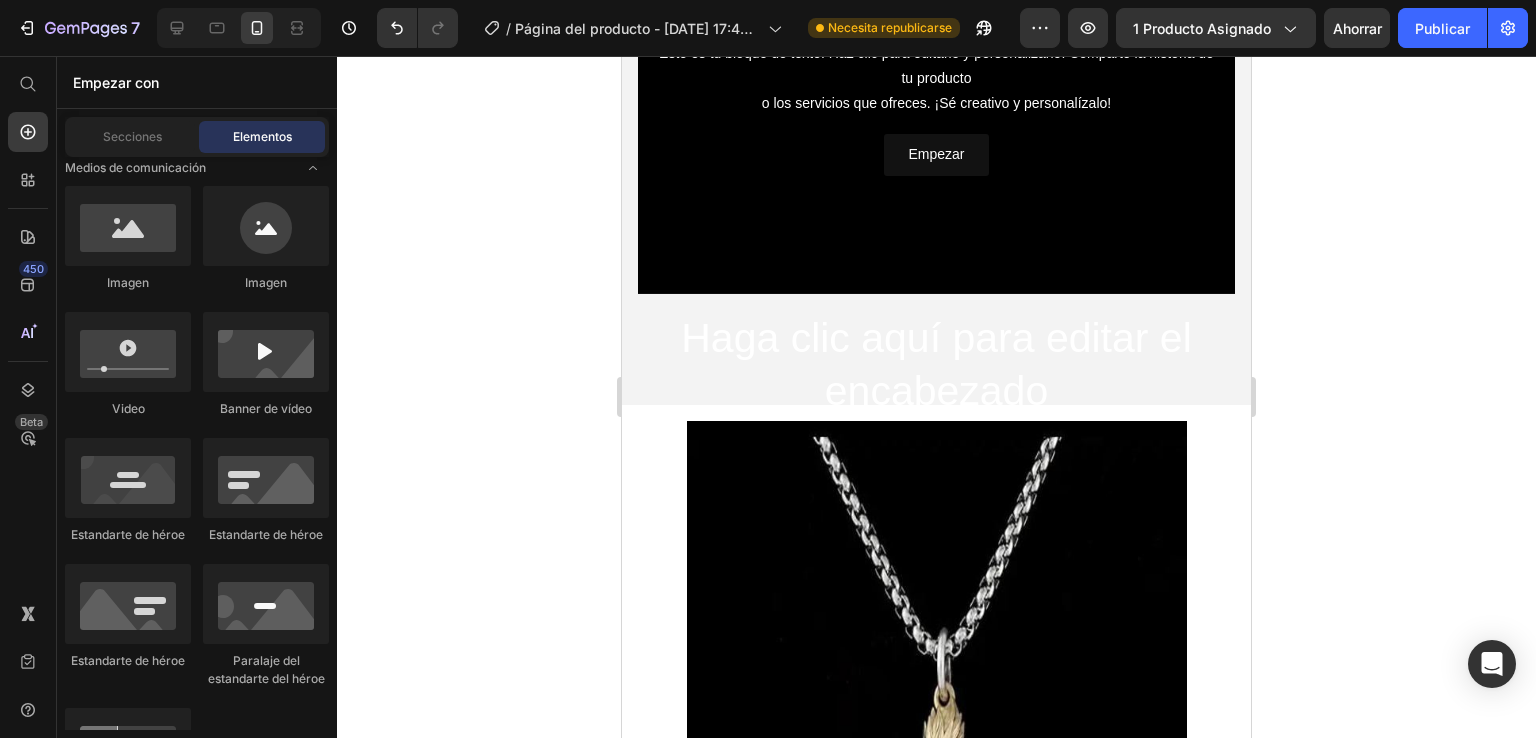 scroll, scrollTop: 643, scrollLeft: 0, axis: vertical 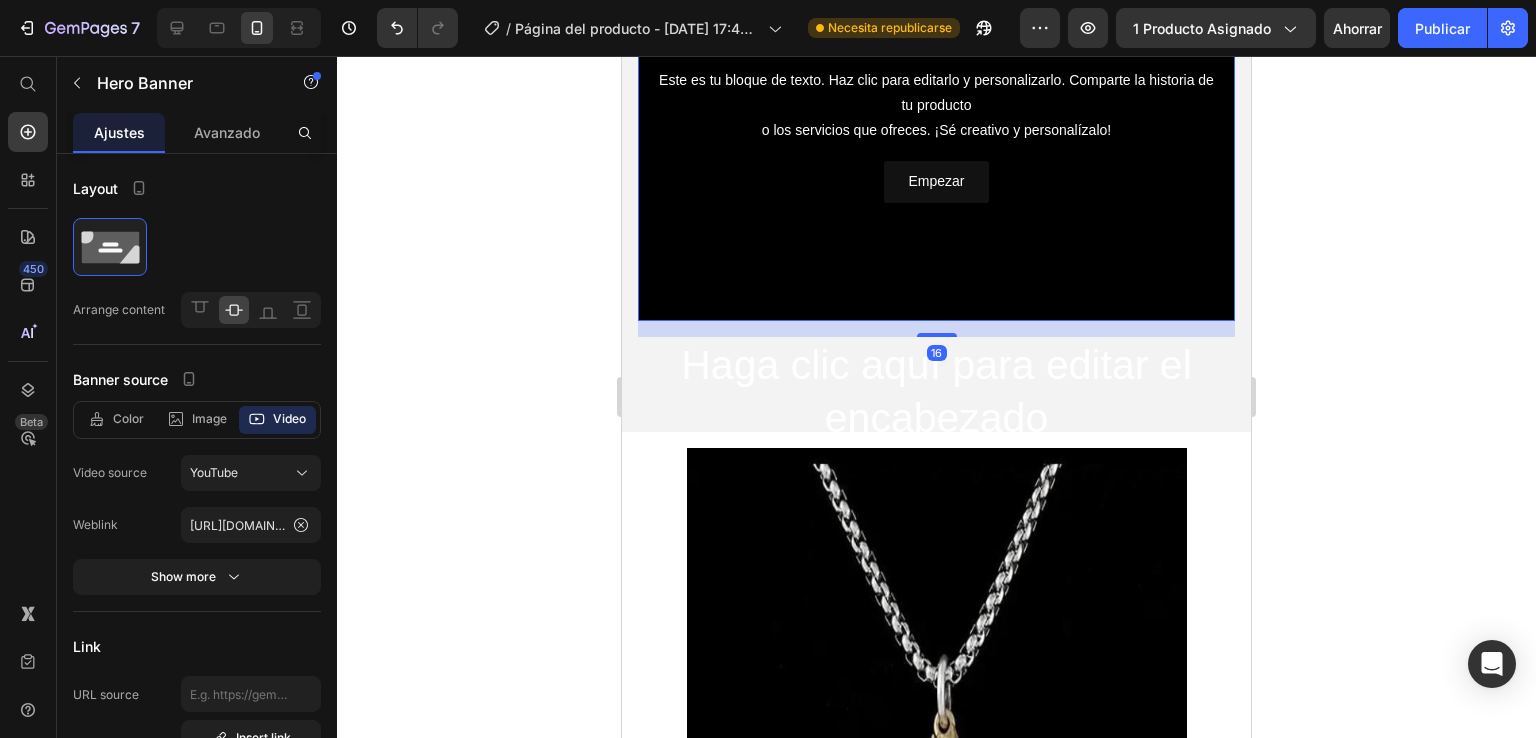 click on "Haga clic aquí para editar el encabezado Título Este es tu bloque de texto. Haz clic para editarlo y personalizarlo. Comparte la historia de tu producto  o los servicios que ofreces. ¡Sé creativo y personalízalo! Bloque de texto Empezar Botón" at bounding box center [936, 70] 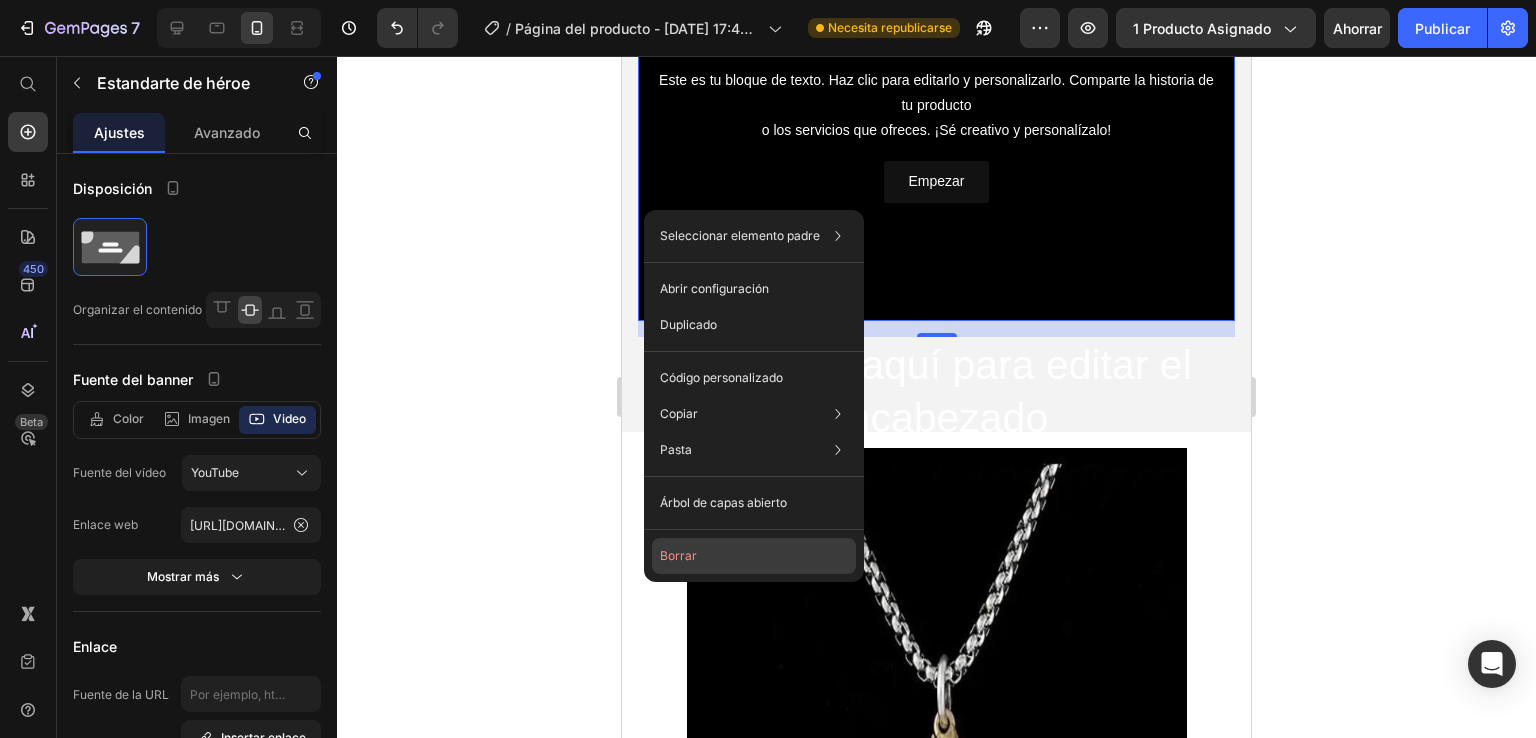 click on "Borrar" 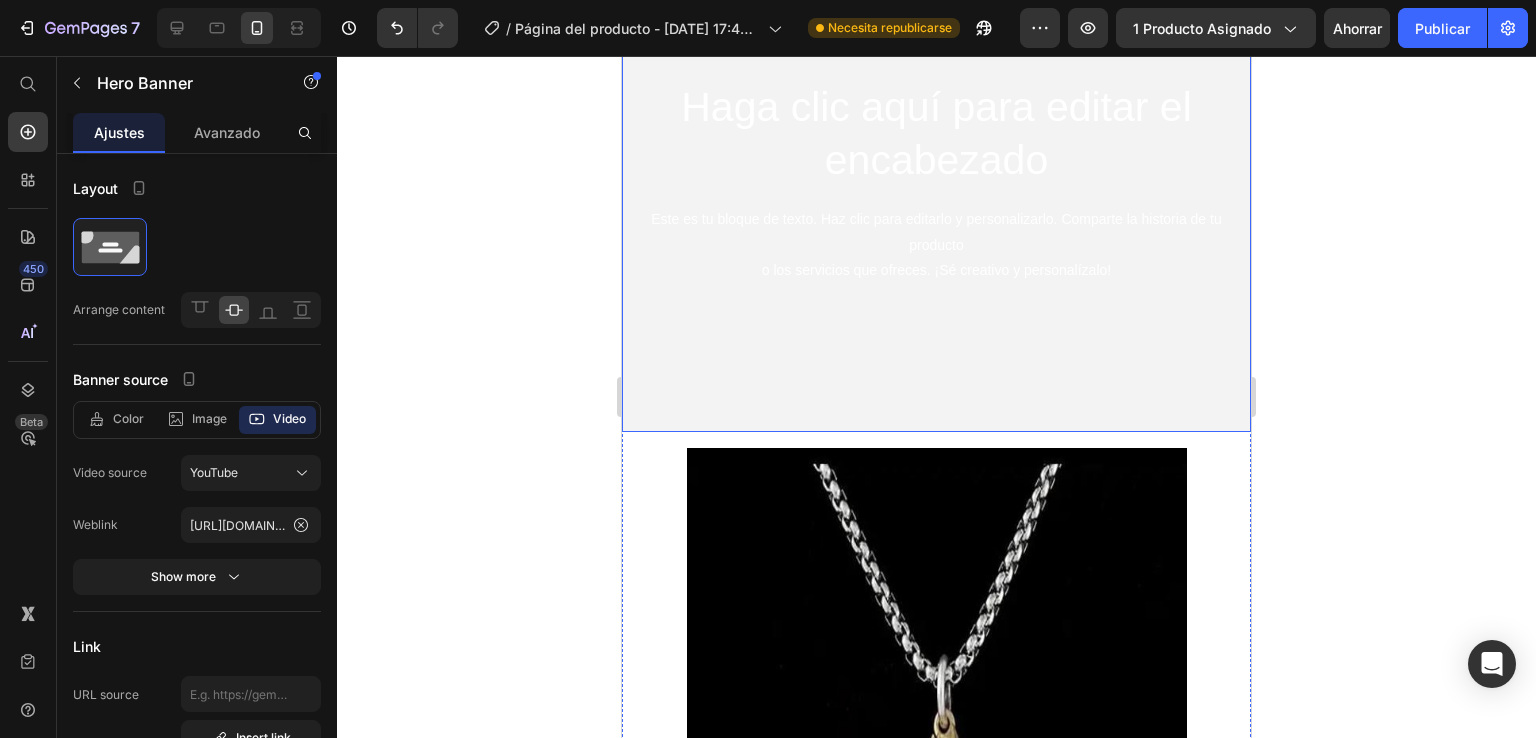 click on "Estandarte de héroe" at bounding box center (687, -81) 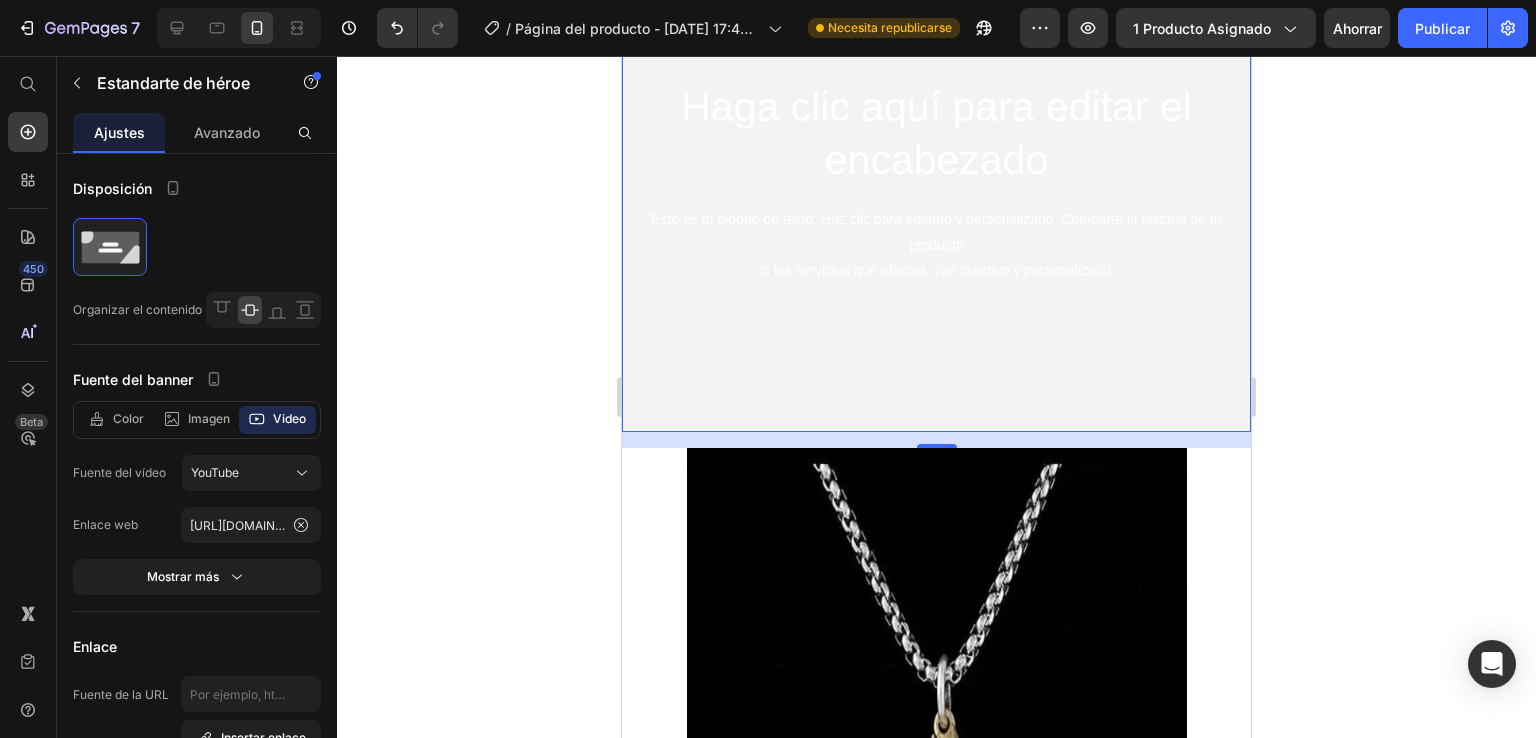 click 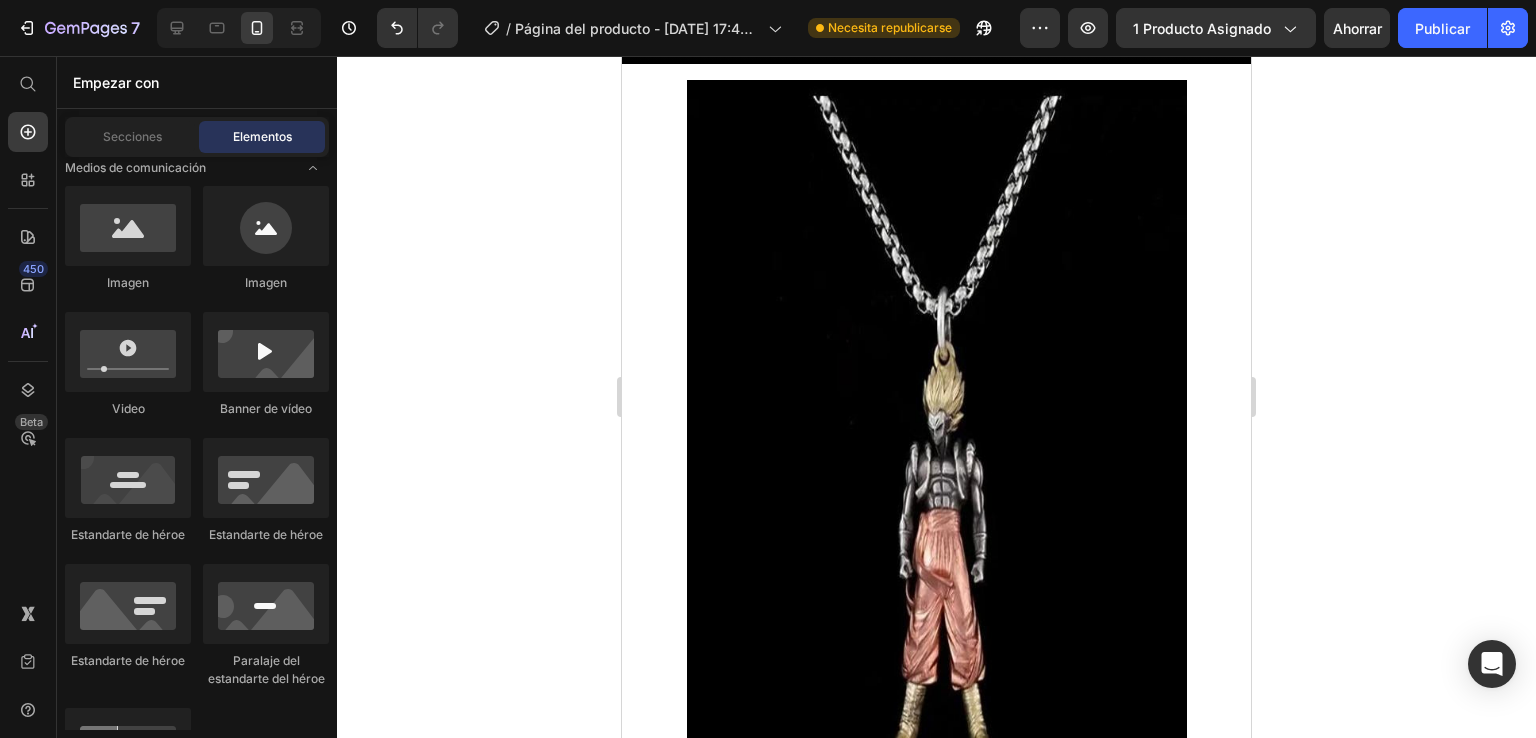 scroll, scrollTop: 520, scrollLeft: 0, axis: vertical 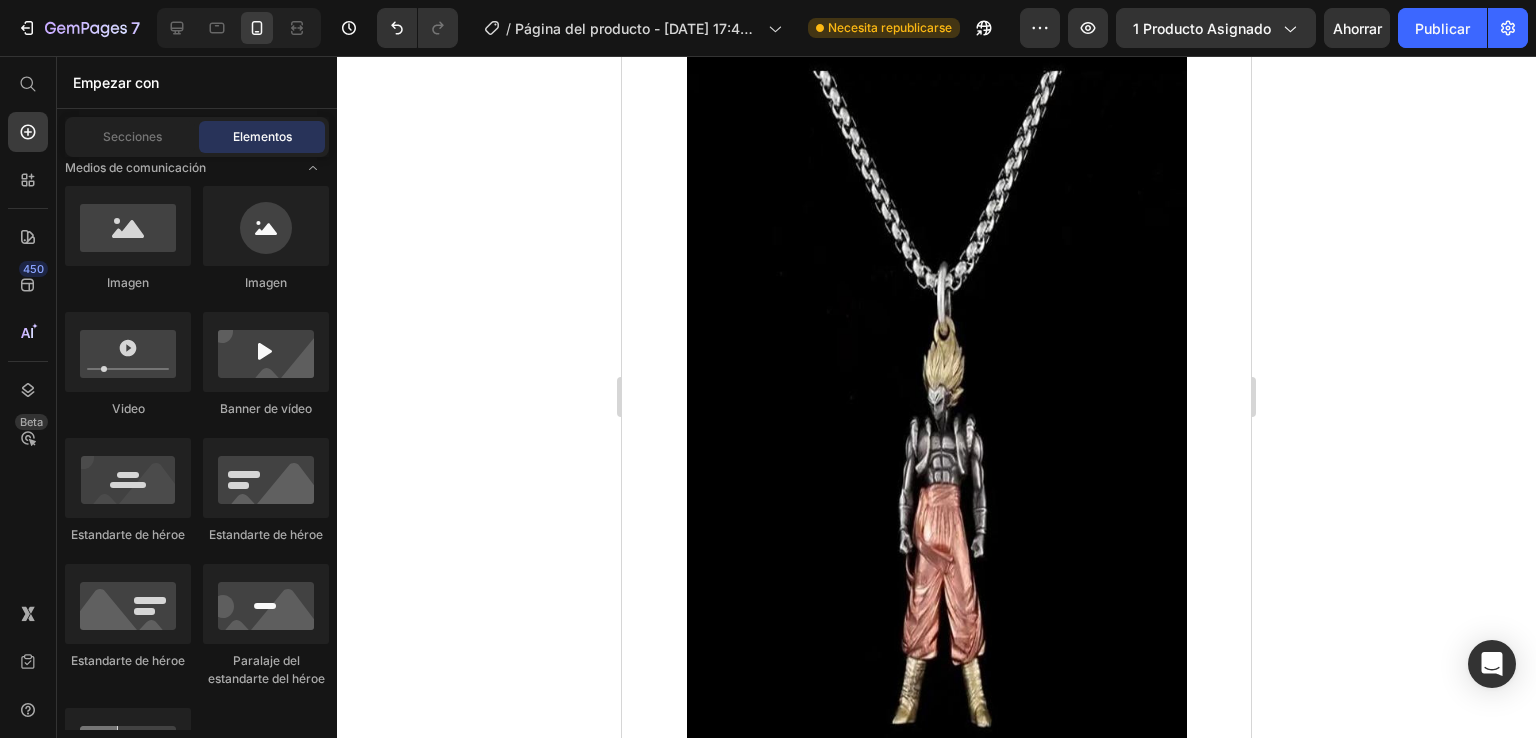 click at bounding box center [936, -119] 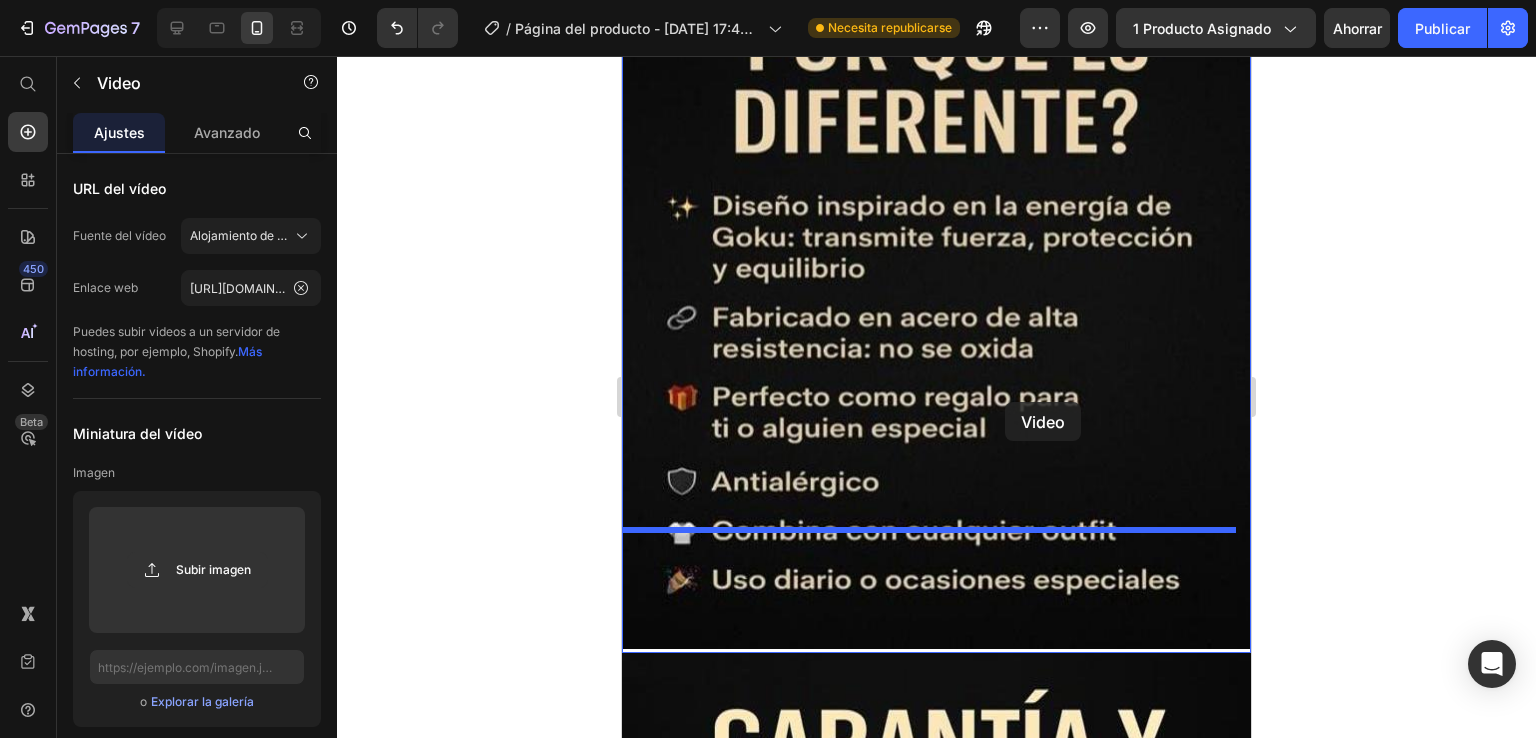 scroll, scrollTop: 2350, scrollLeft: 0, axis: vertical 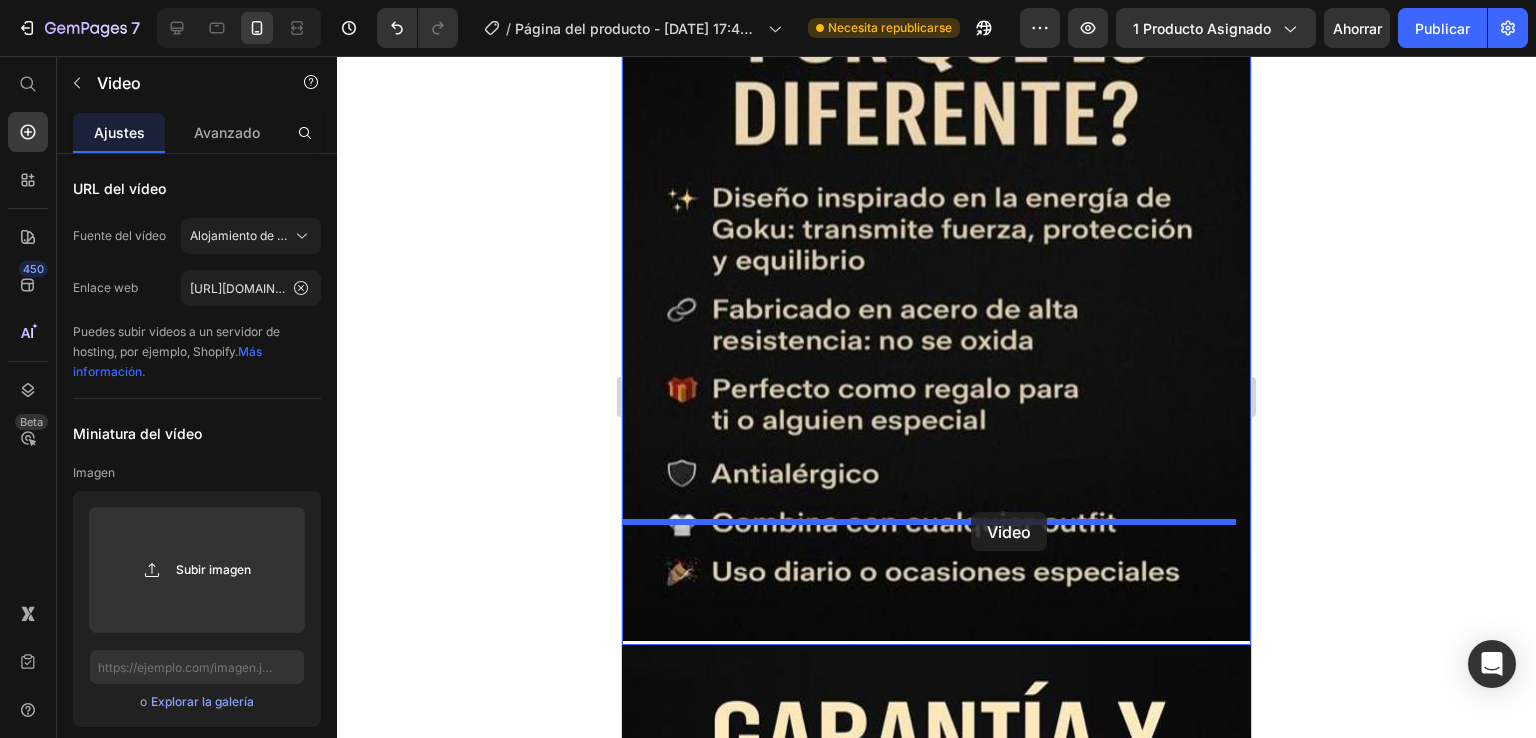 drag, startPoint x: 1180, startPoint y: 165, endPoint x: 971, endPoint y: 509, distance: 402.51337 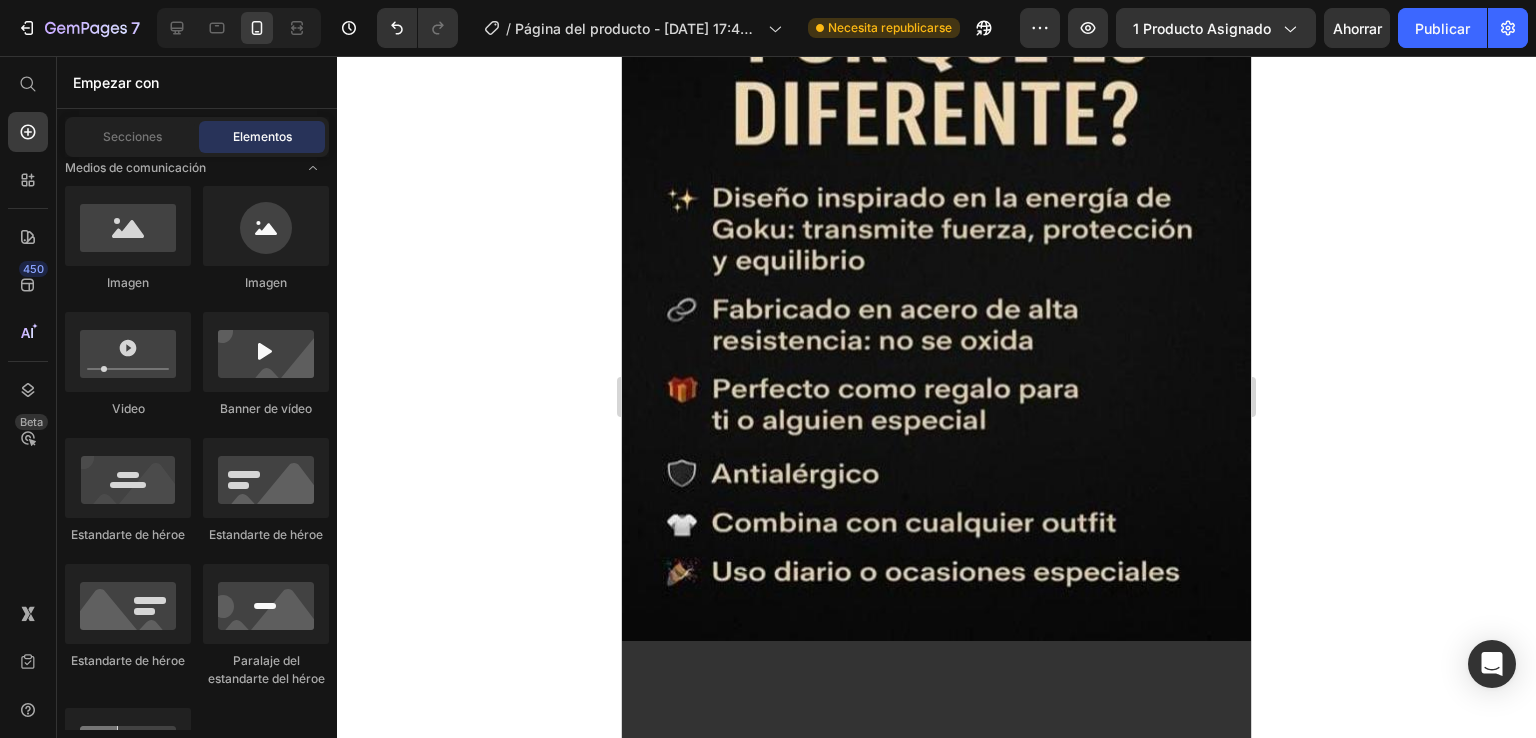 scroll, scrollTop: 0, scrollLeft: 0, axis: both 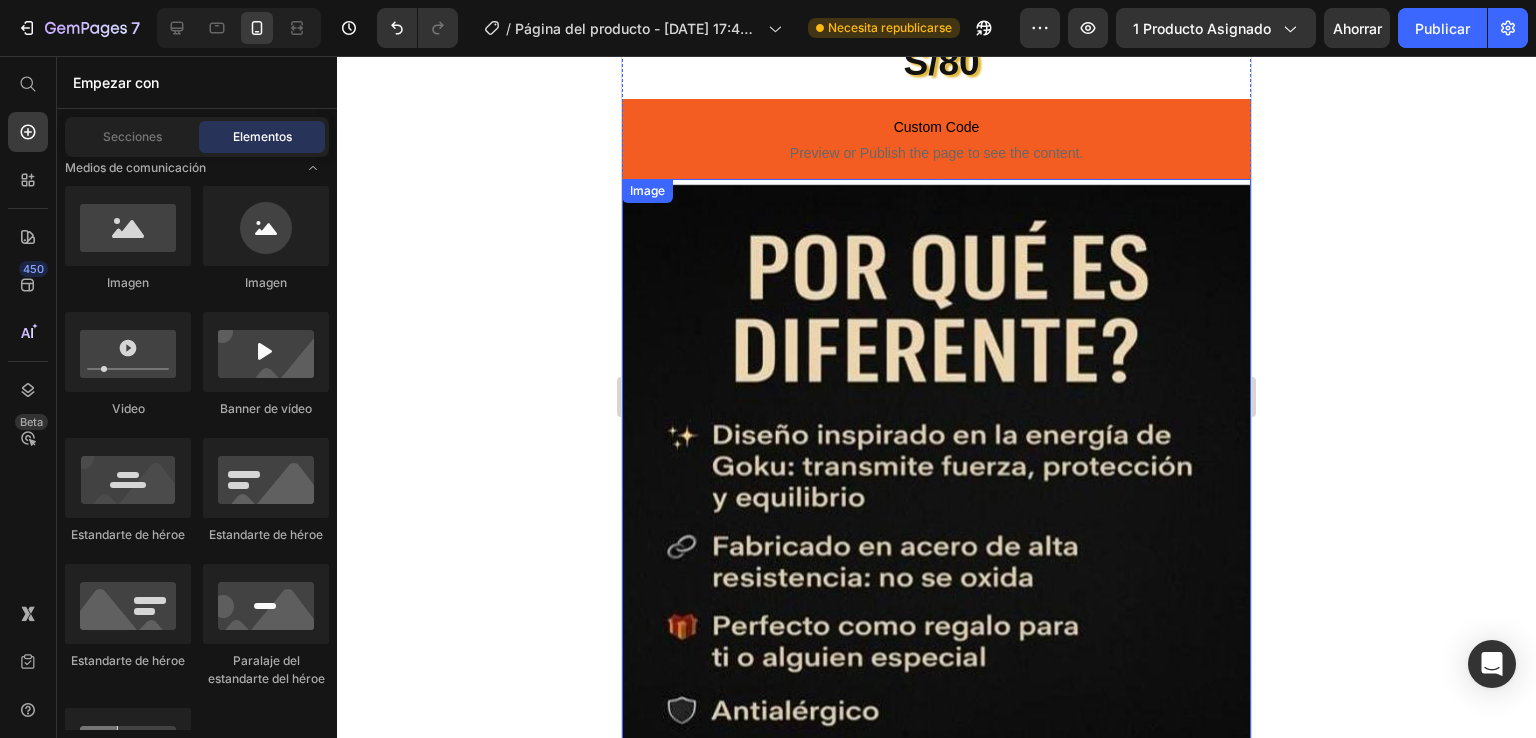 click at bounding box center [936, 528] 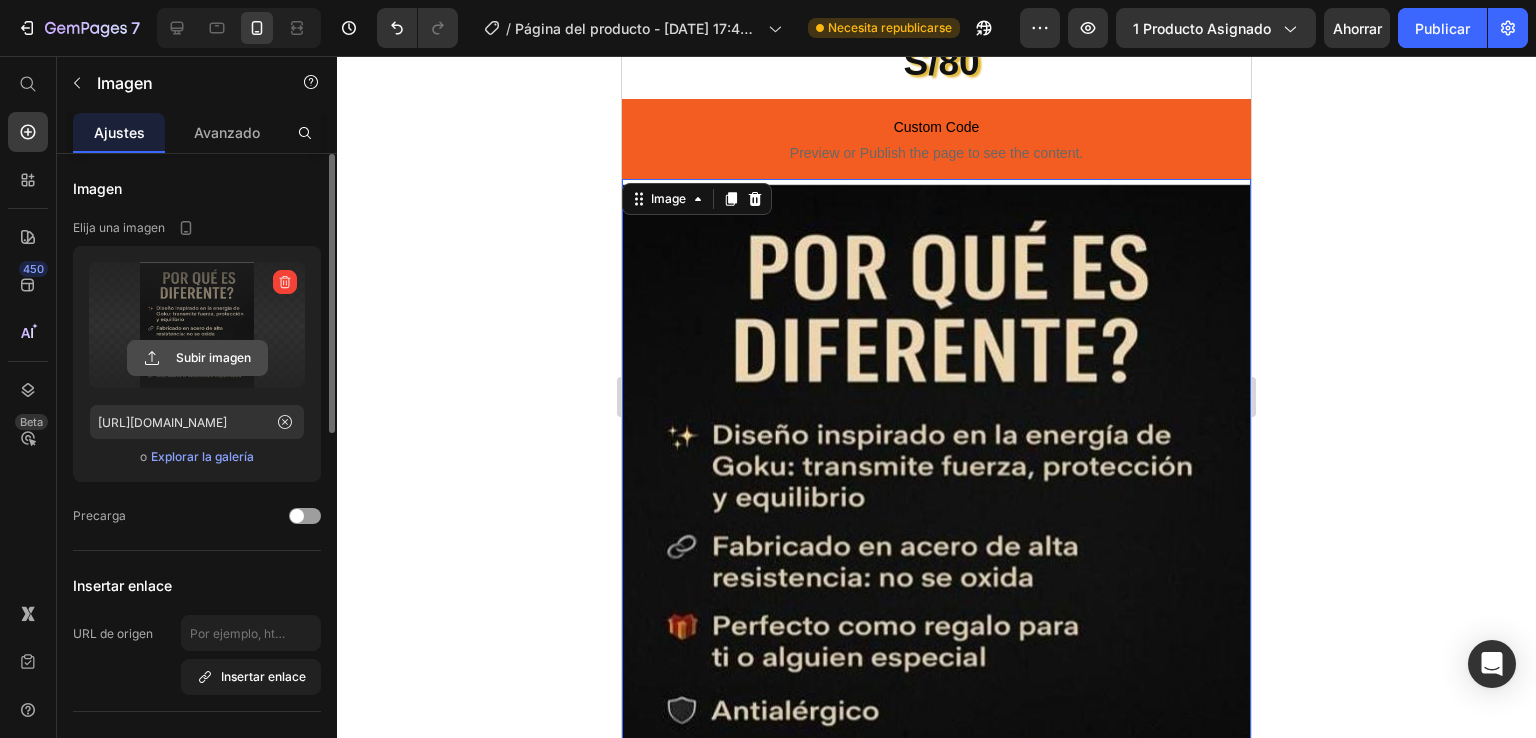 click 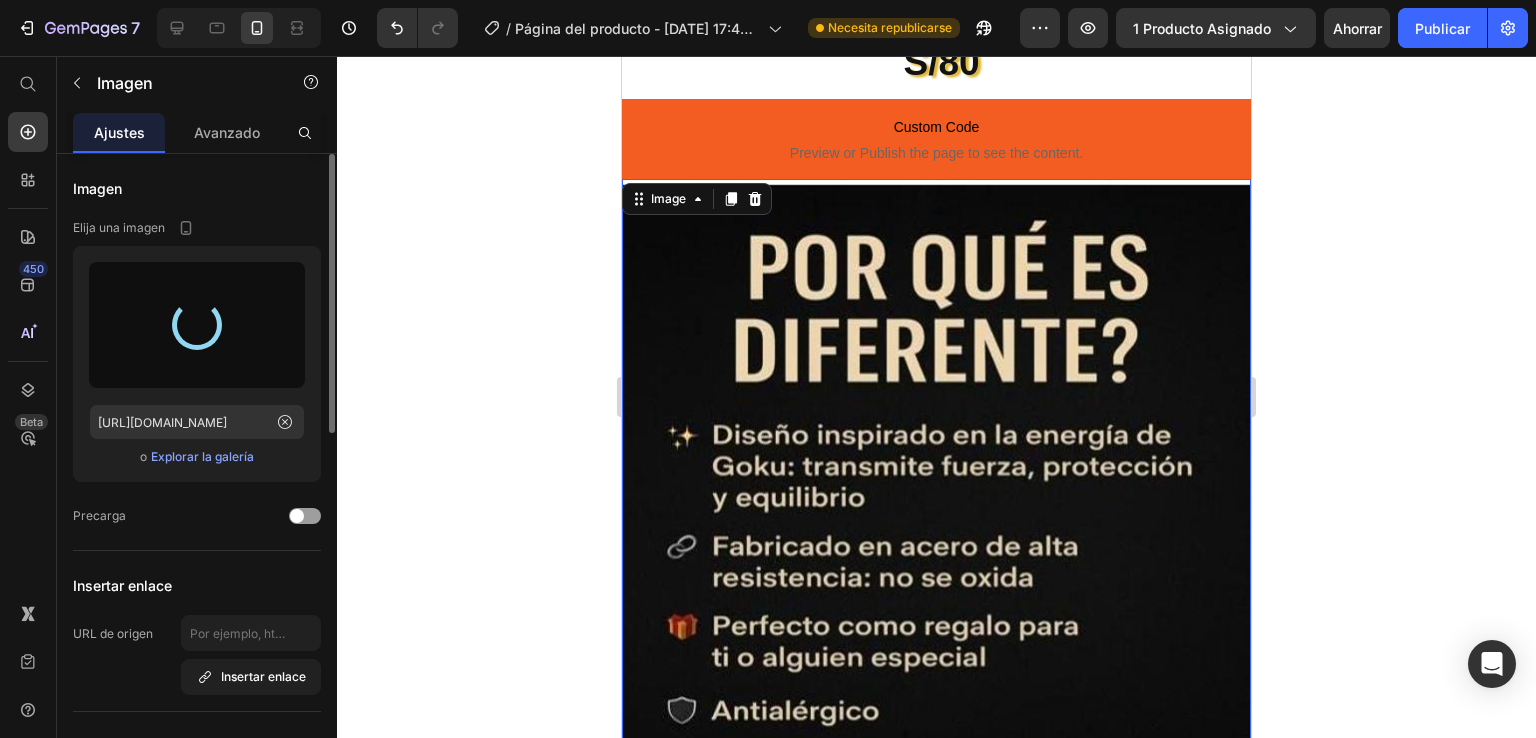type on "[URL][DOMAIN_NAME]" 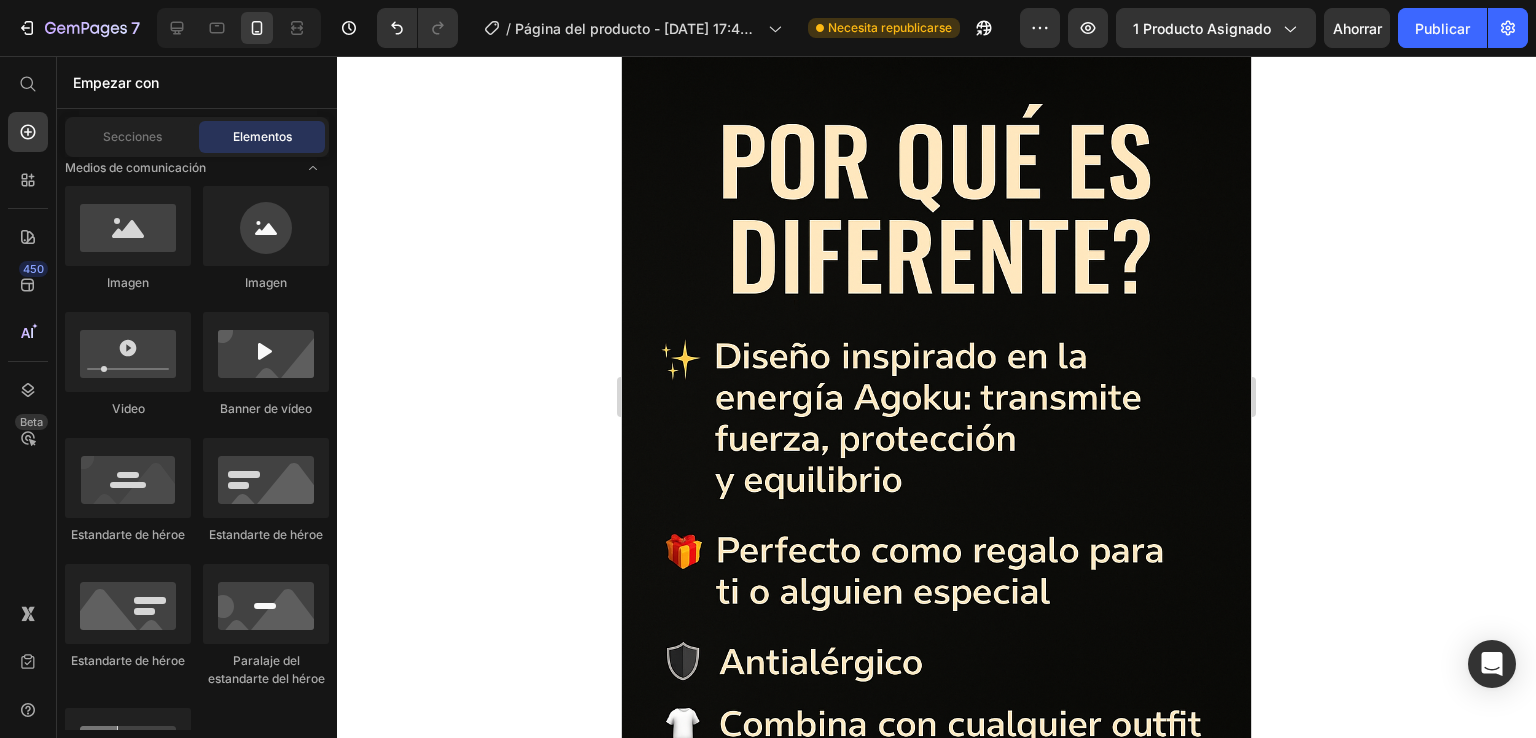 scroll, scrollTop: 1256, scrollLeft: 0, axis: vertical 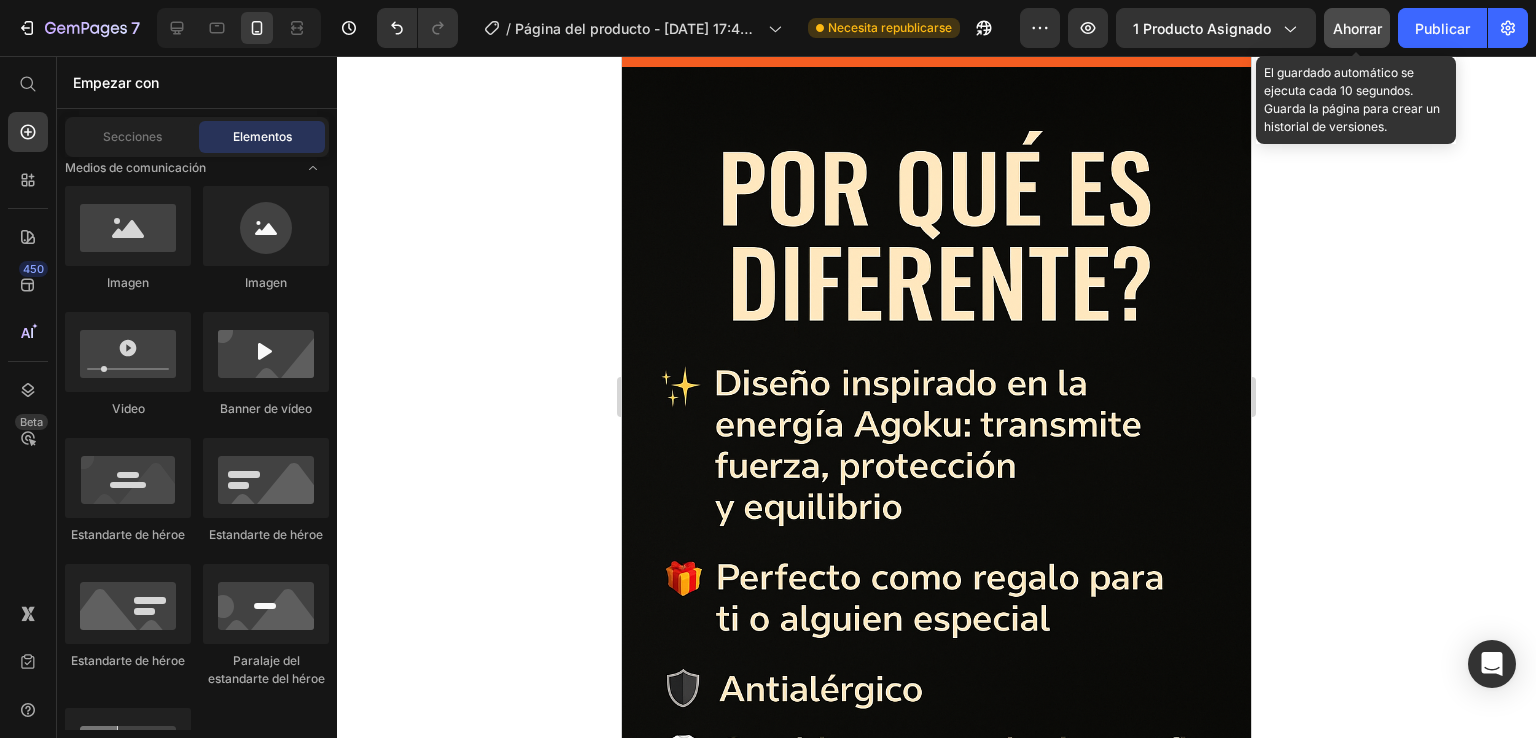 click on "Ahorrar" 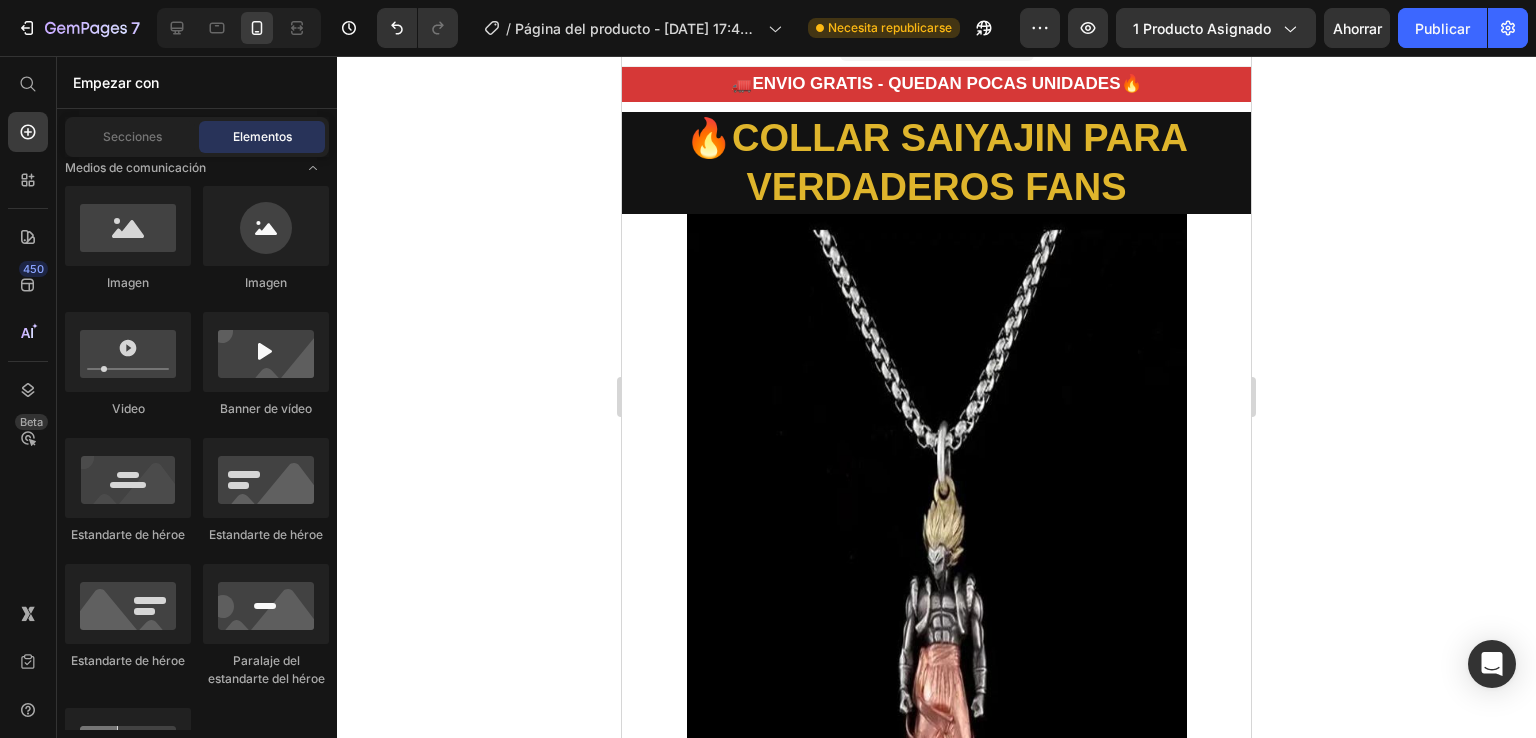 scroll, scrollTop: 0, scrollLeft: 0, axis: both 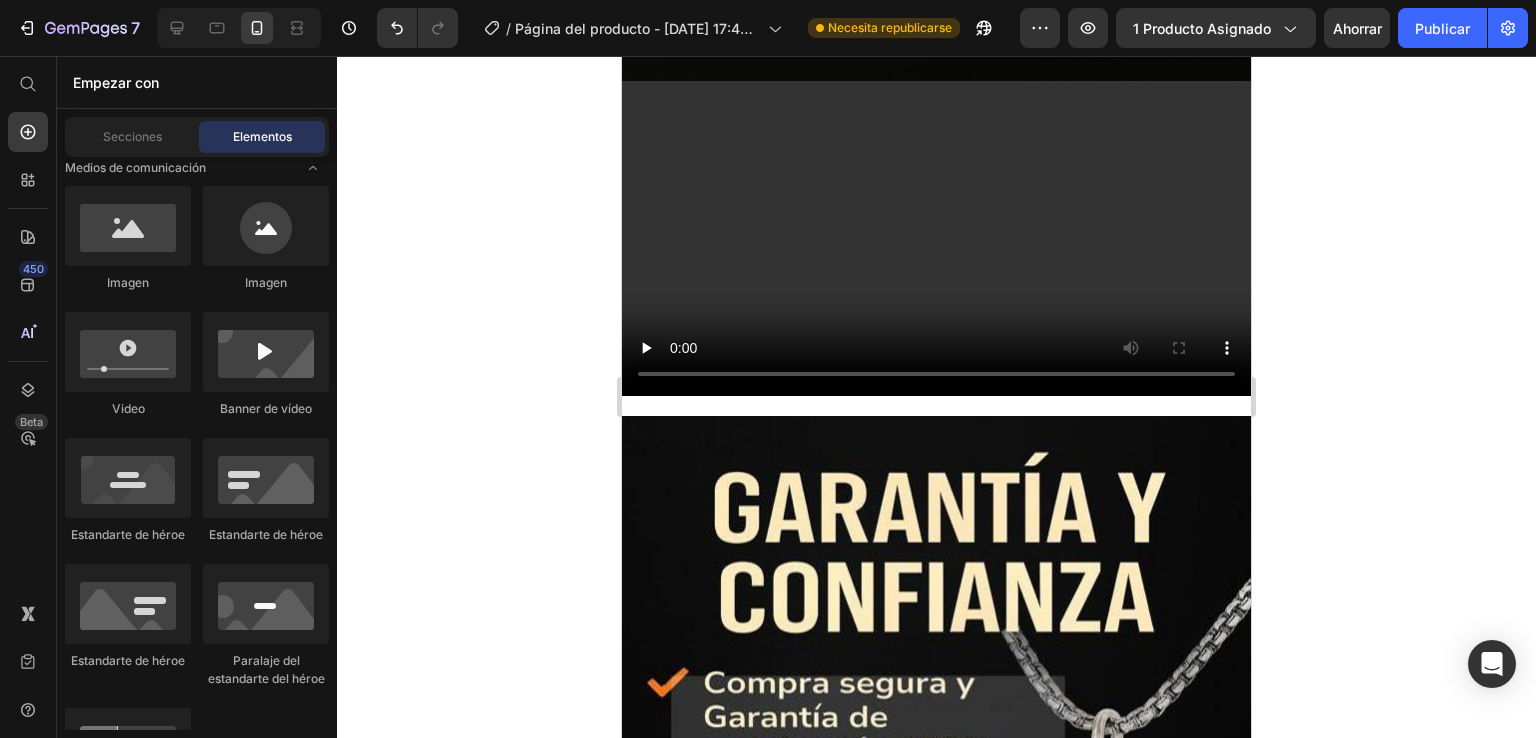type 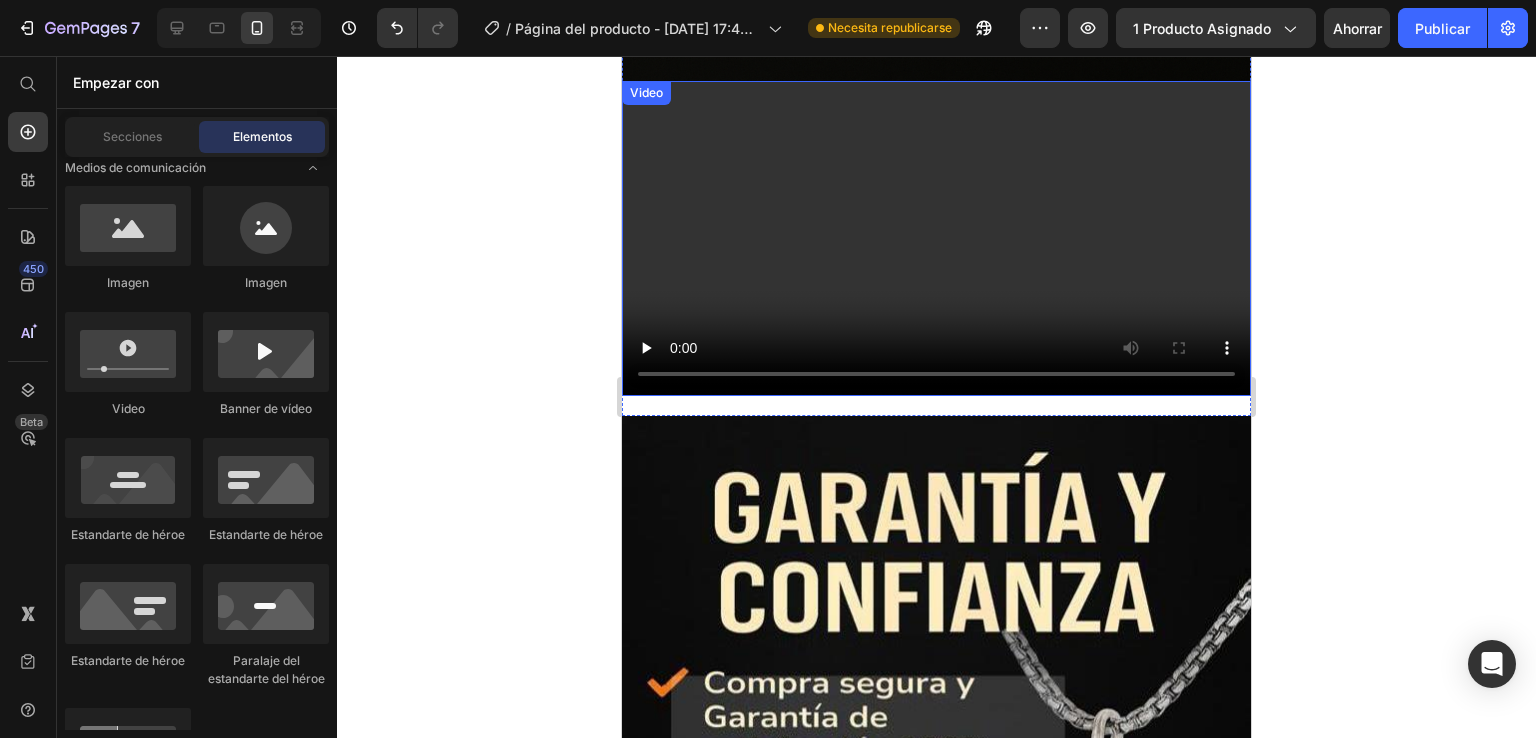 click at bounding box center [936, 238] 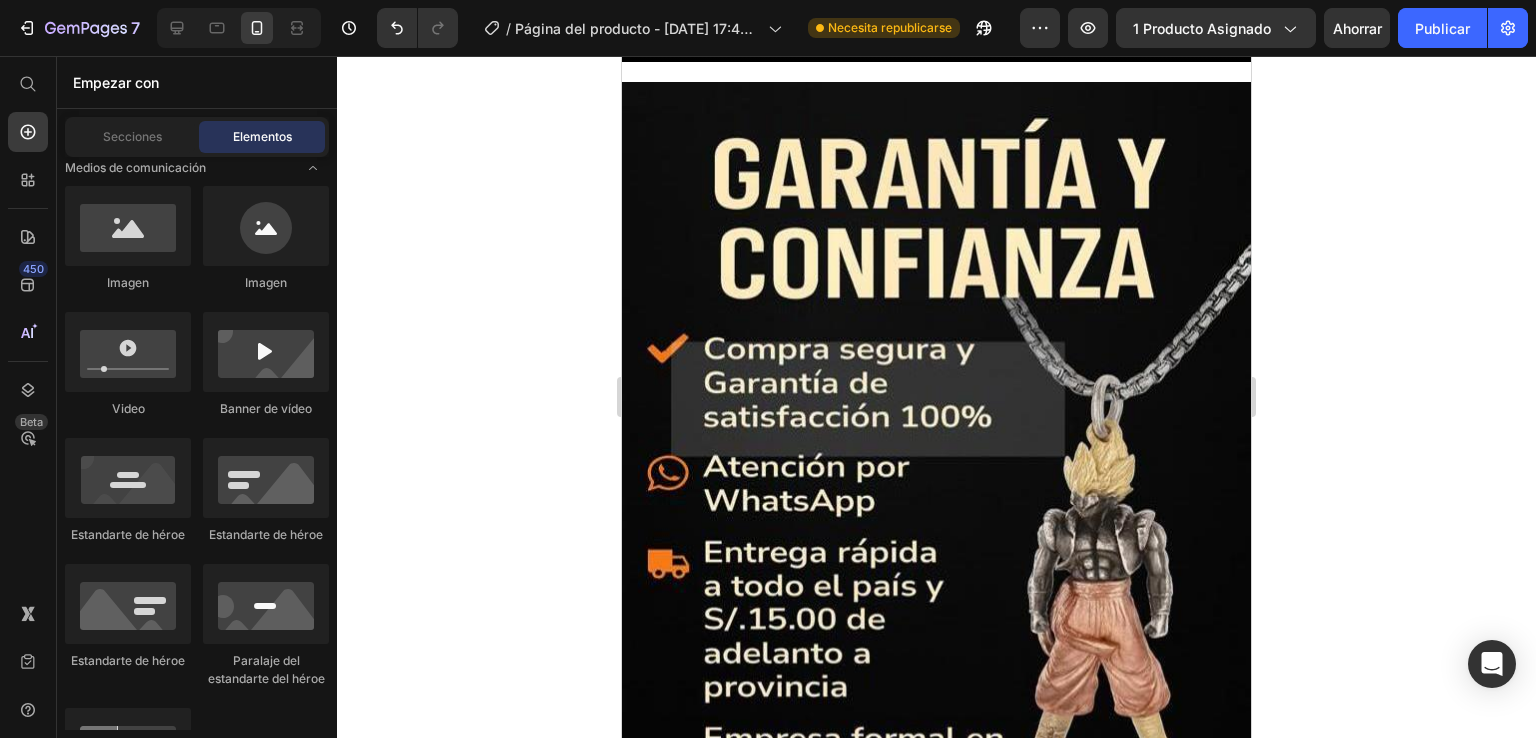 scroll, scrollTop: 2485, scrollLeft: 0, axis: vertical 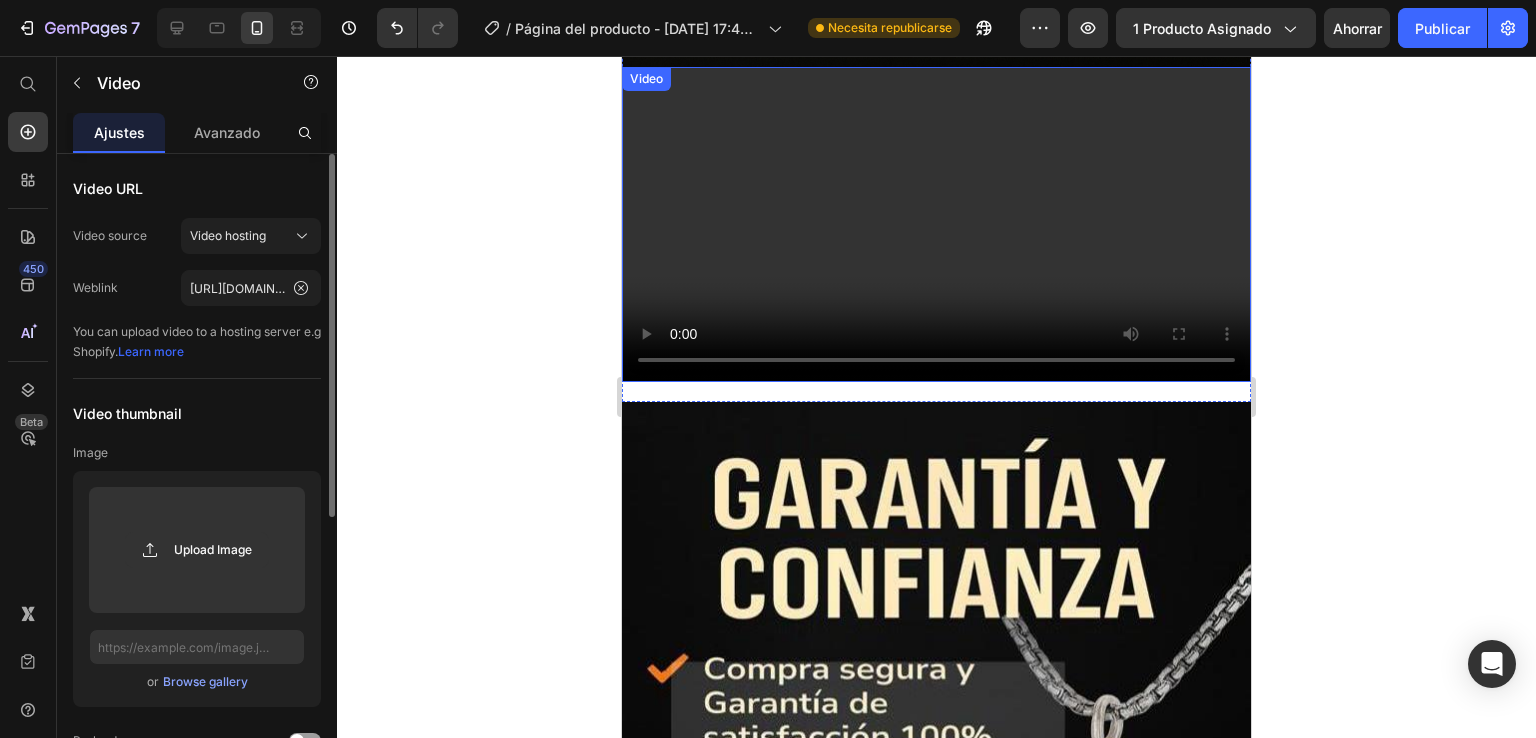 click at bounding box center [936, 224] 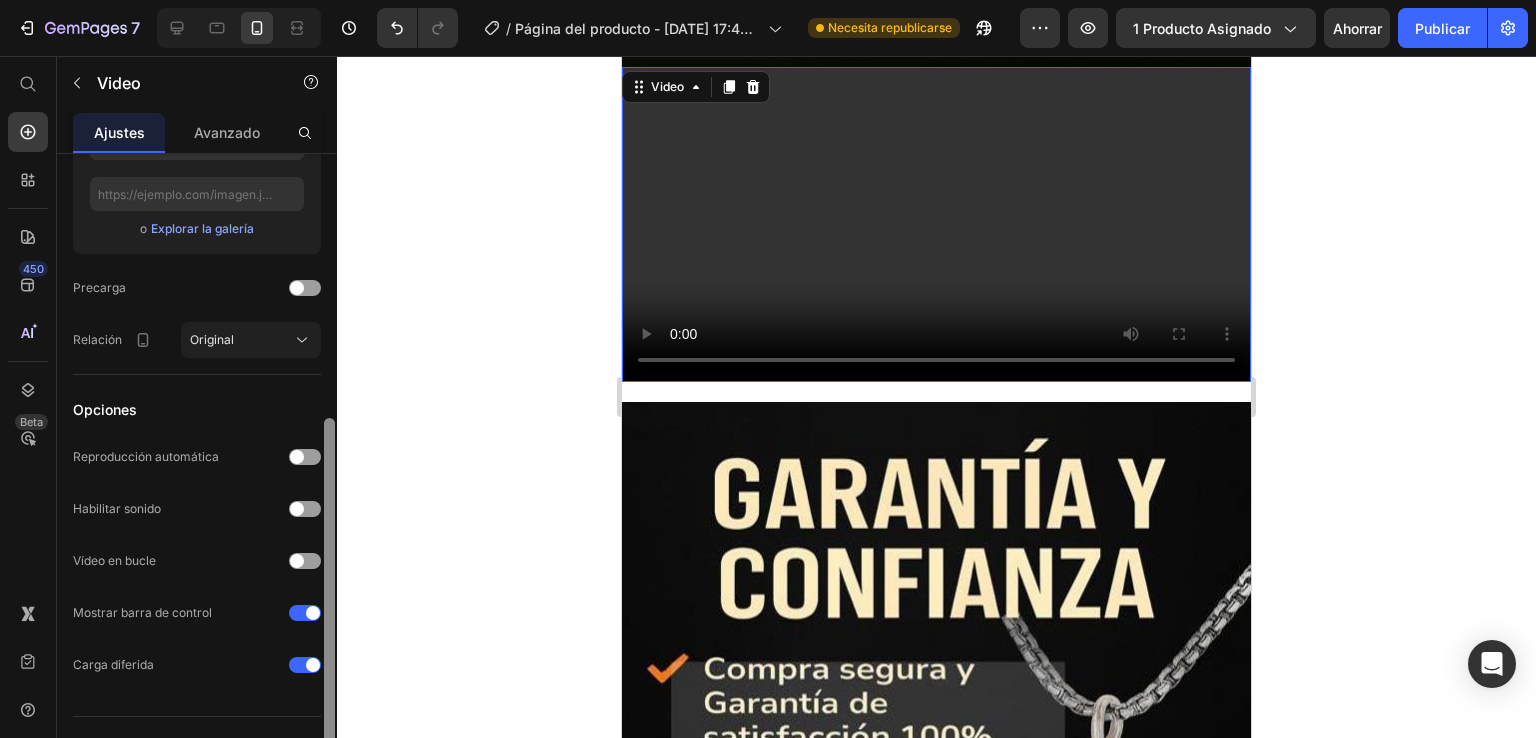 scroll, scrollTop: 467, scrollLeft: 0, axis: vertical 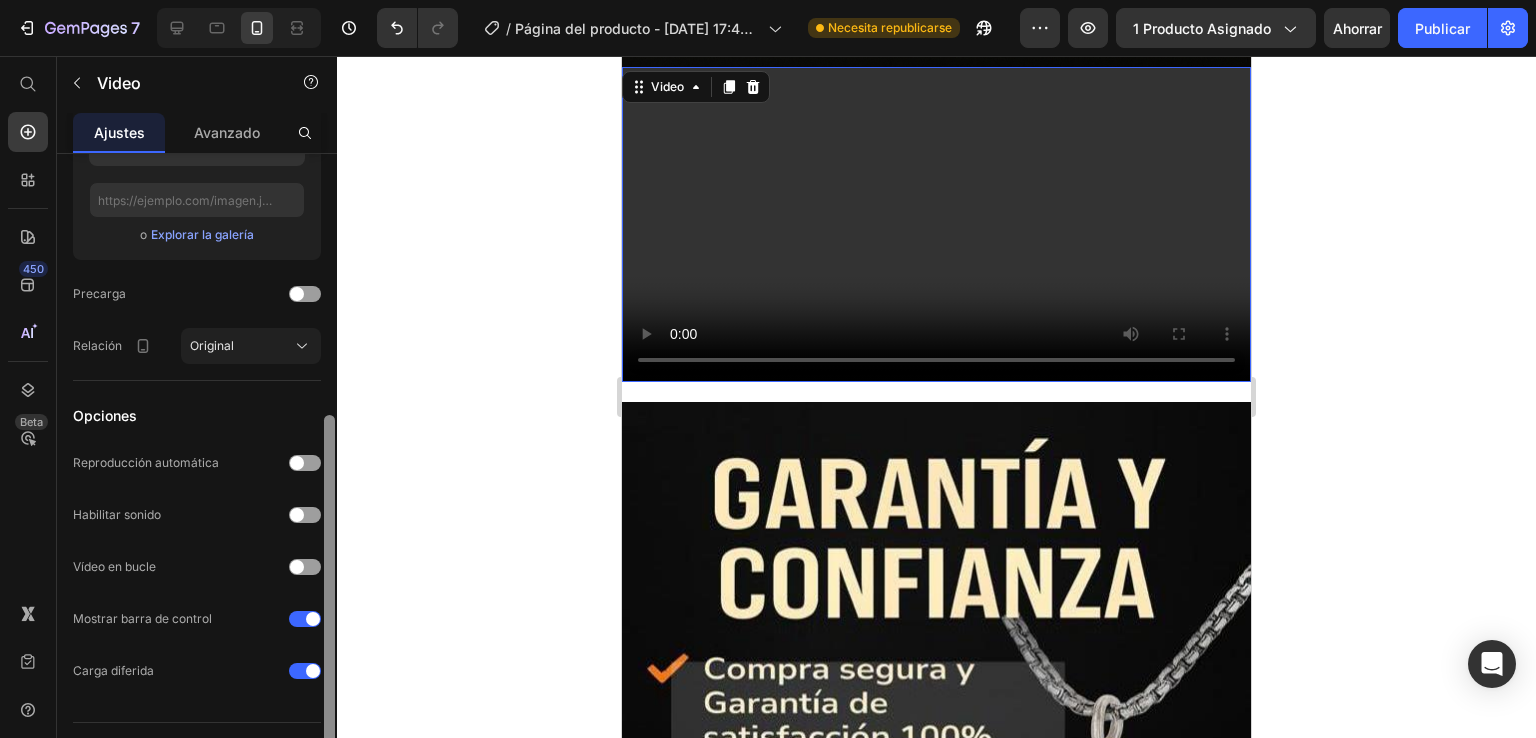 drag, startPoint x: 328, startPoint y: 360, endPoint x: 341, endPoint y: 626, distance: 266.31747 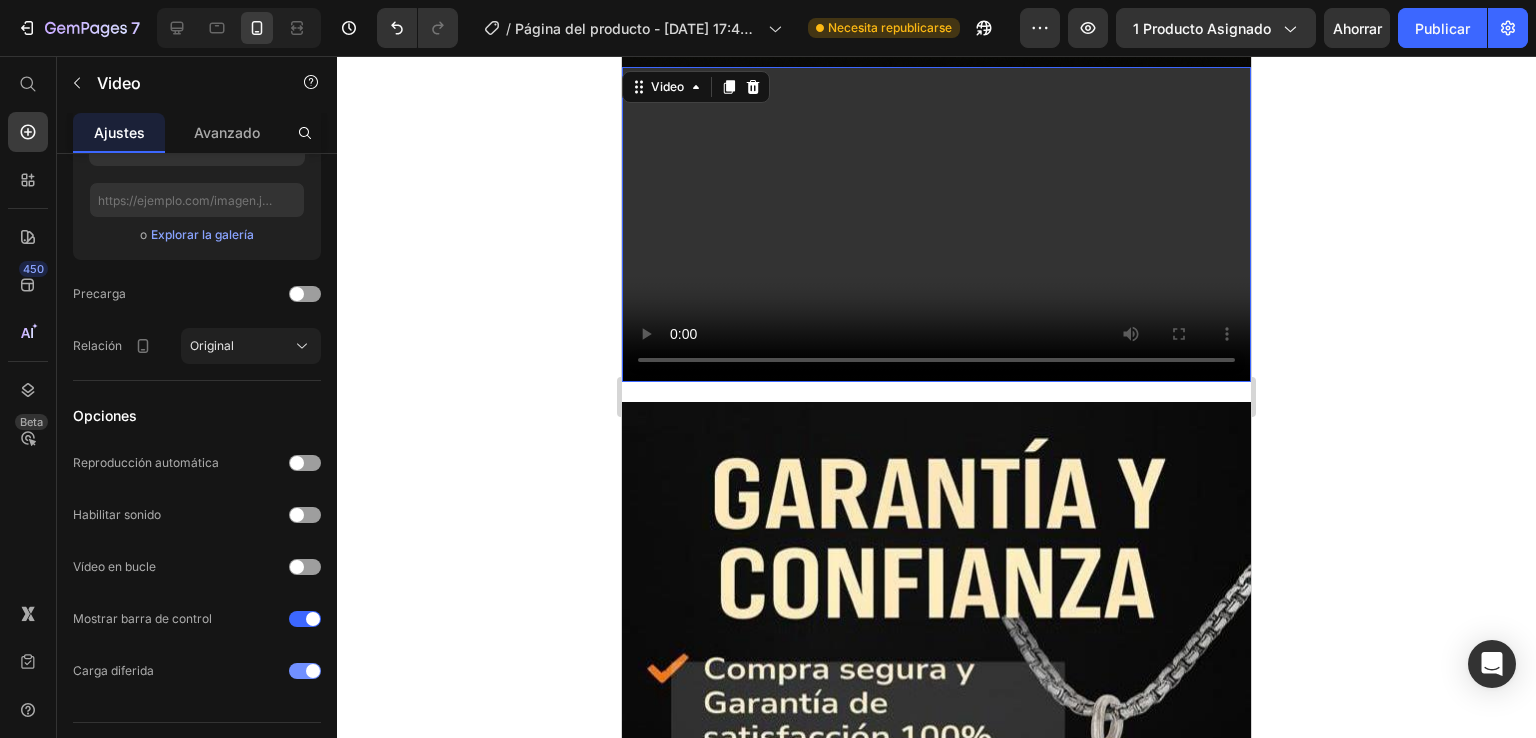 click at bounding box center (313, 671) 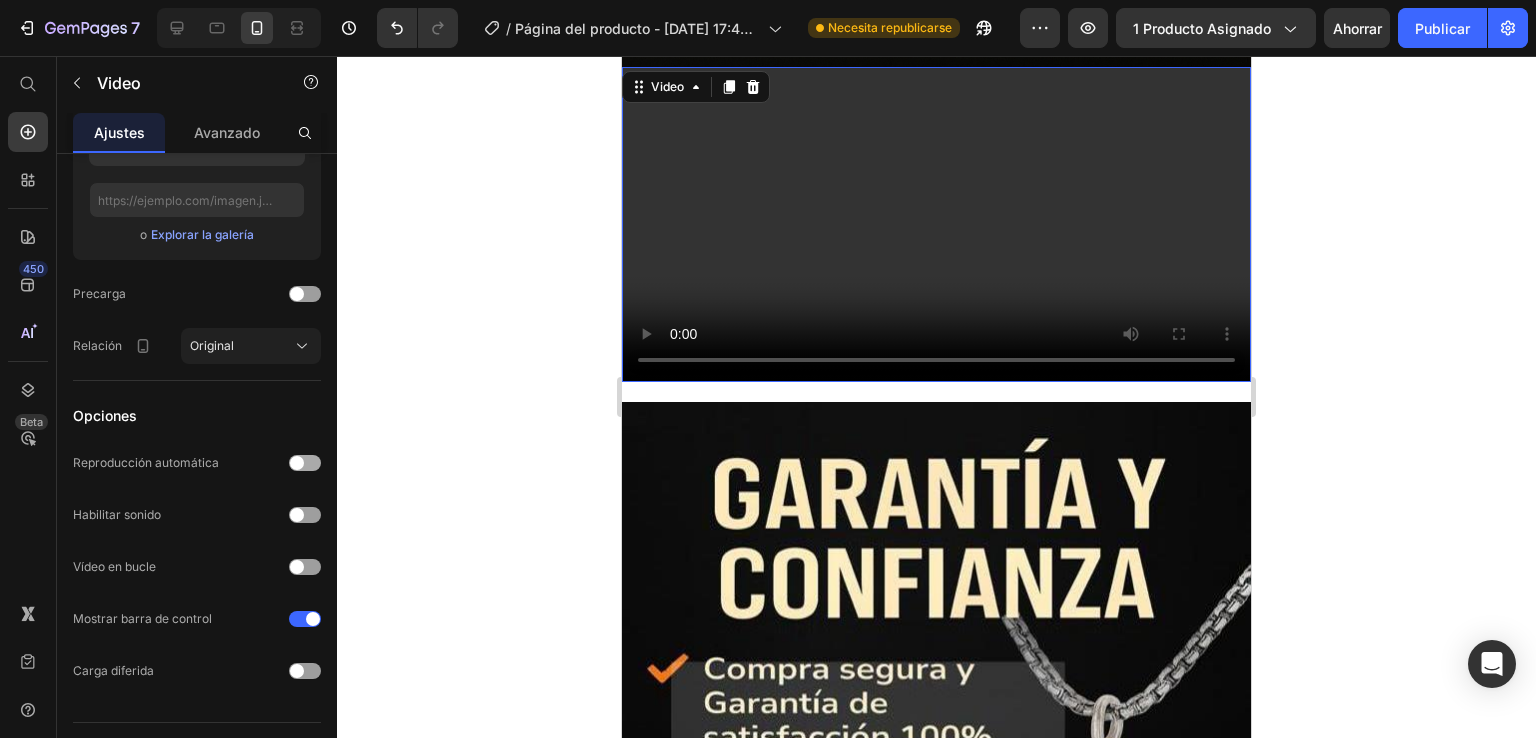 click at bounding box center [305, 463] 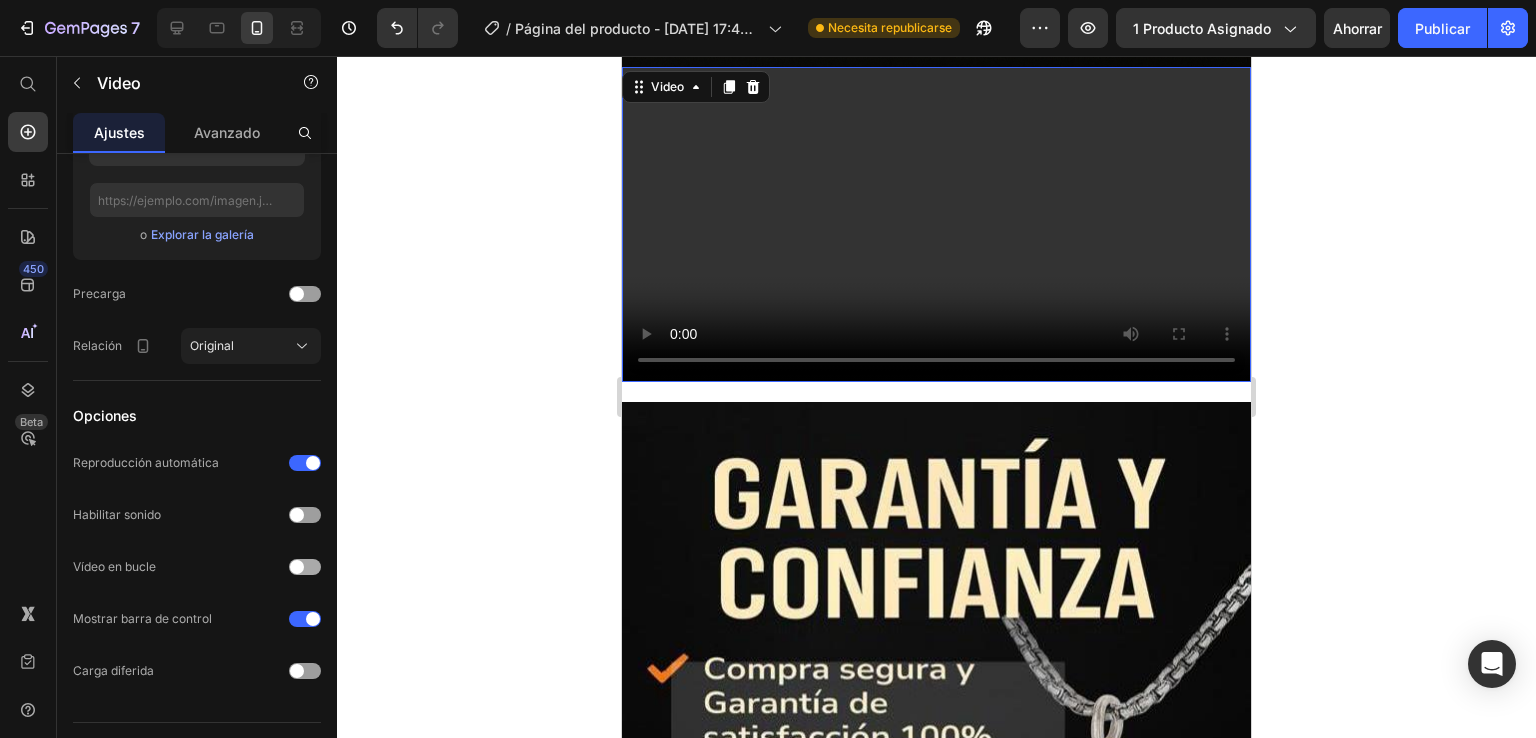 click at bounding box center (305, 567) 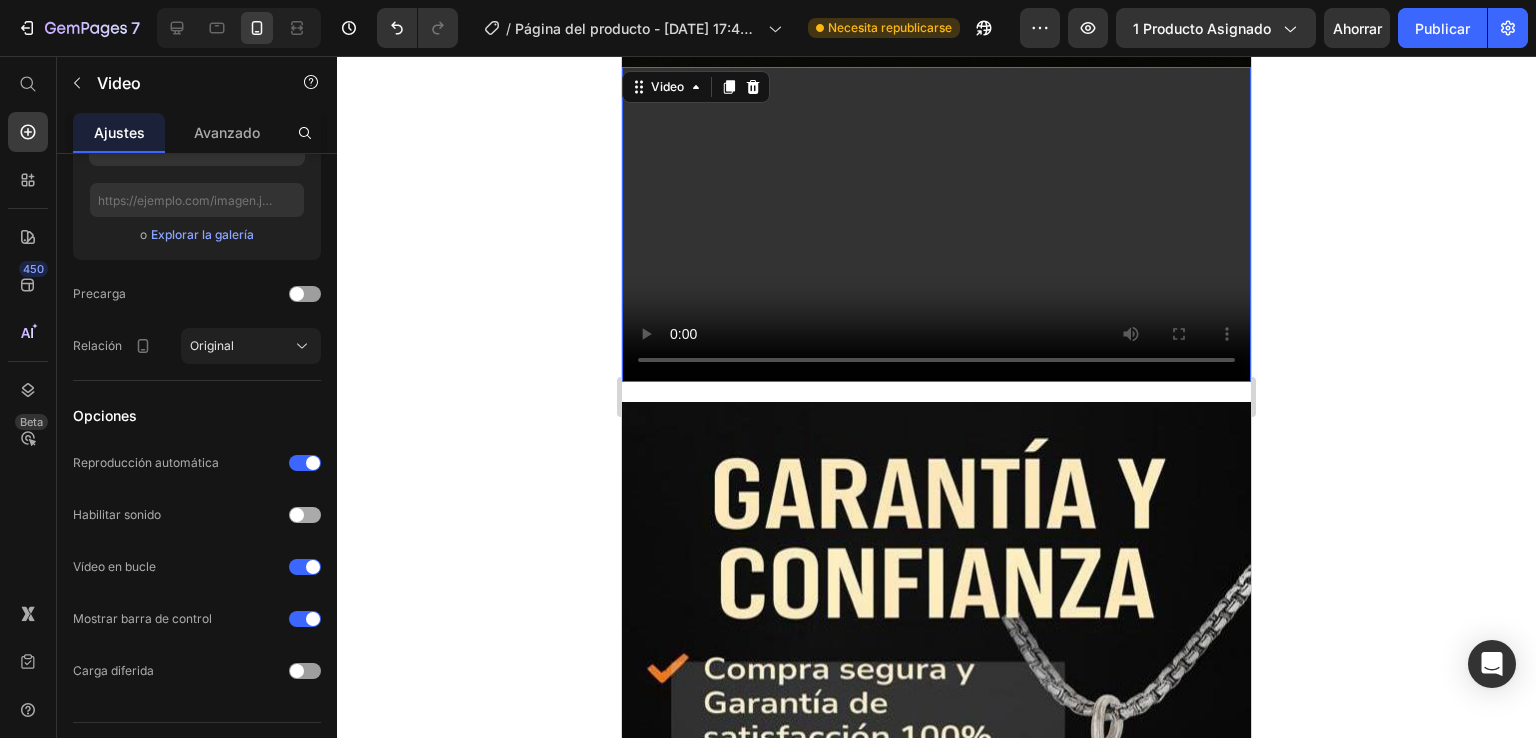 click at bounding box center [305, 515] 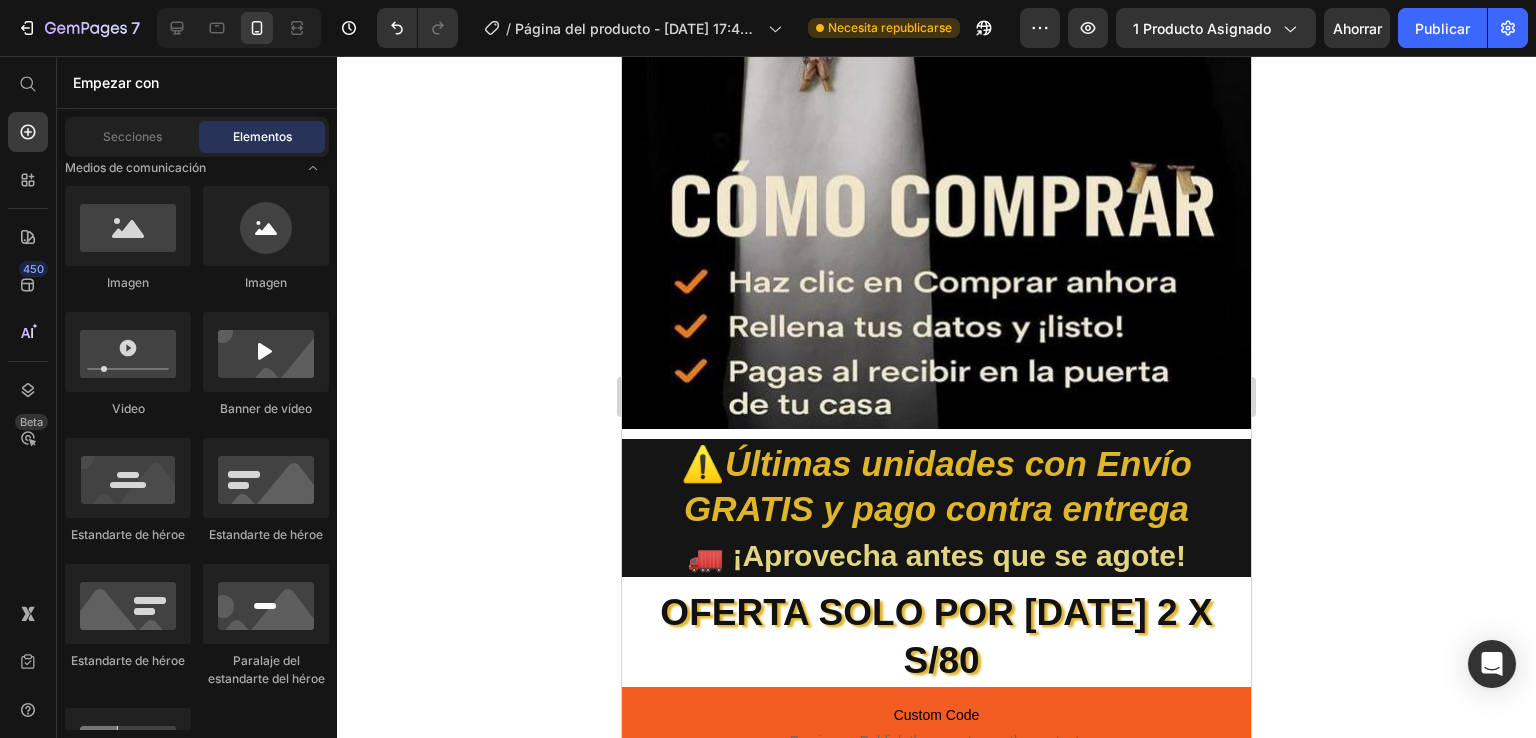 scroll, scrollTop: 4275, scrollLeft: 0, axis: vertical 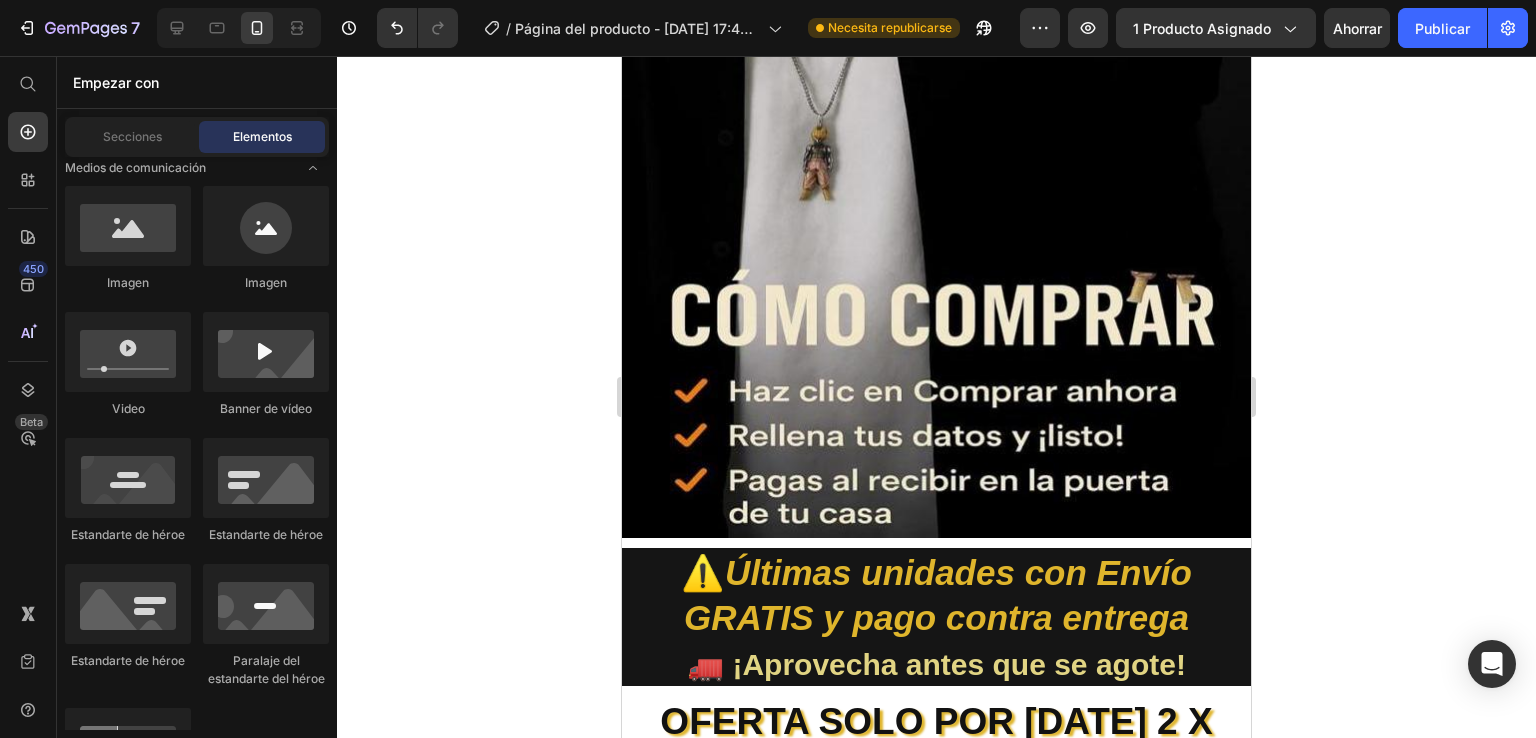 drag, startPoint x: 1245, startPoint y: 389, endPoint x: 1948, endPoint y: 690, distance: 764.7287 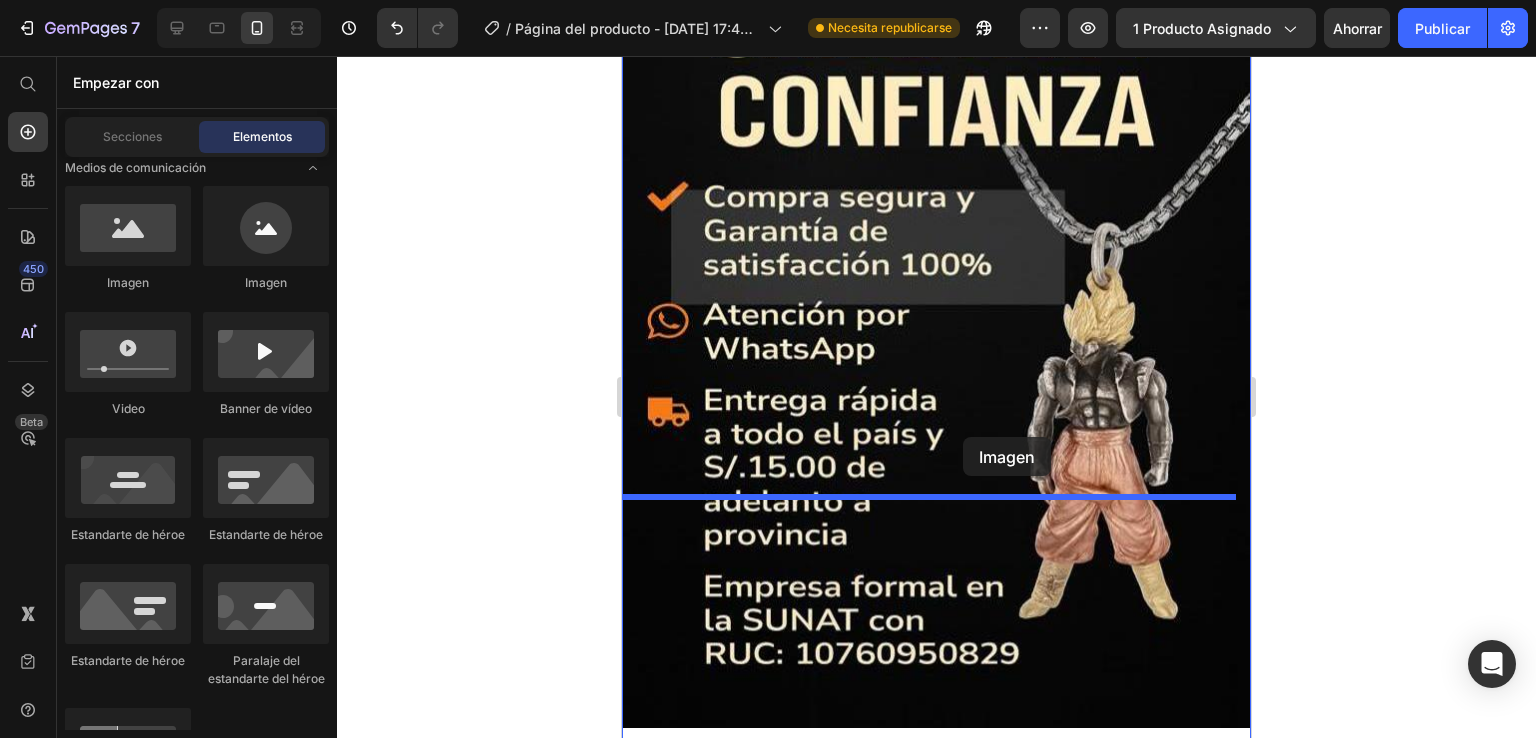 scroll, scrollTop: 2736, scrollLeft: 0, axis: vertical 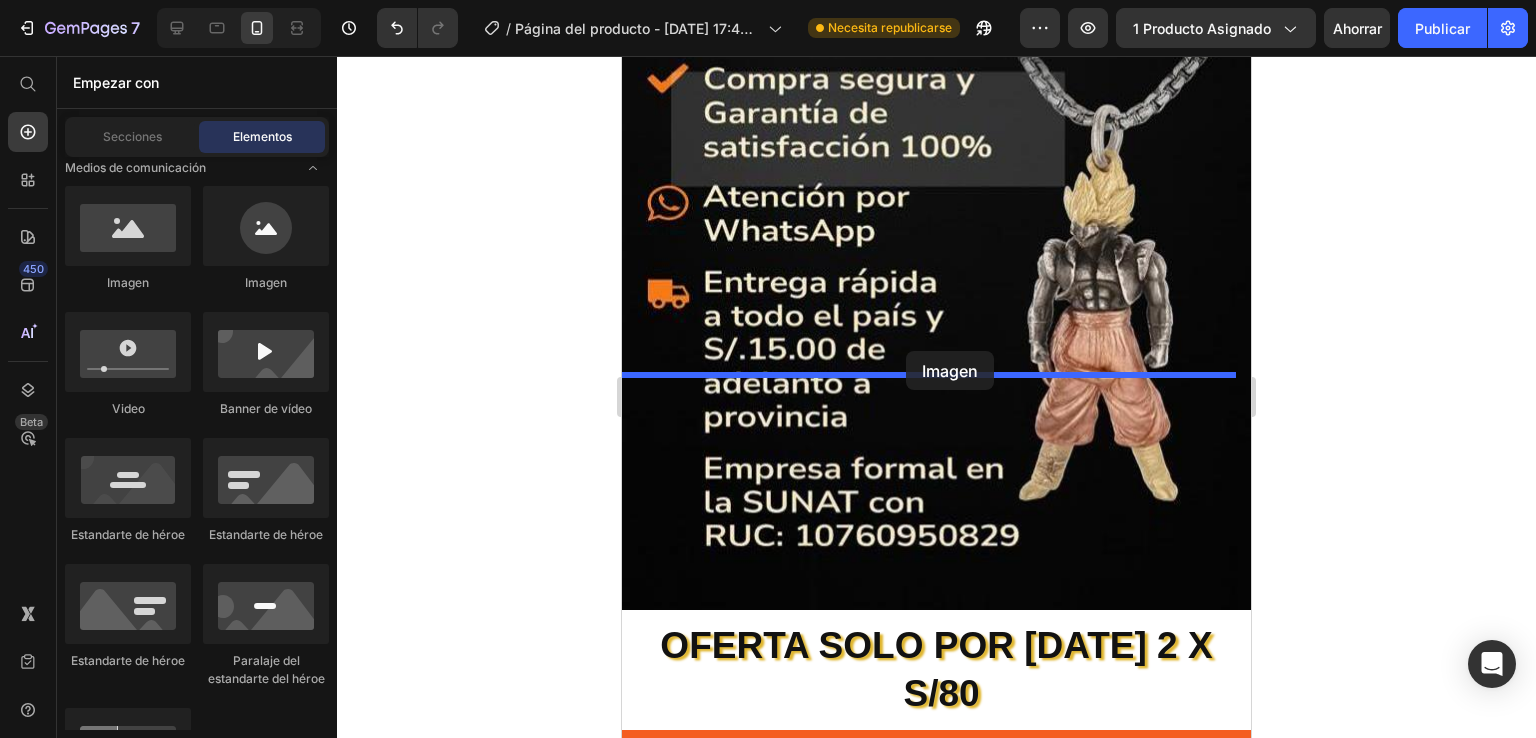 drag, startPoint x: 736, startPoint y: 296, endPoint x: 906, endPoint y: 351, distance: 178.67569 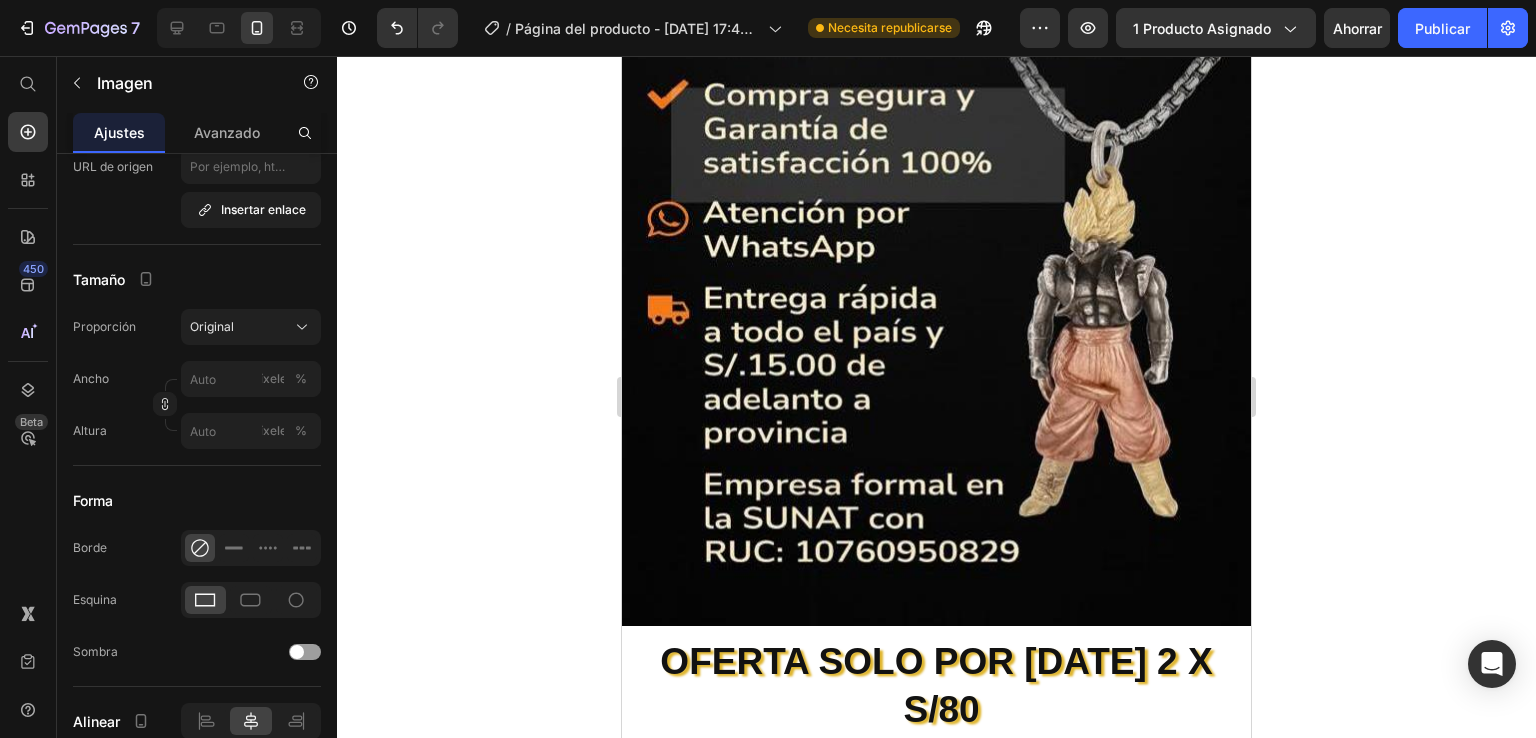 scroll, scrollTop: 0, scrollLeft: 0, axis: both 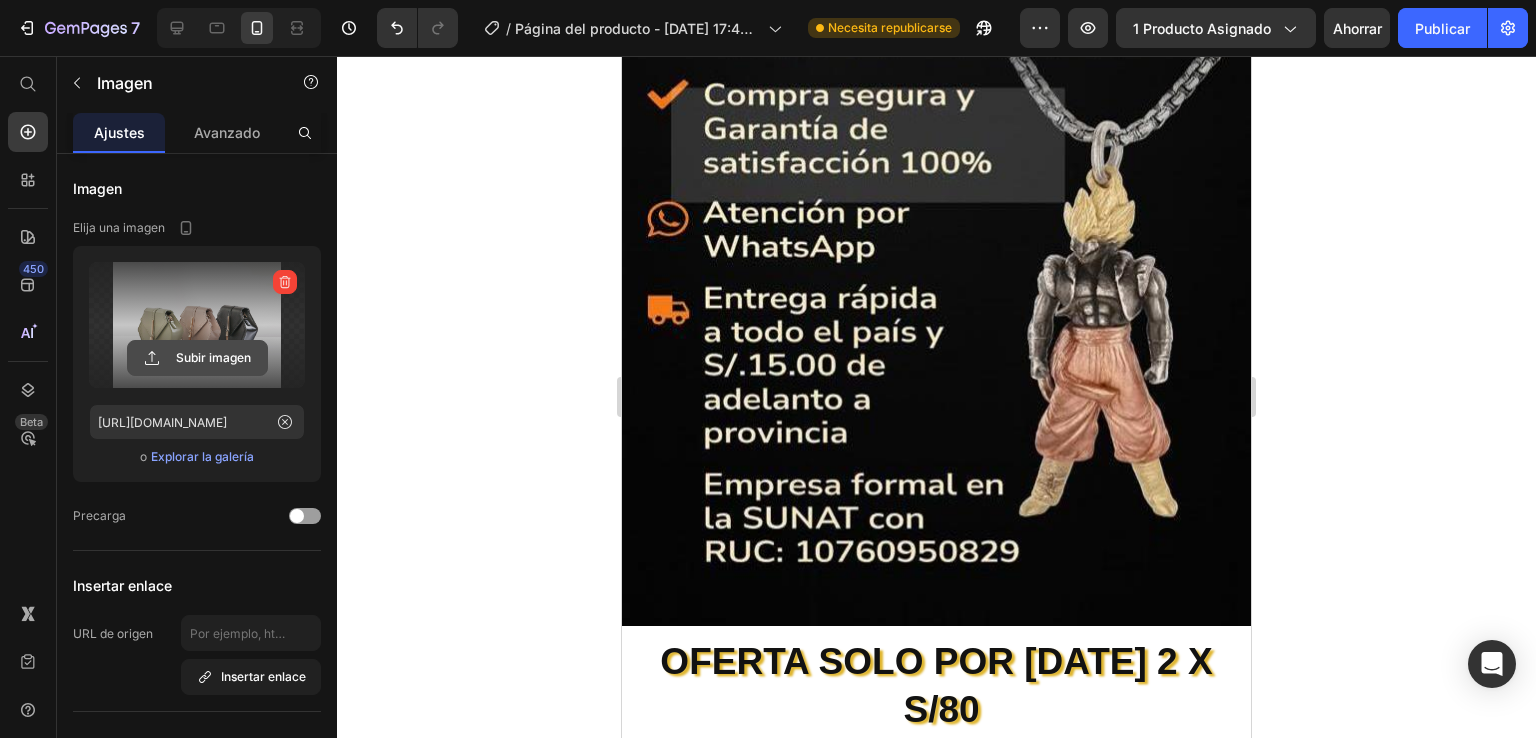 click 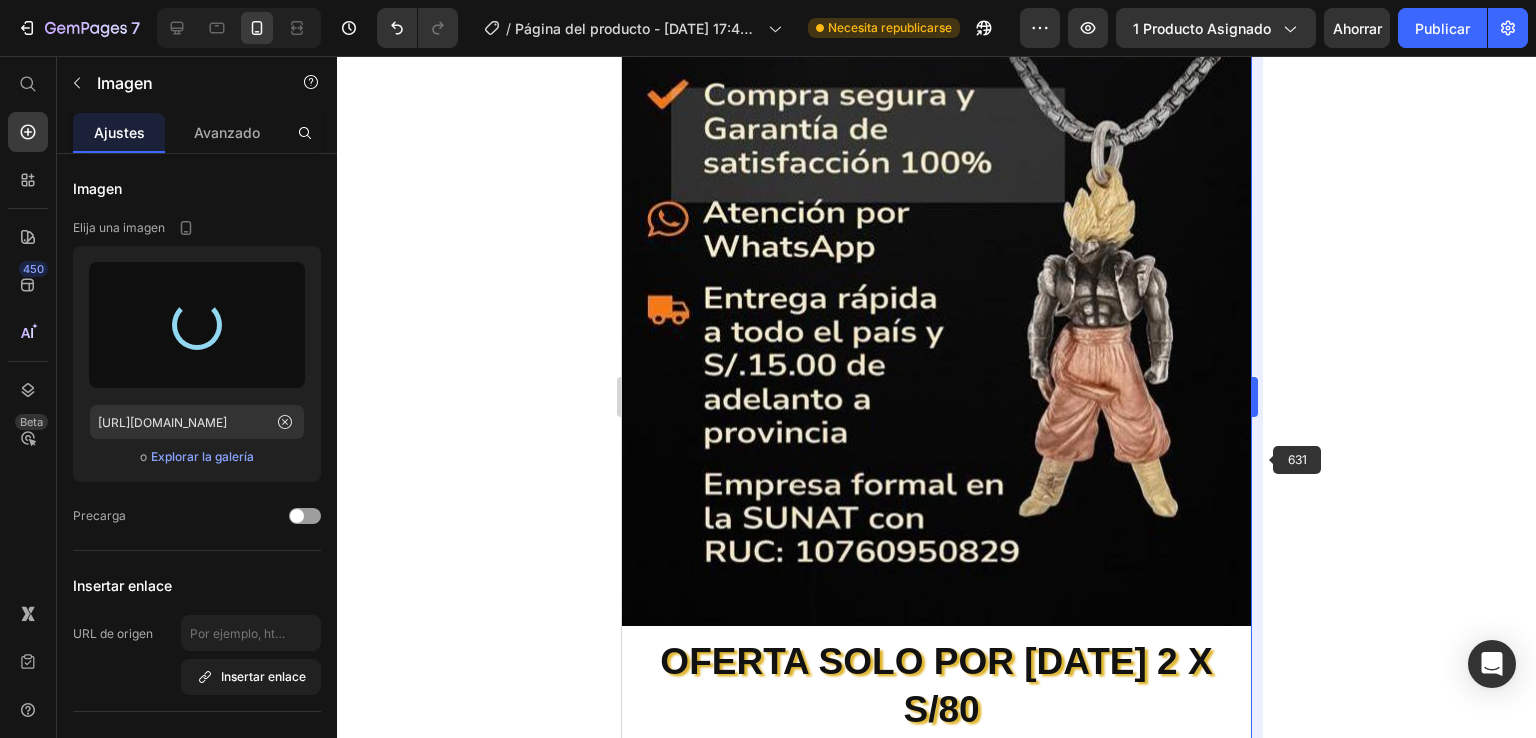 type on "[URL][DOMAIN_NAME]" 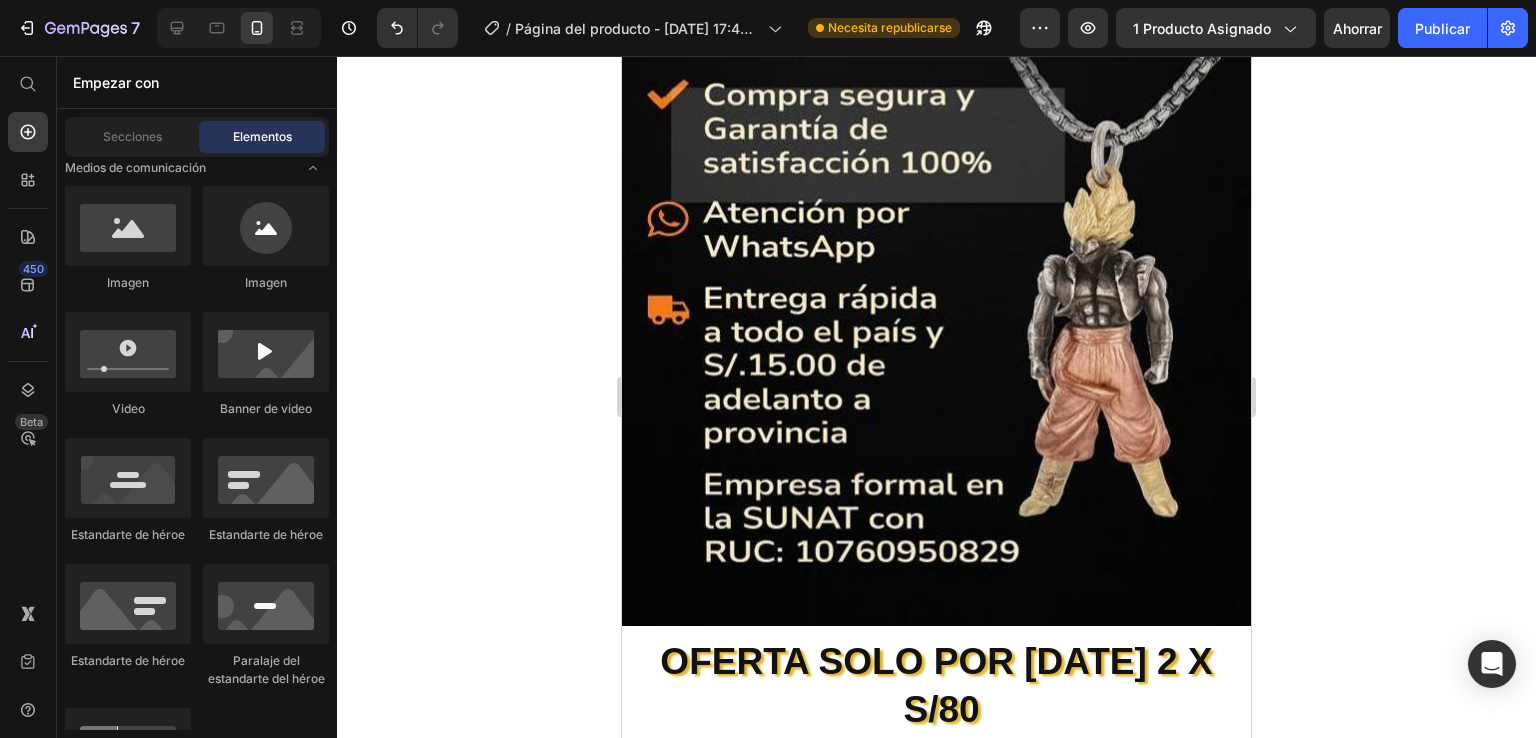 click on "OFERTA SOLO POR [DATE] 2 X  S/80 Heading
Custom Code
Preview or Publish the page to see the content. Custom Code Image Video Image Heading" at bounding box center [936, -920] 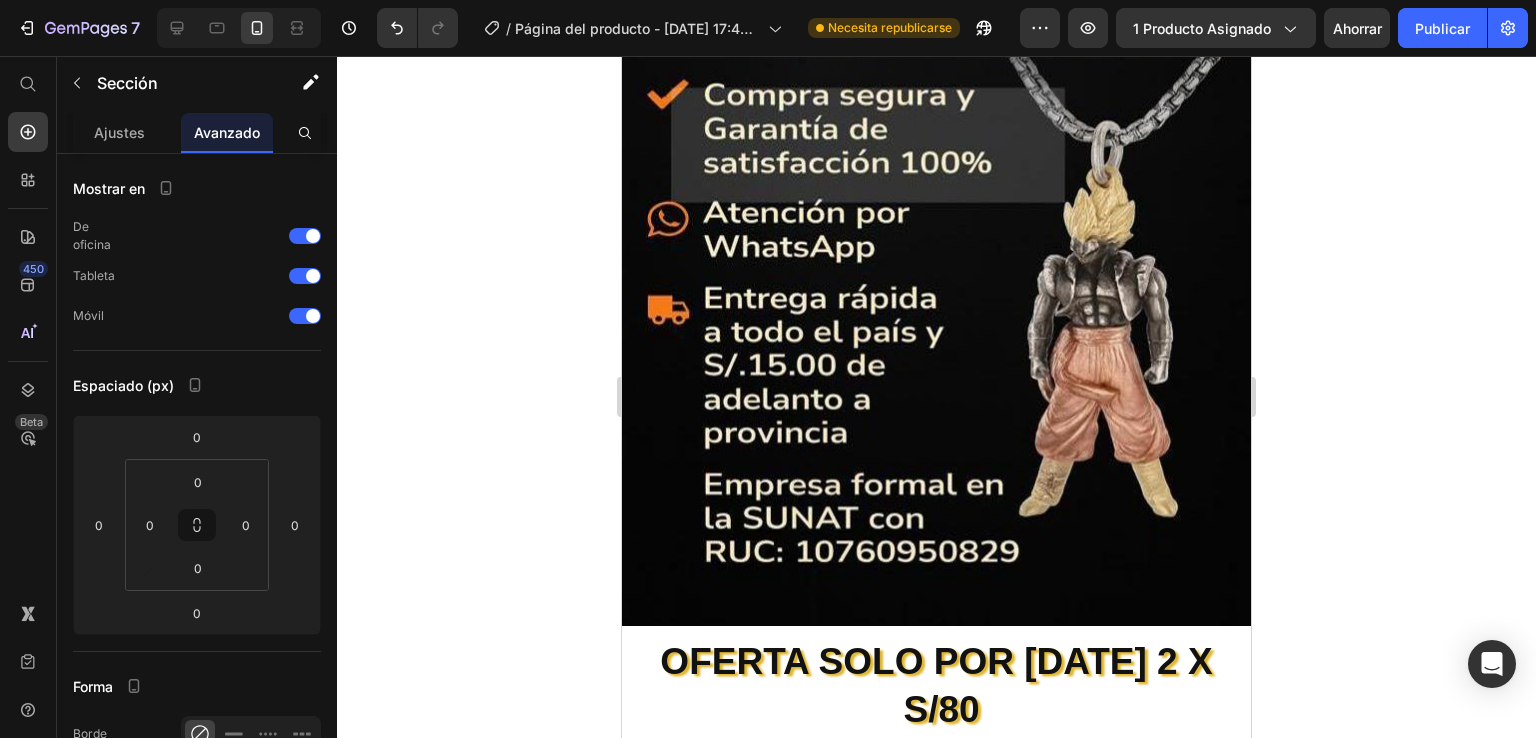 click on "OFERTA SOLO POR [DATE] 2 X  S/80 Heading
Custom Code
Preview or Publish the page to see the content. Custom Code Image Video Image Heading" at bounding box center (936, -920) 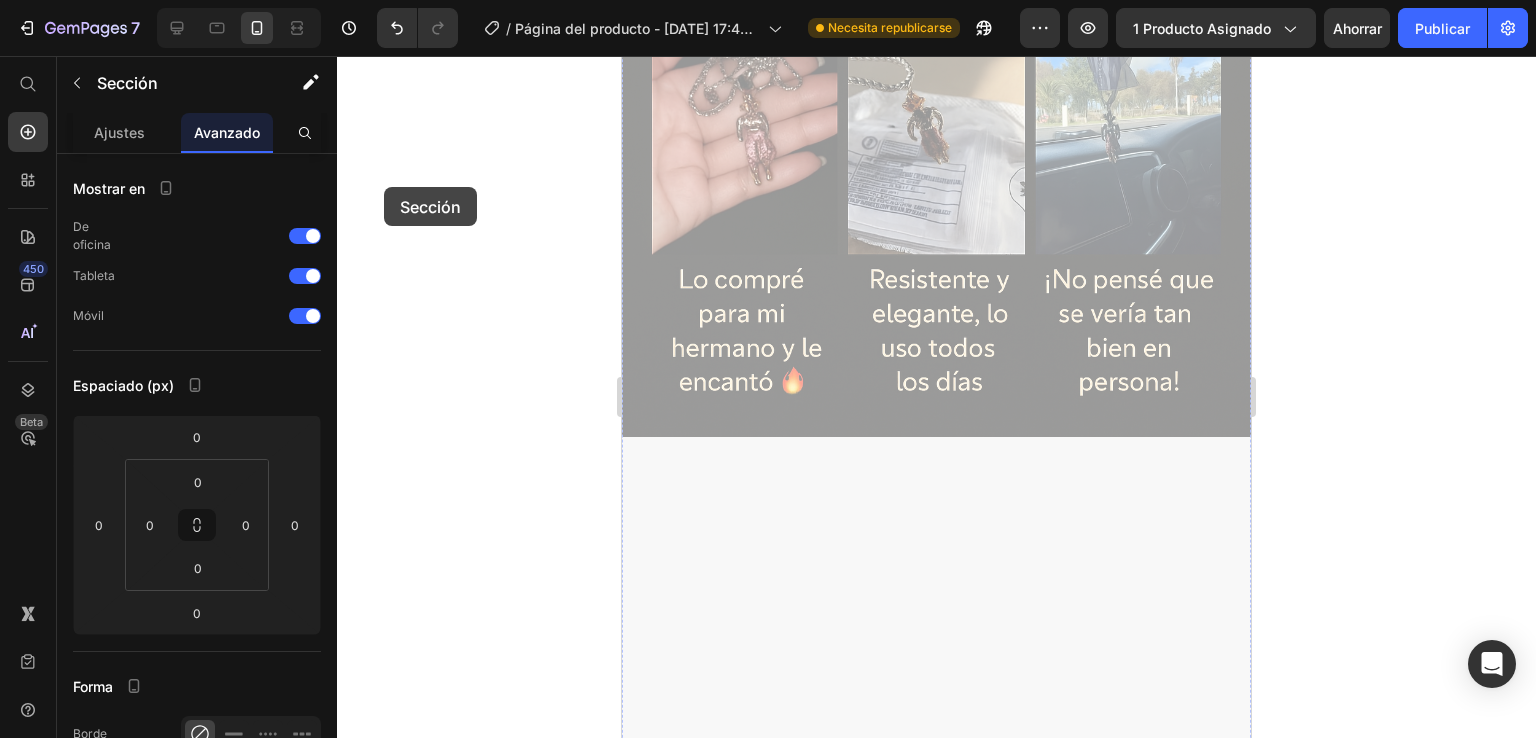 click 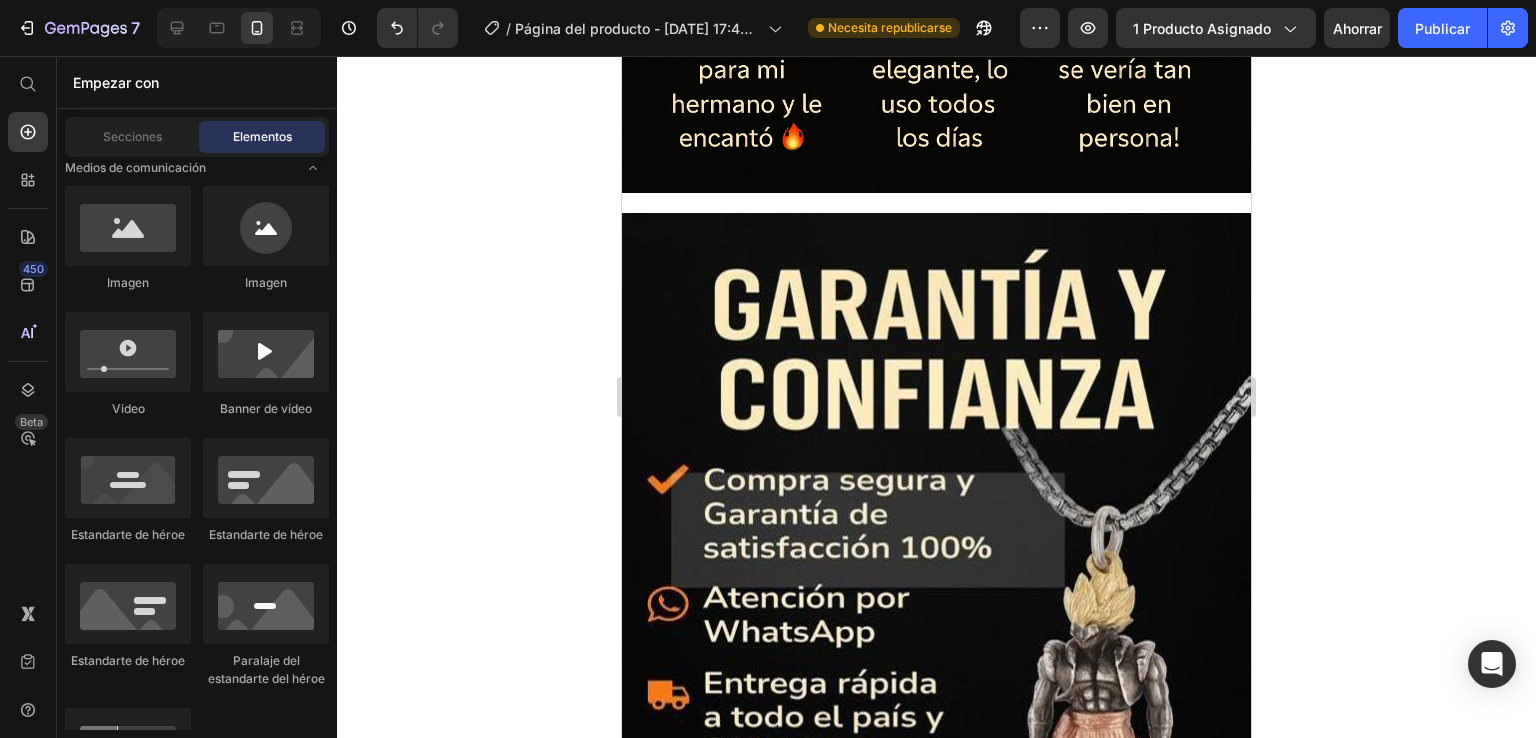 scroll, scrollTop: 3116, scrollLeft: 0, axis: vertical 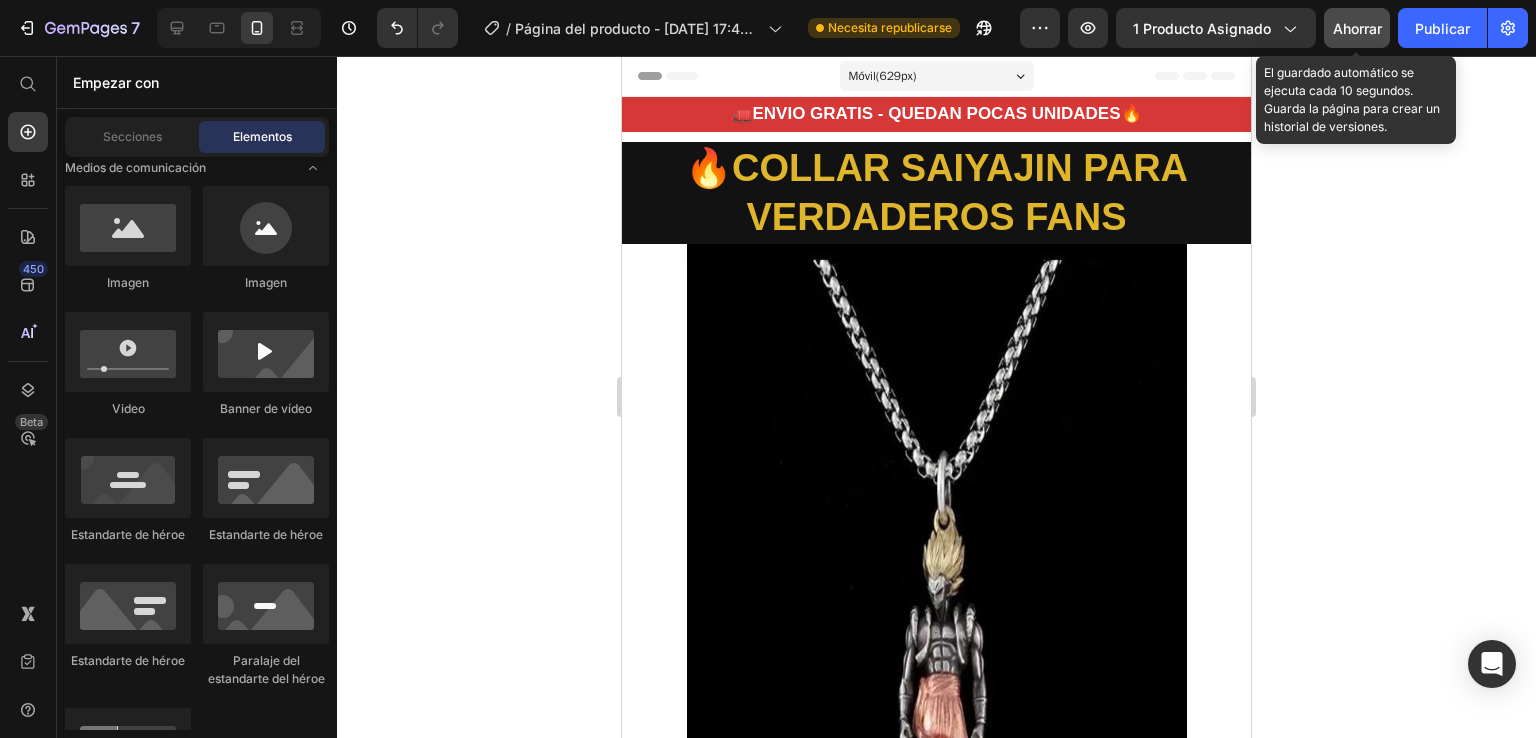 click on "Ahorrar" 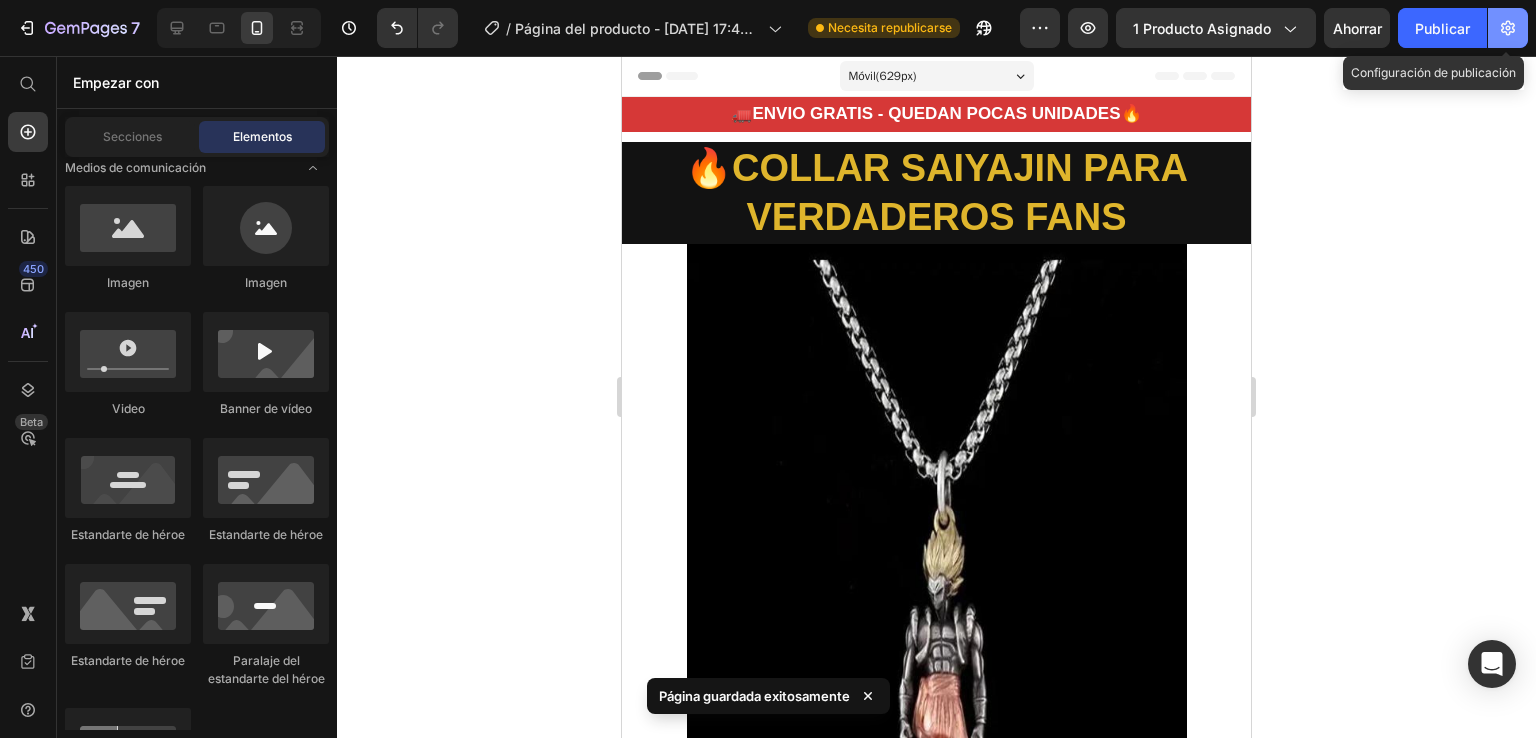 click 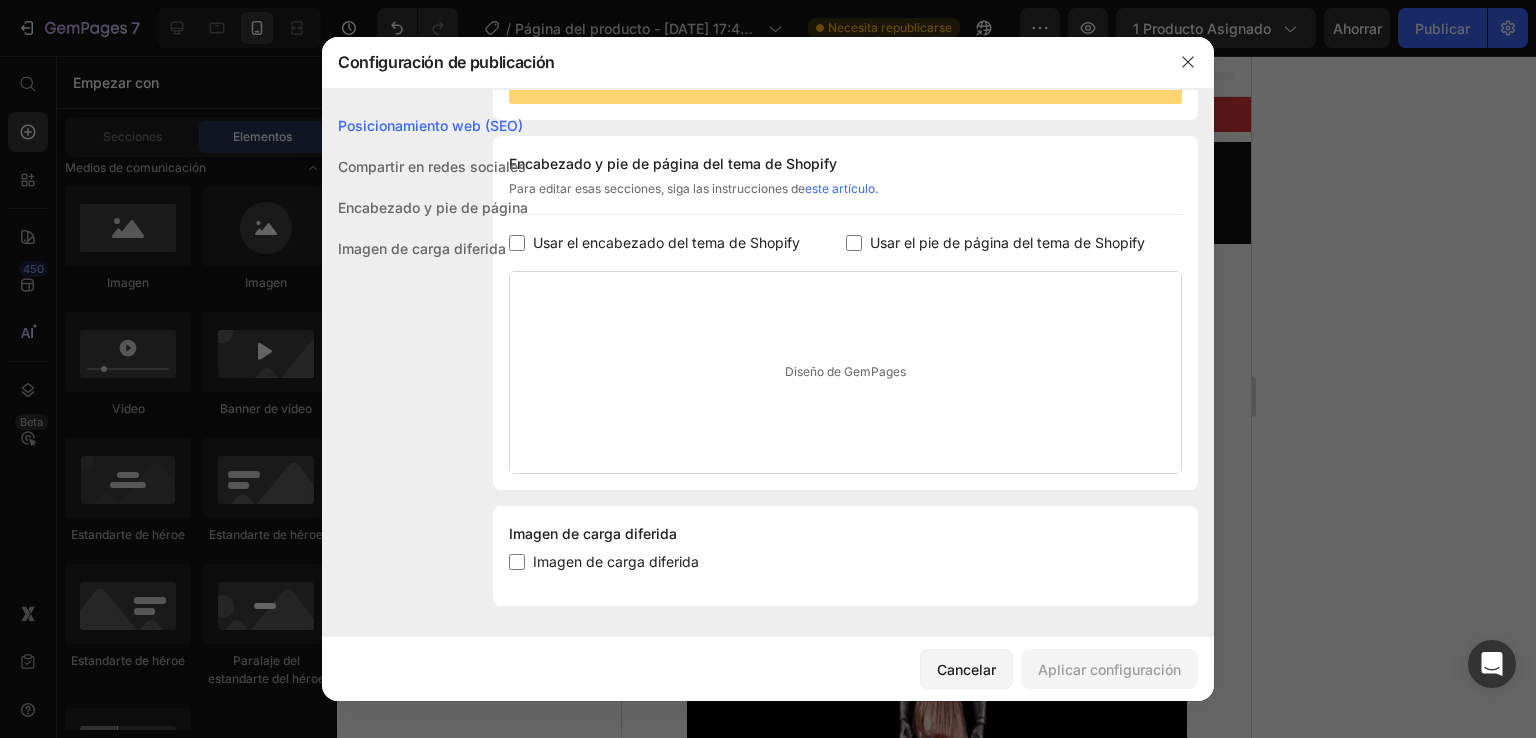 scroll, scrollTop: 0, scrollLeft: 0, axis: both 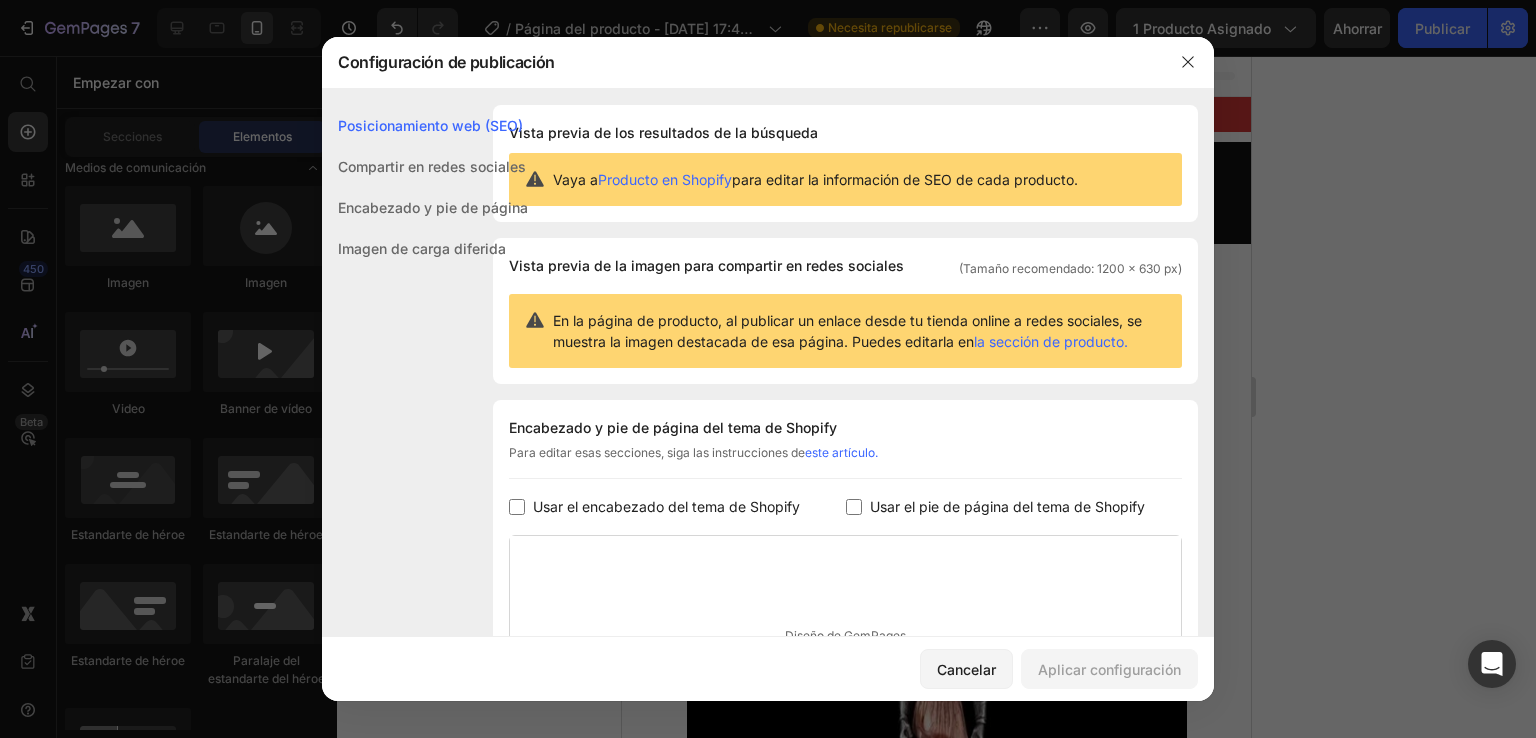 click at bounding box center [768, 369] 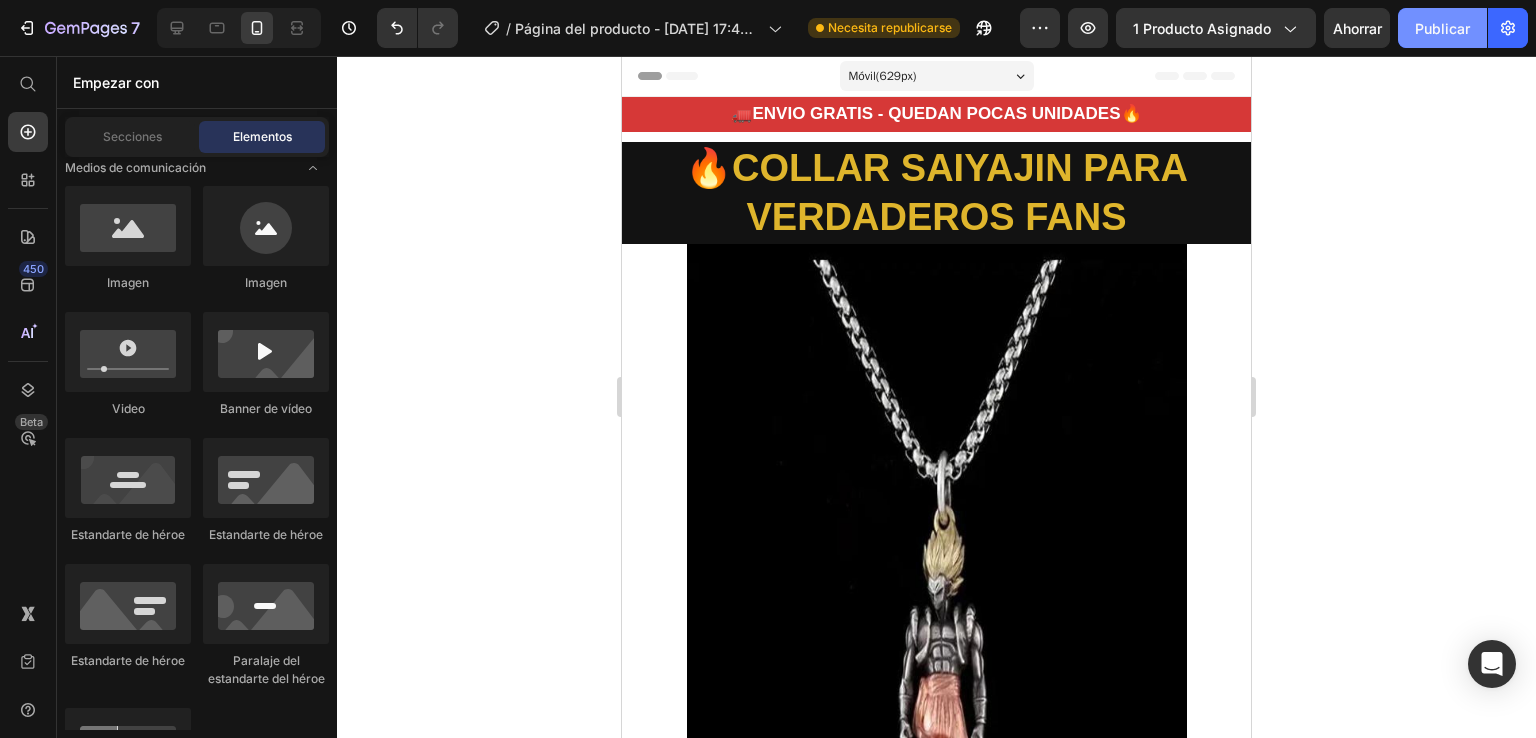 click on "Publicar" at bounding box center (1442, 28) 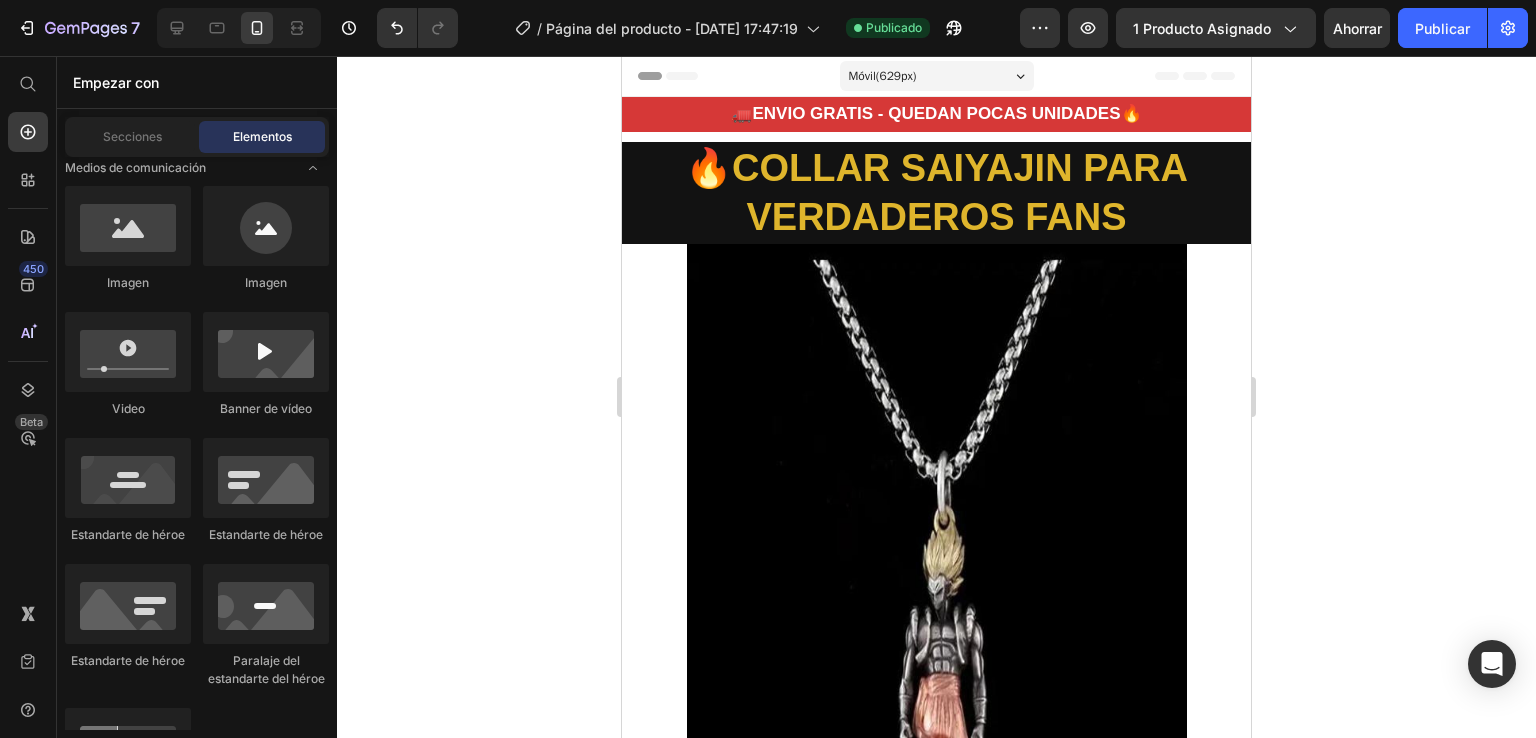 scroll, scrollTop: 0, scrollLeft: 0, axis: both 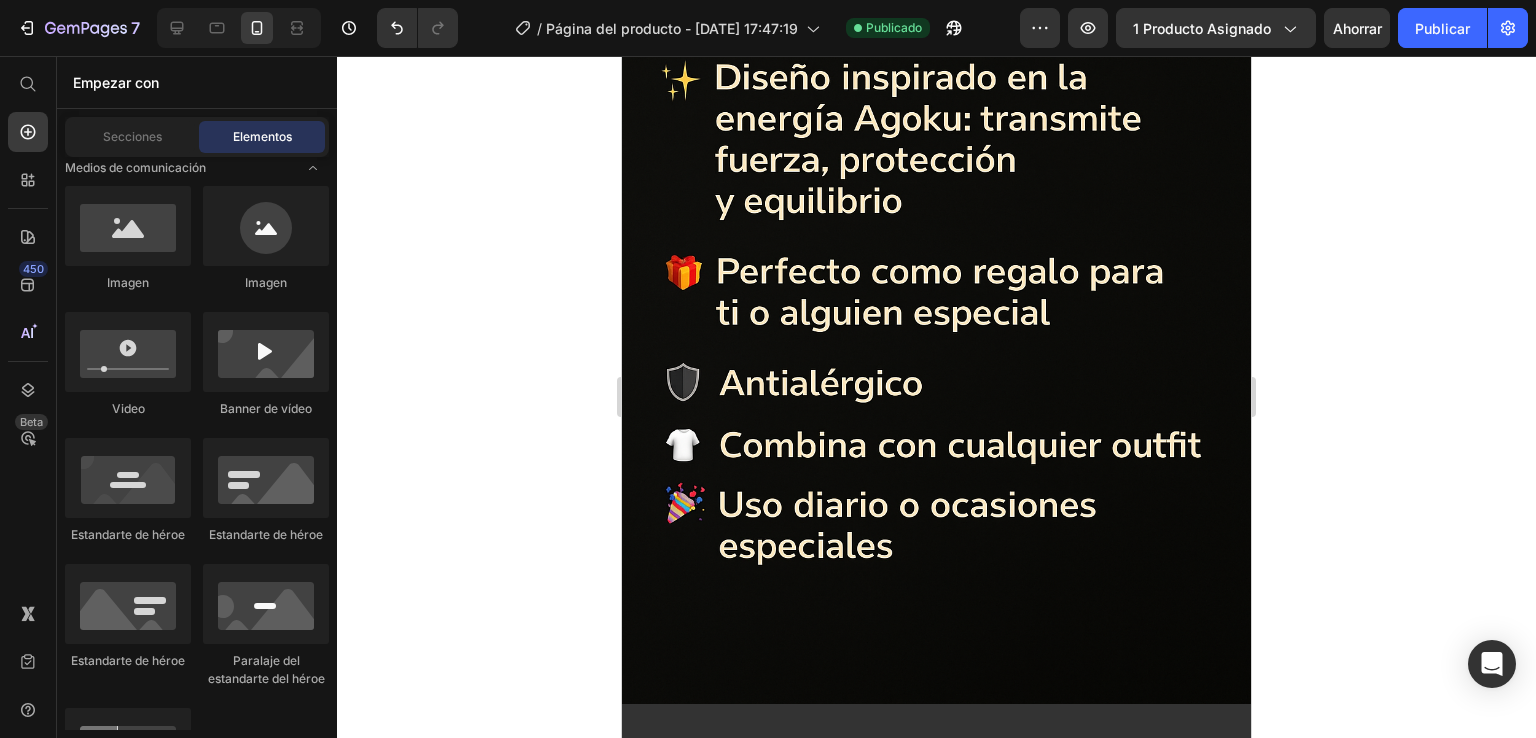 drag, startPoint x: 1247, startPoint y: 133, endPoint x: 1902, endPoint y: 369, distance: 696.21906 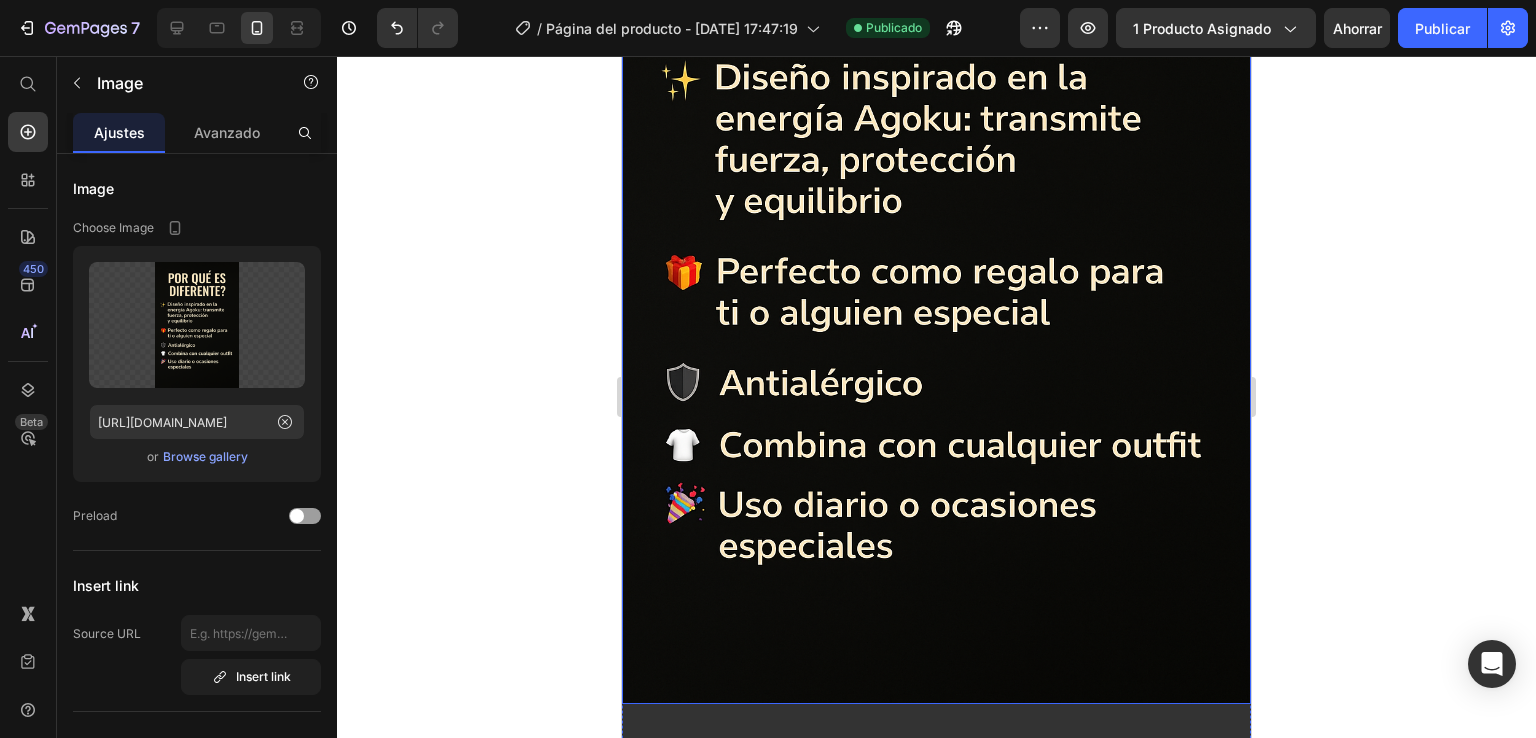 click at bounding box center [936, 233] 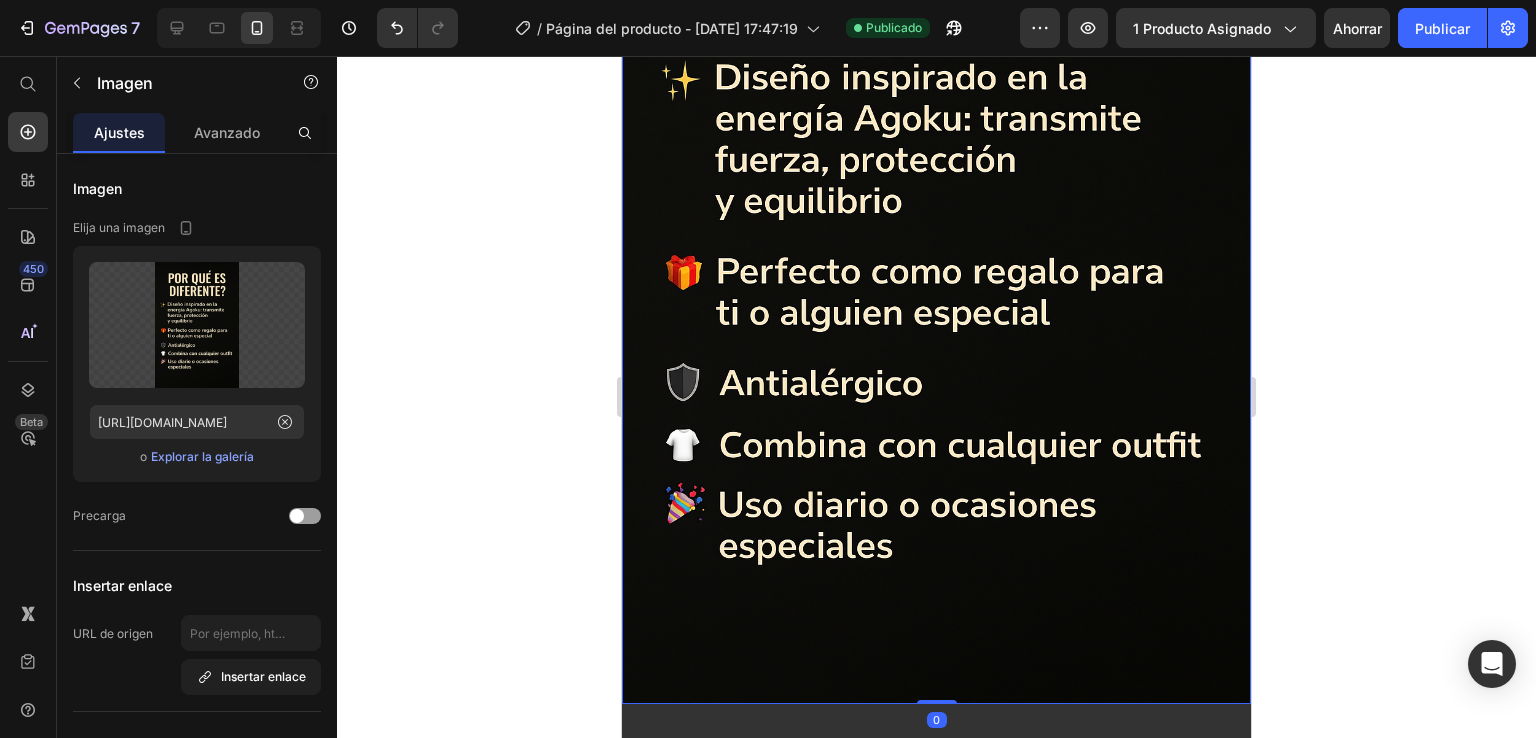 click at bounding box center (936, 233) 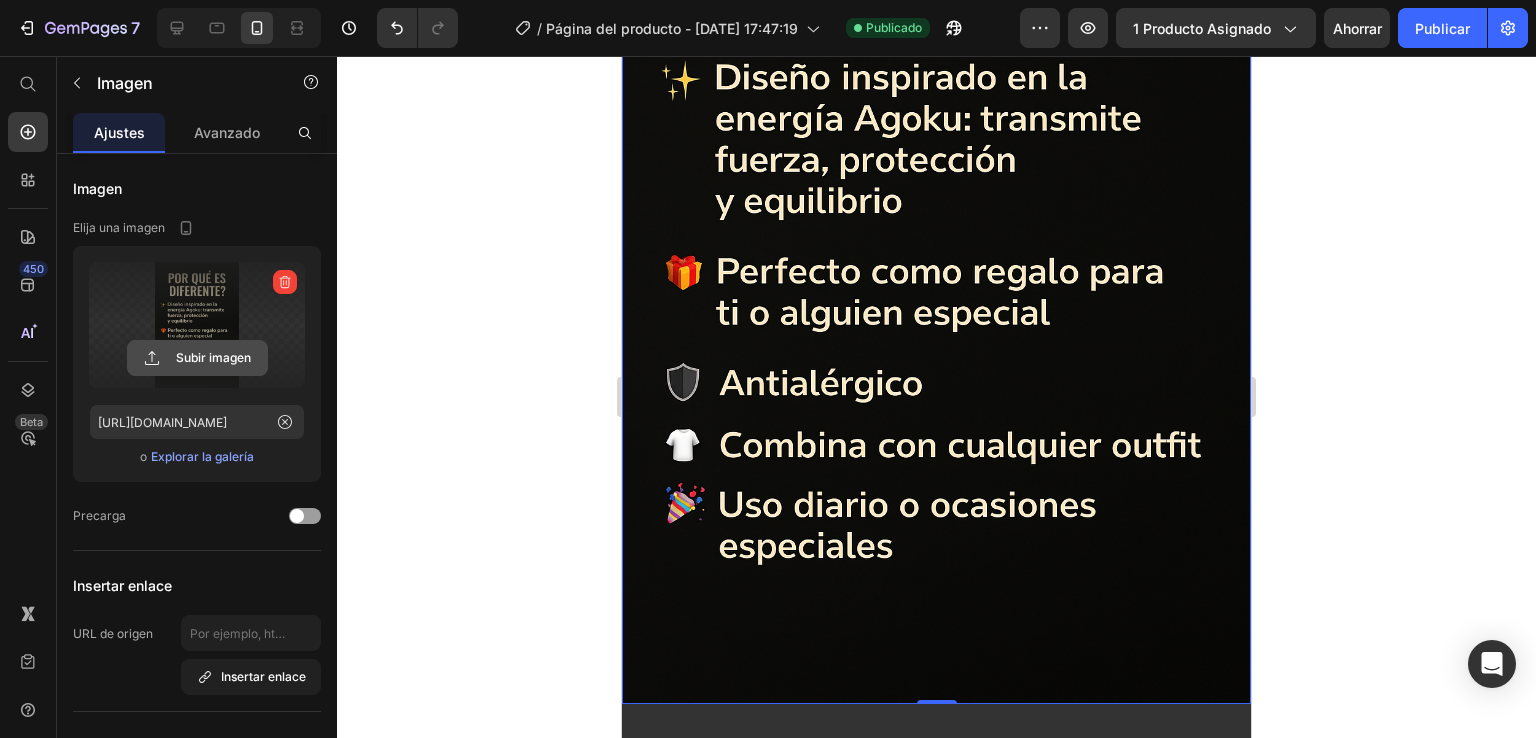 click 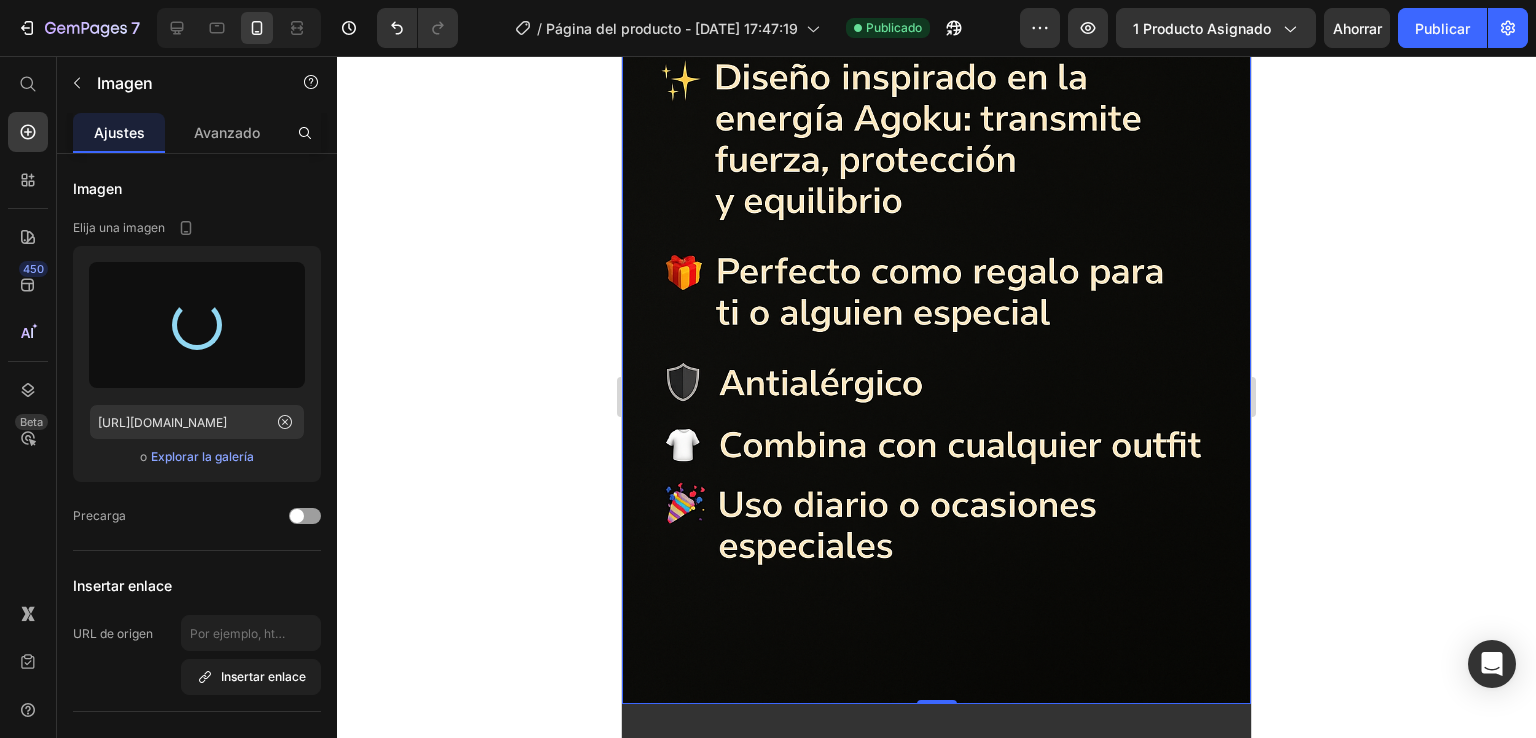type on "[URL][DOMAIN_NAME]" 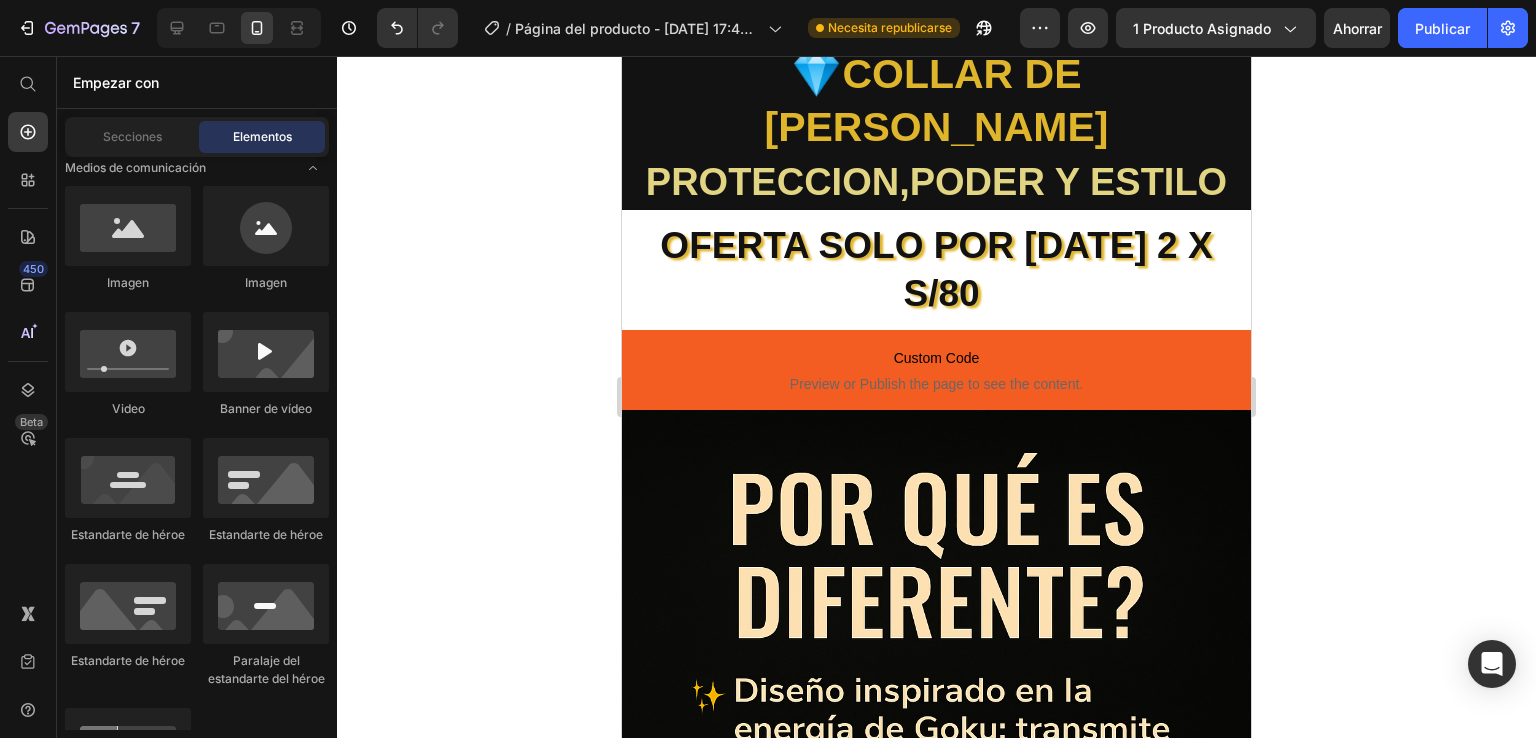 scroll, scrollTop: 317, scrollLeft: 0, axis: vertical 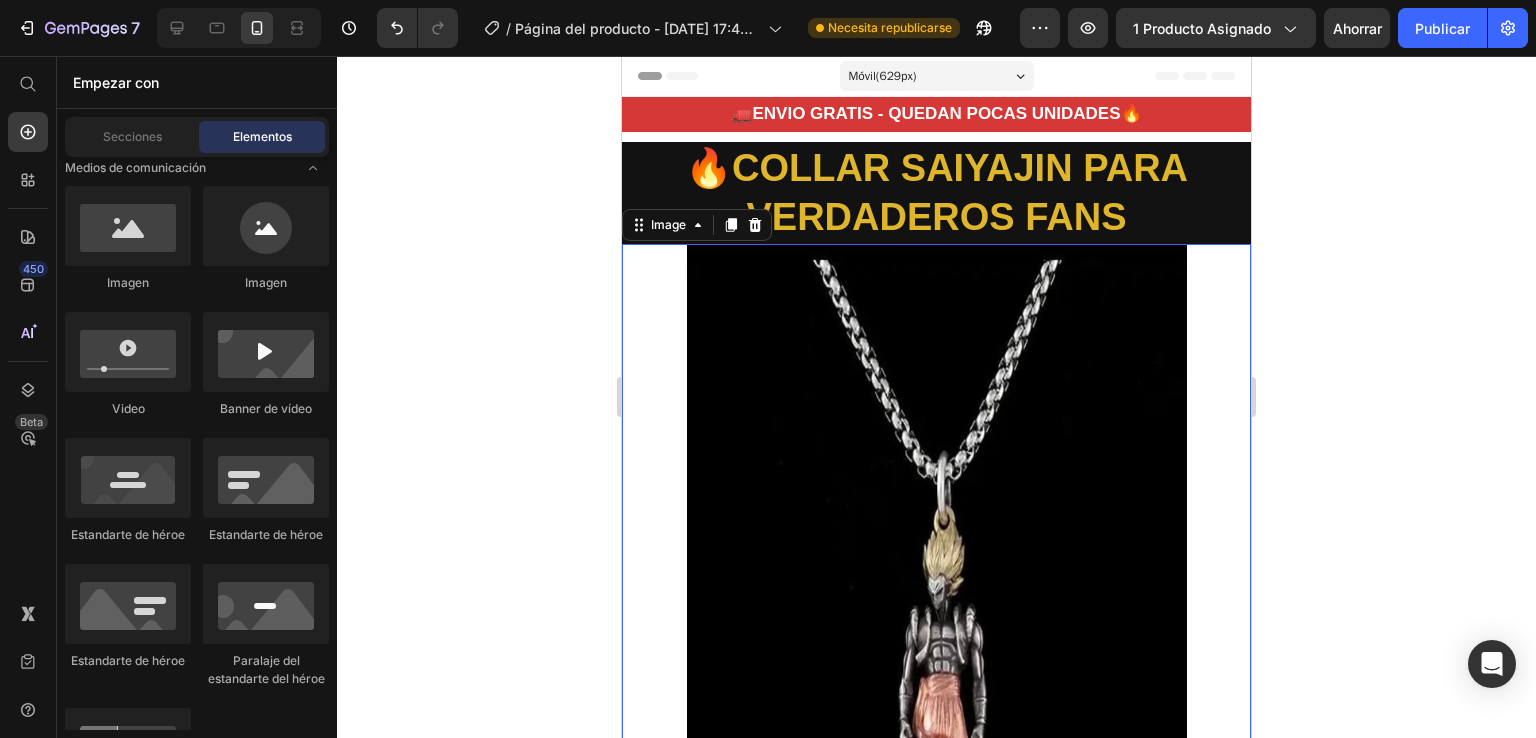click at bounding box center (936, 601) 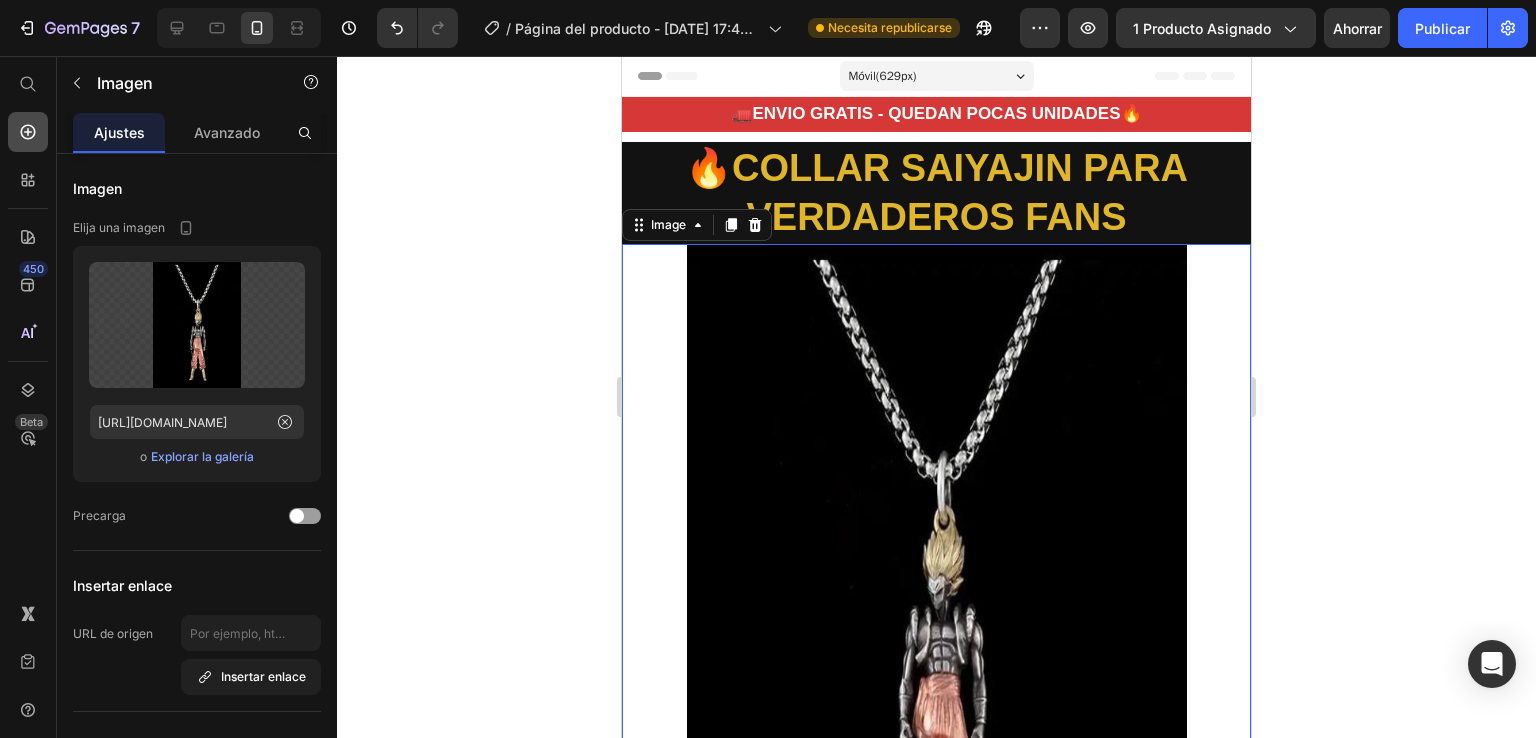 click 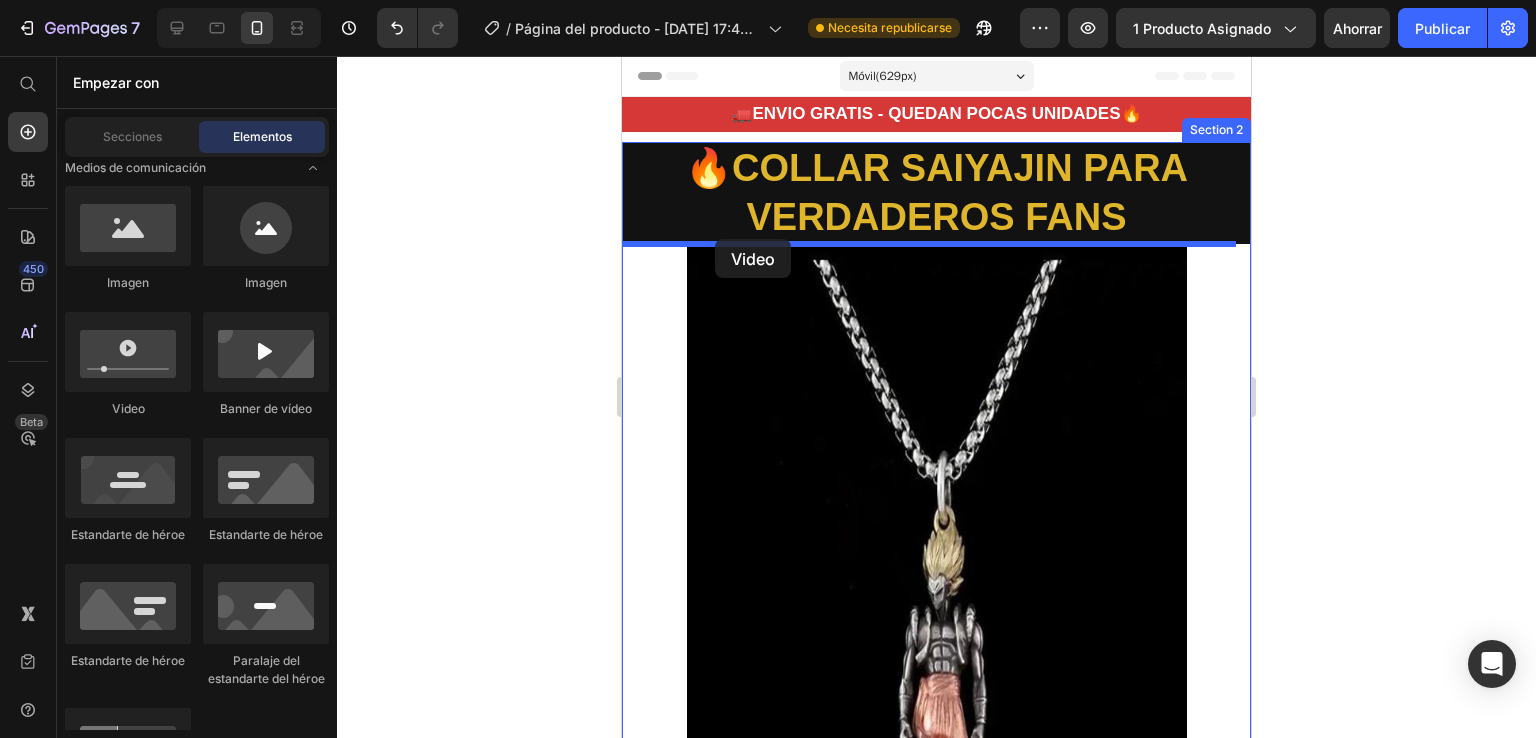 drag, startPoint x: 743, startPoint y: 415, endPoint x: 715, endPoint y: 239, distance: 178.21335 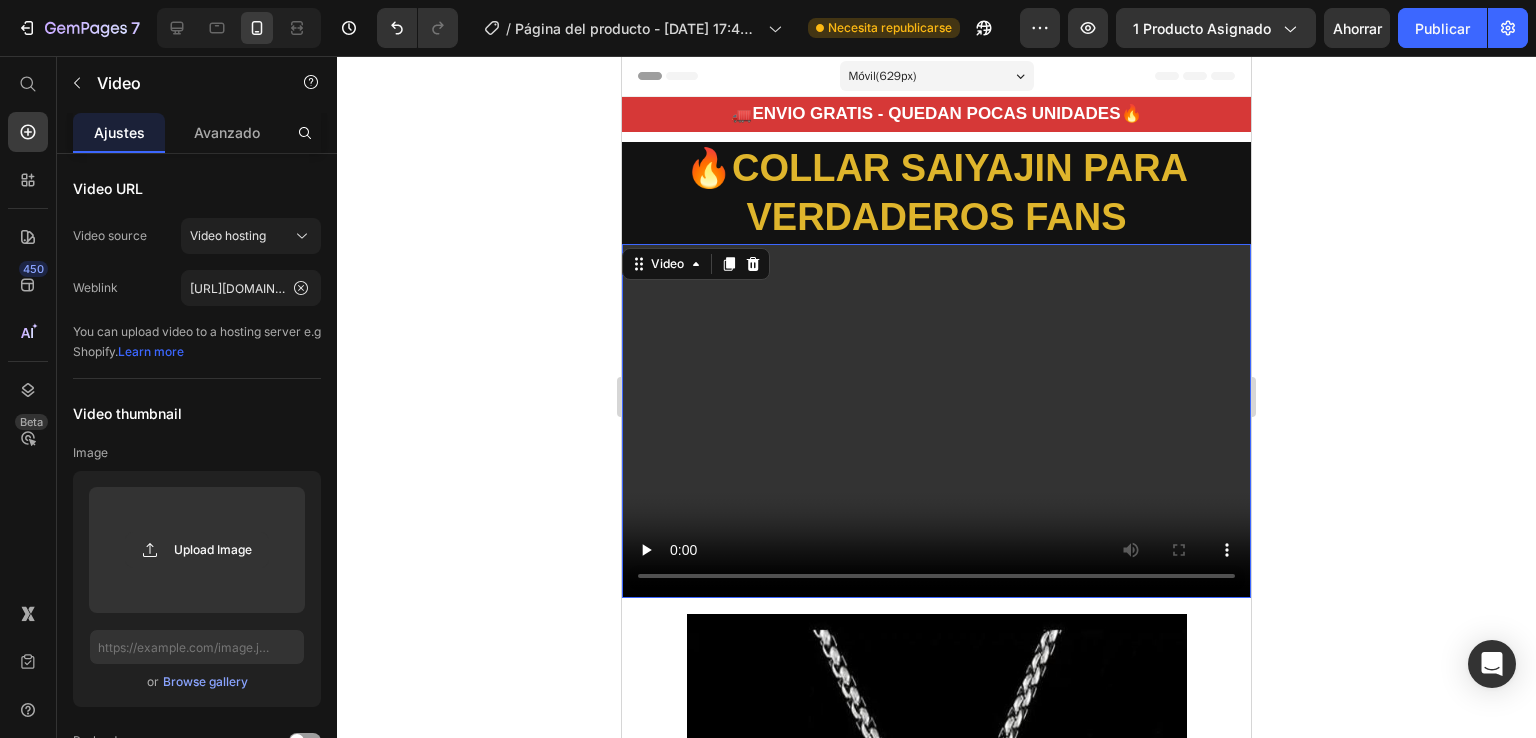 click on "🔥COLLAR SAIYAJIN PARA VERDADEROS FANS" at bounding box center (936, 193) 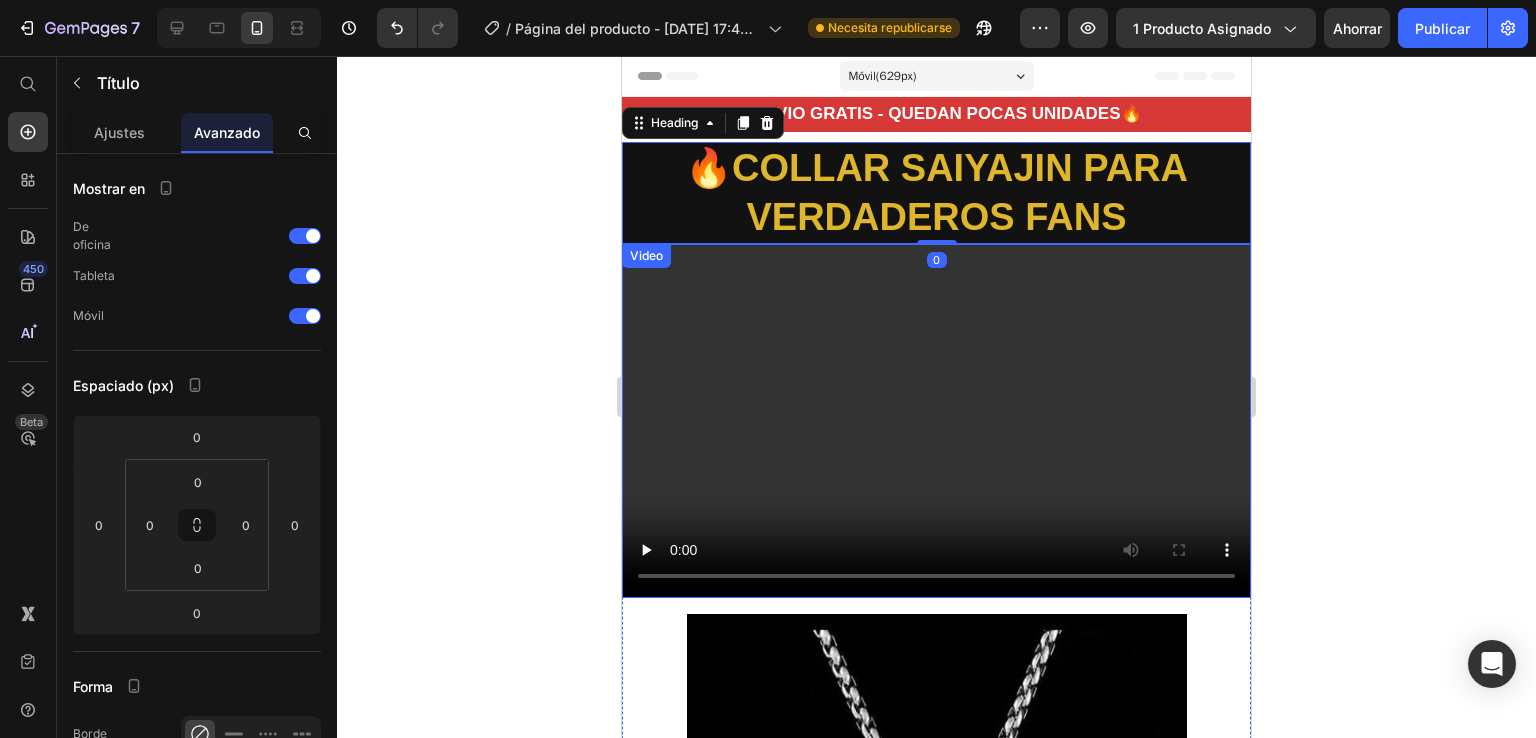 click at bounding box center (936, 421) 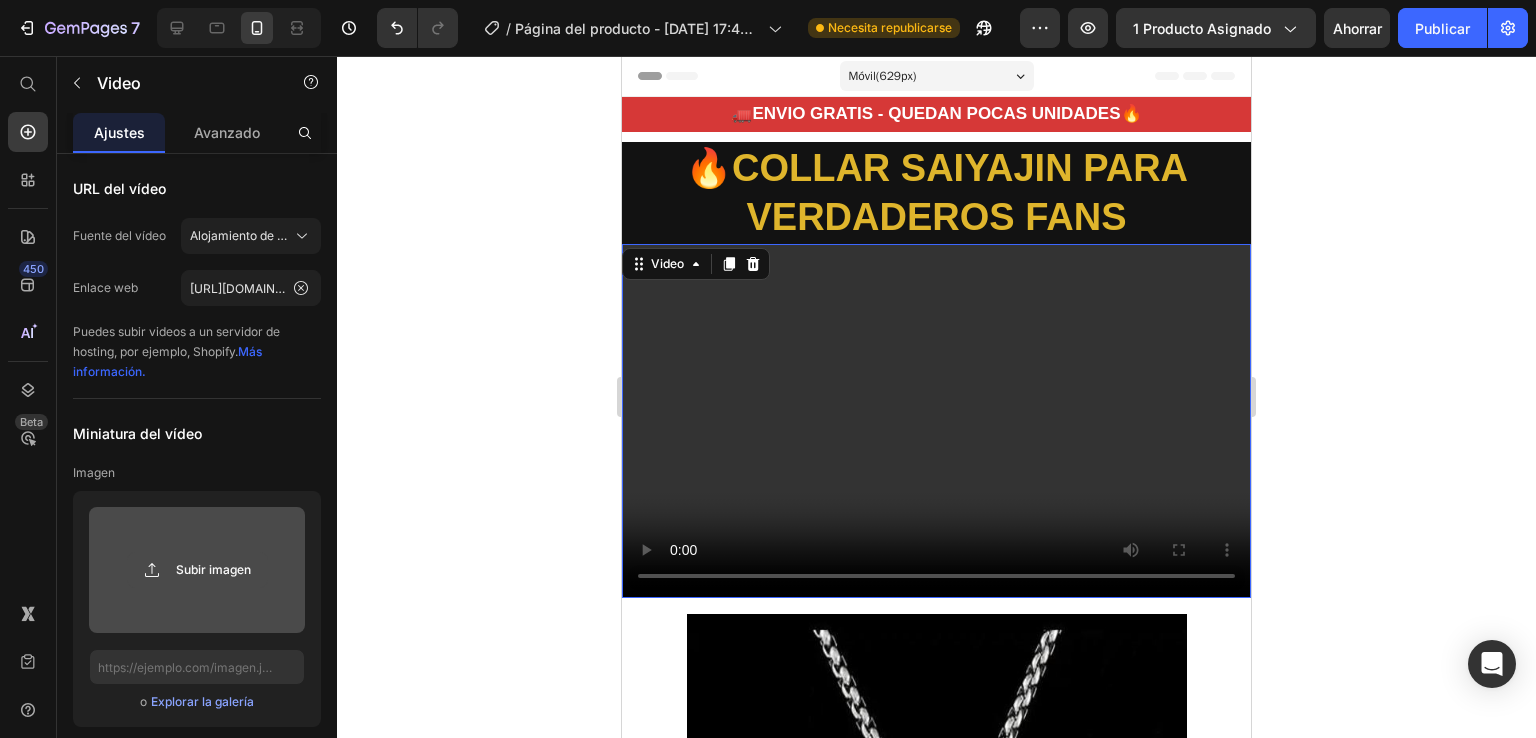 click 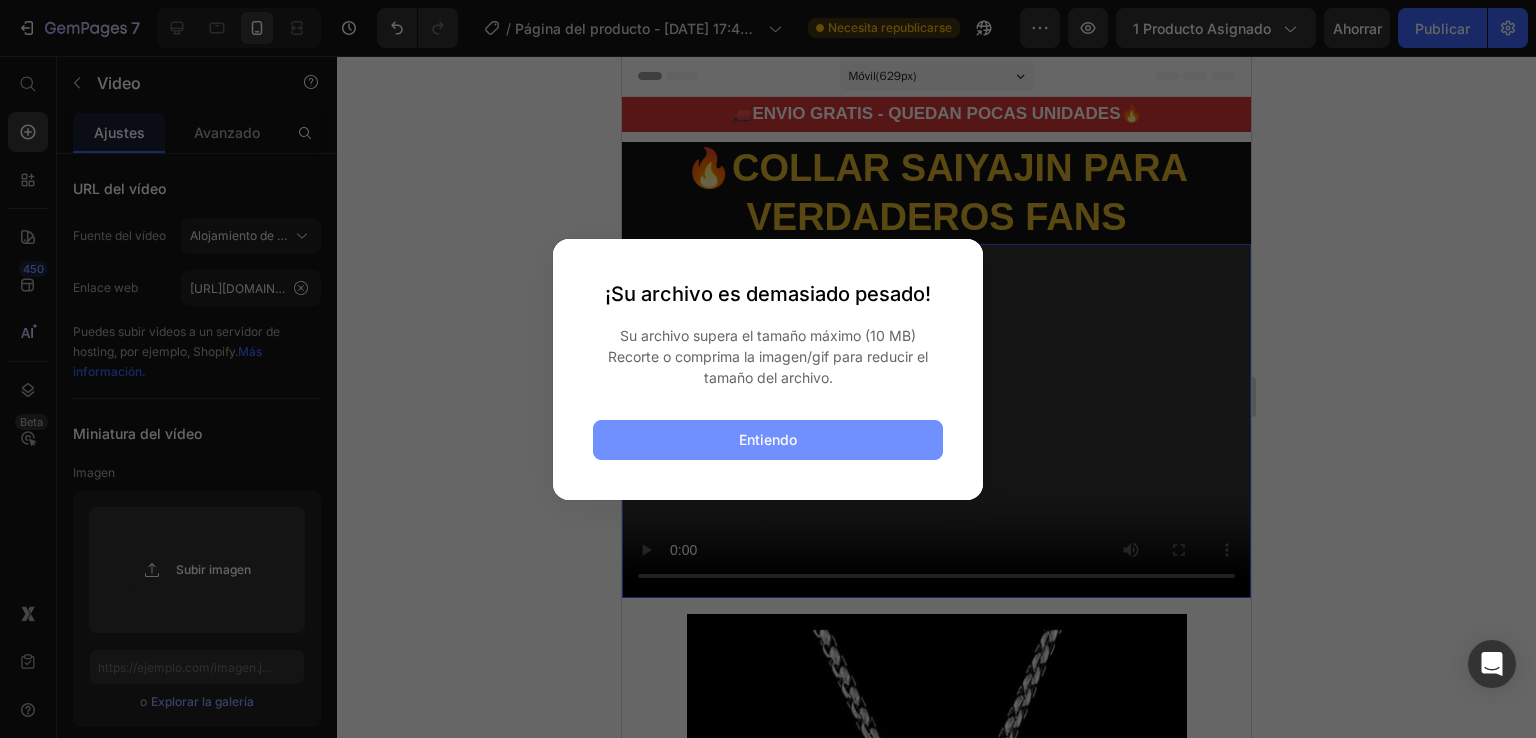 click on "Entiendo" at bounding box center [768, 440] 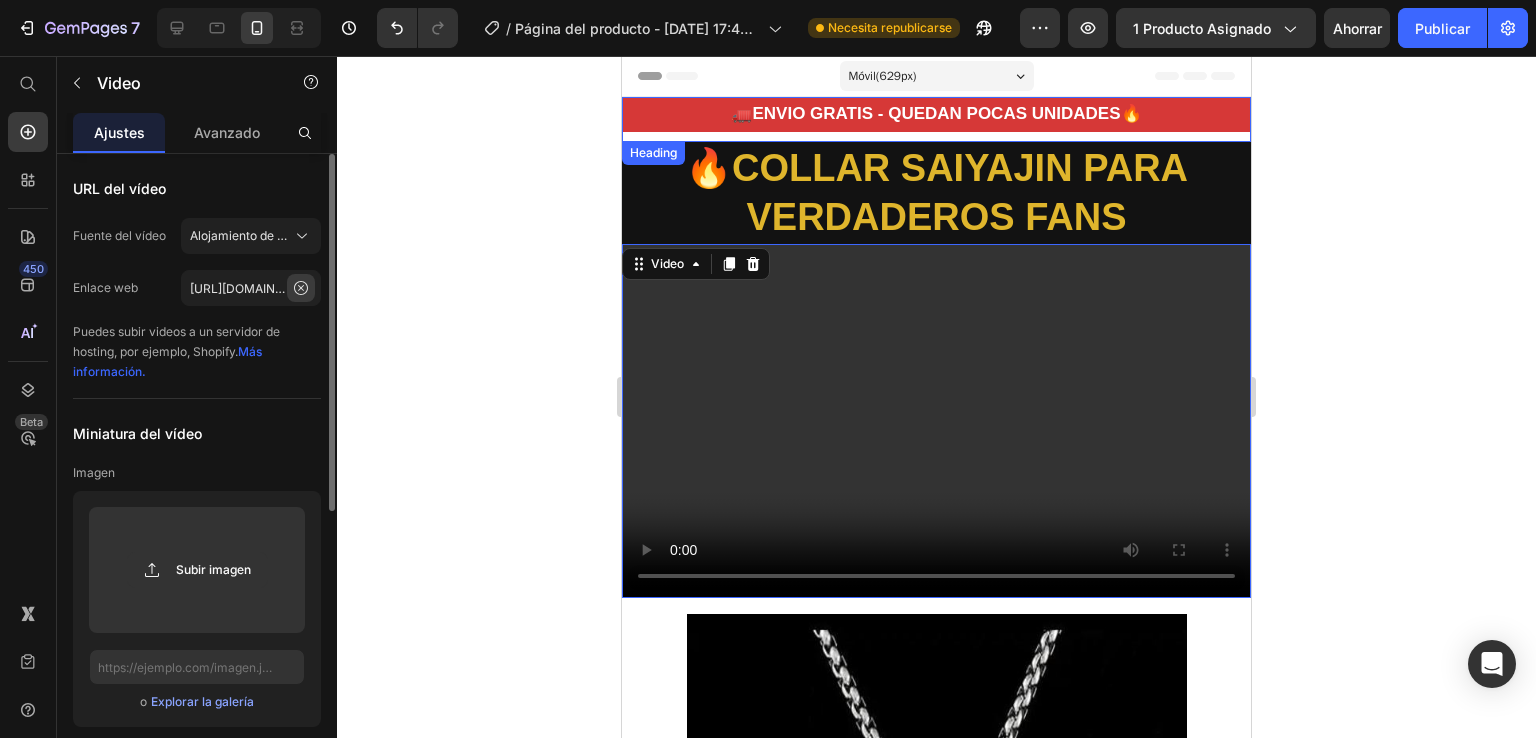 click 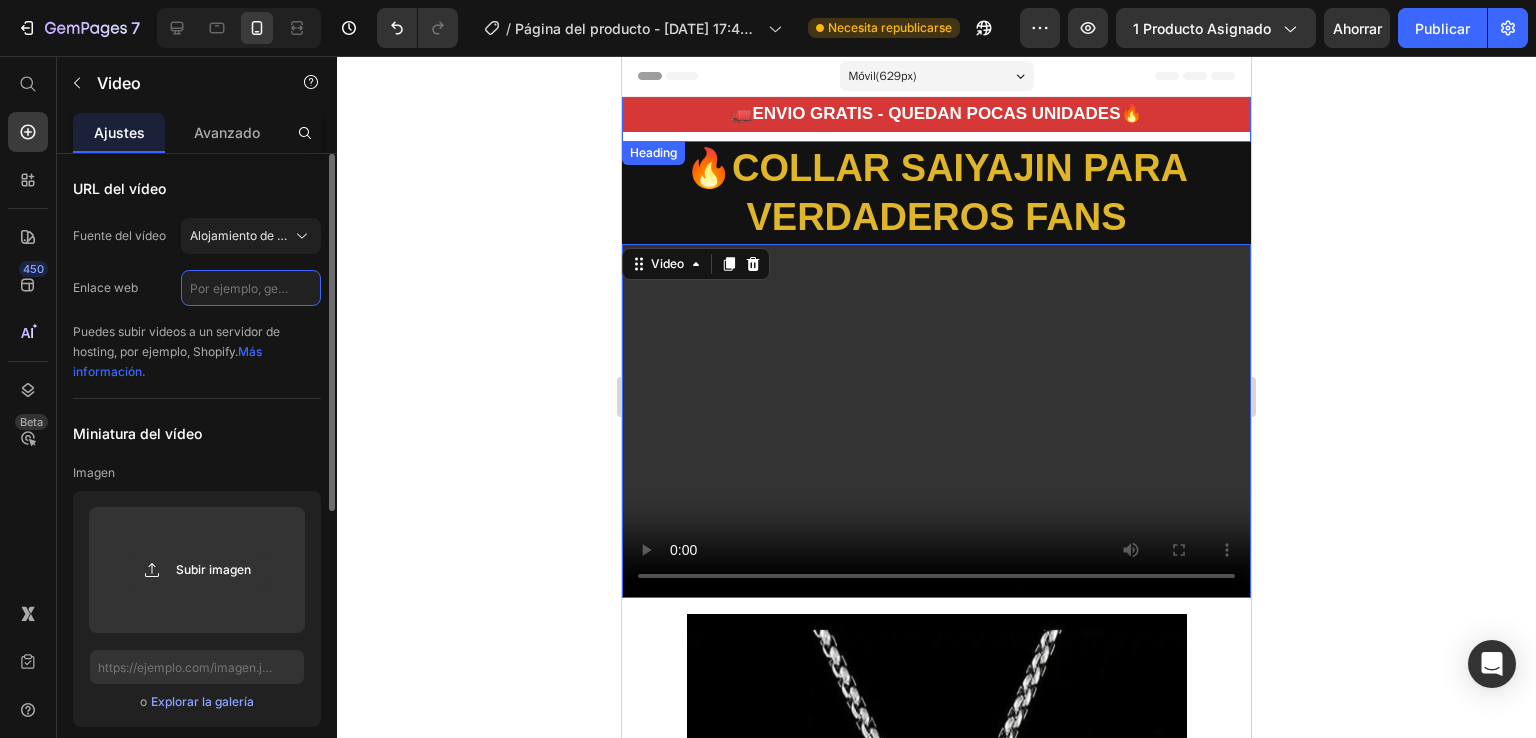 scroll, scrollTop: 0, scrollLeft: 0, axis: both 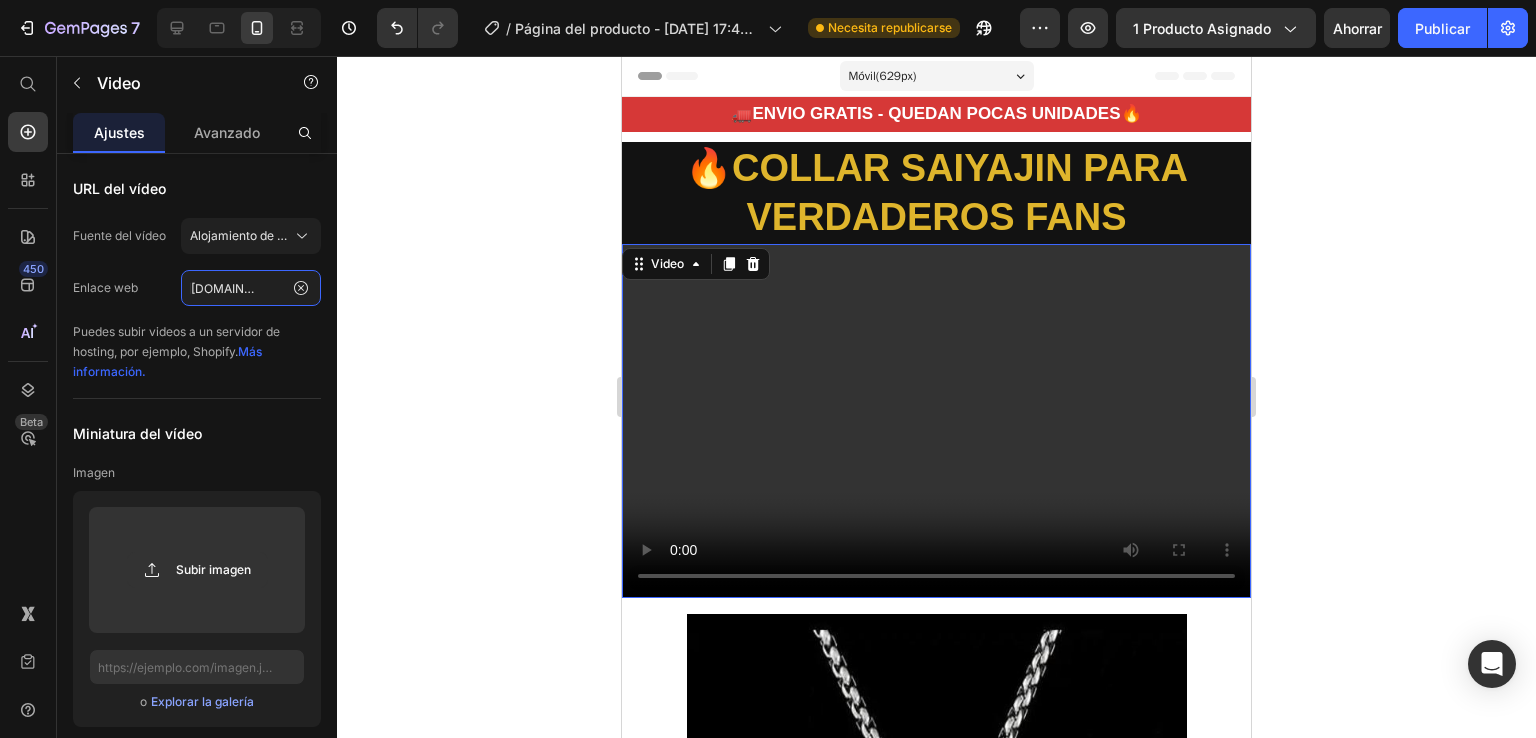 type on "[URL][DOMAIN_NAME]" 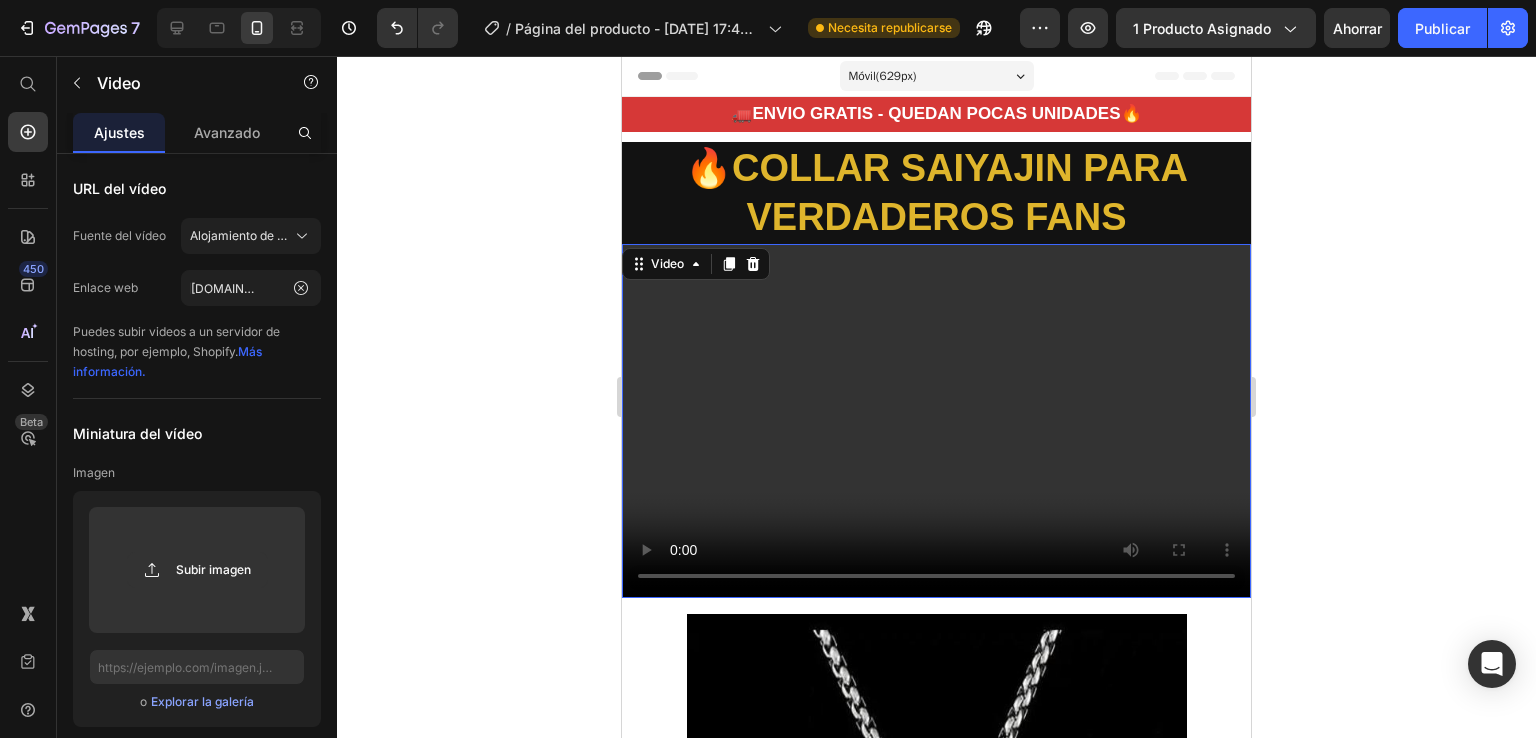 click at bounding box center (936, 421) 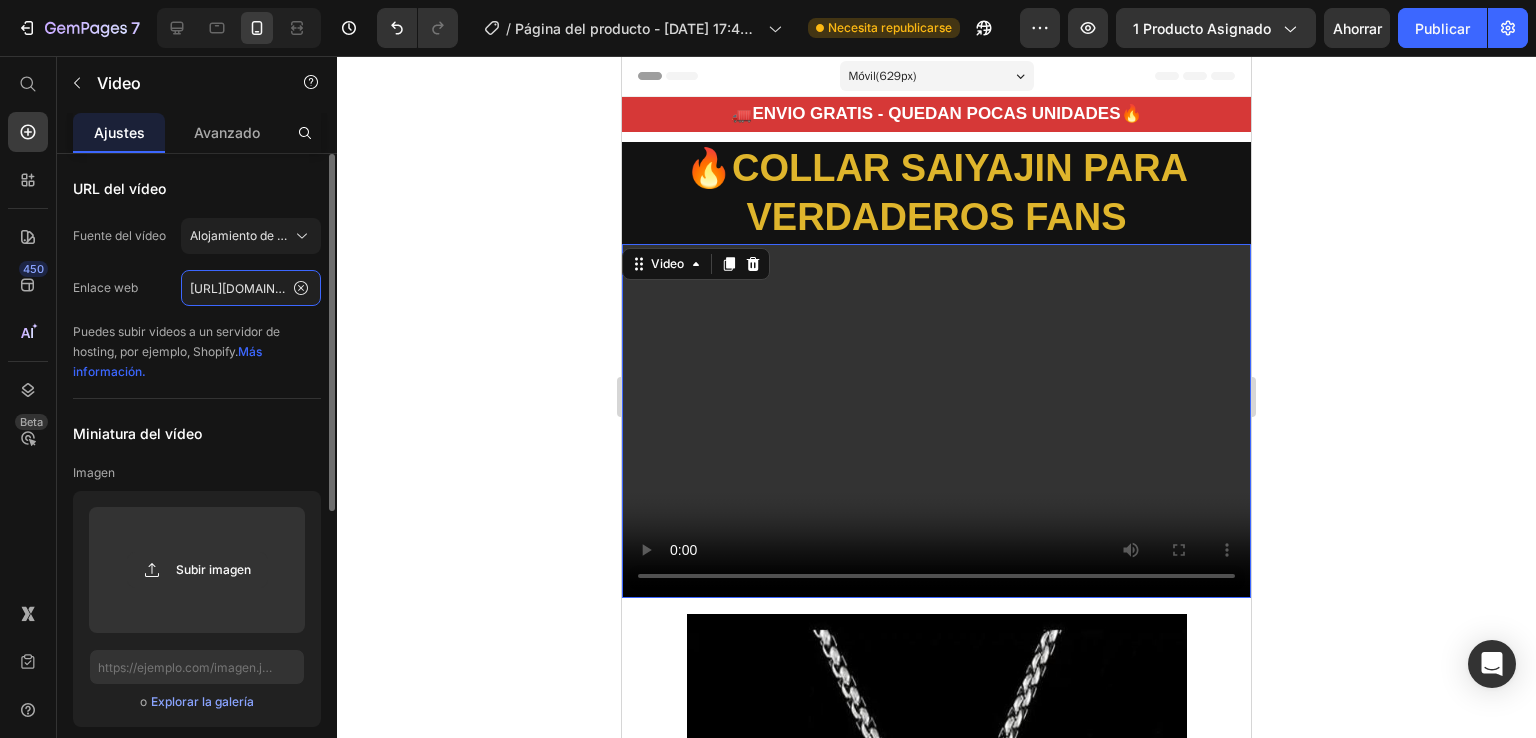 click on "[URL][DOMAIN_NAME]" 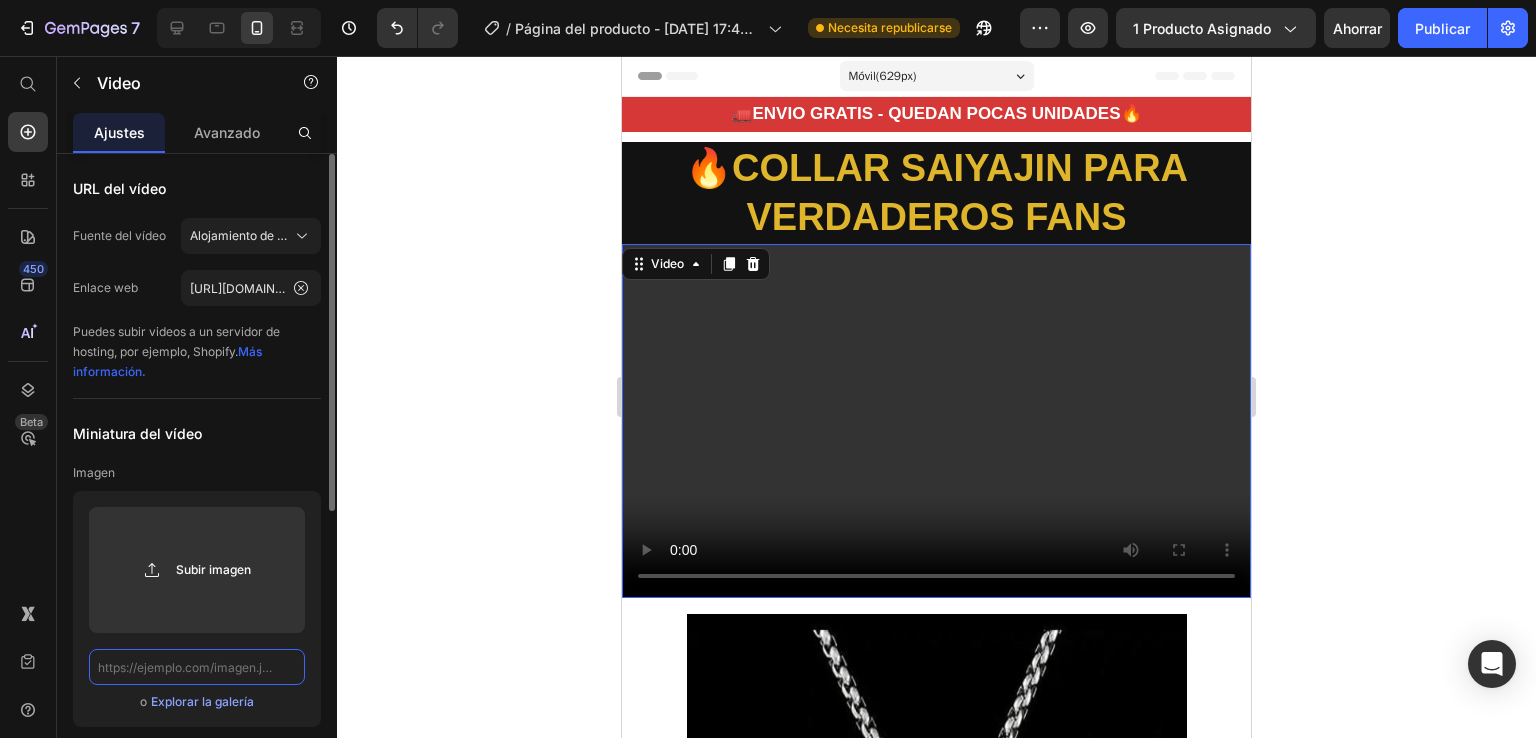 click 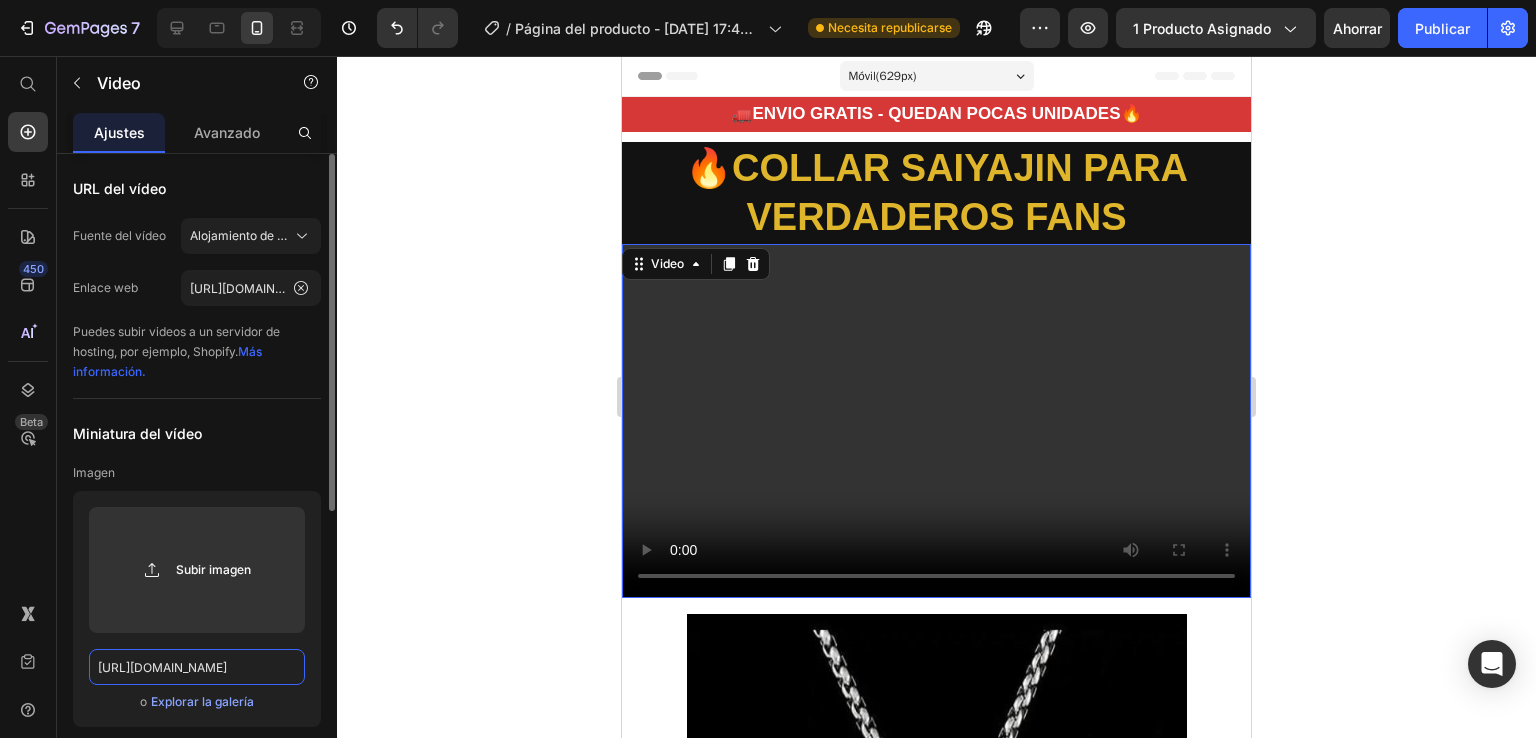 scroll, scrollTop: 0, scrollLeft: 448, axis: horizontal 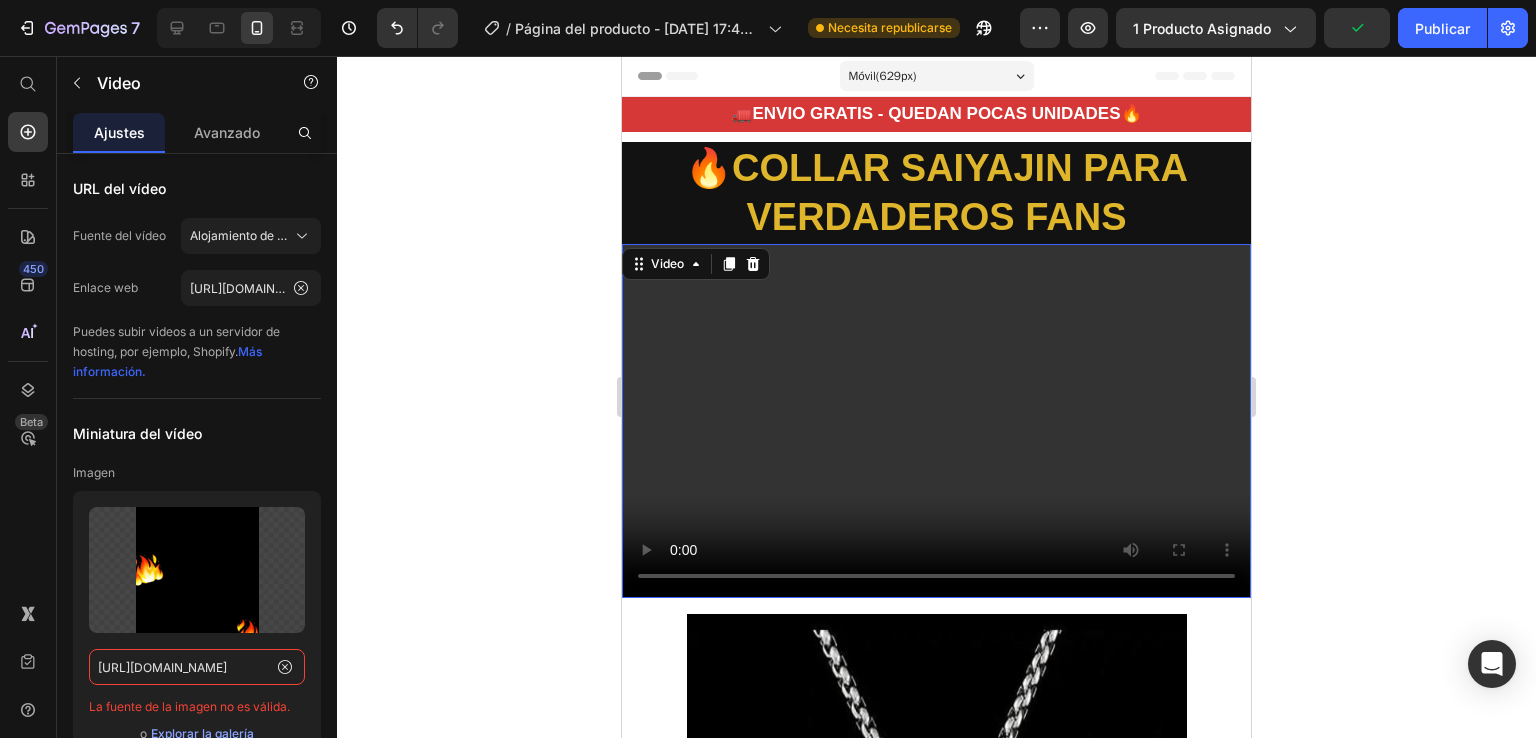 type on "[URL][DOMAIN_NAME]" 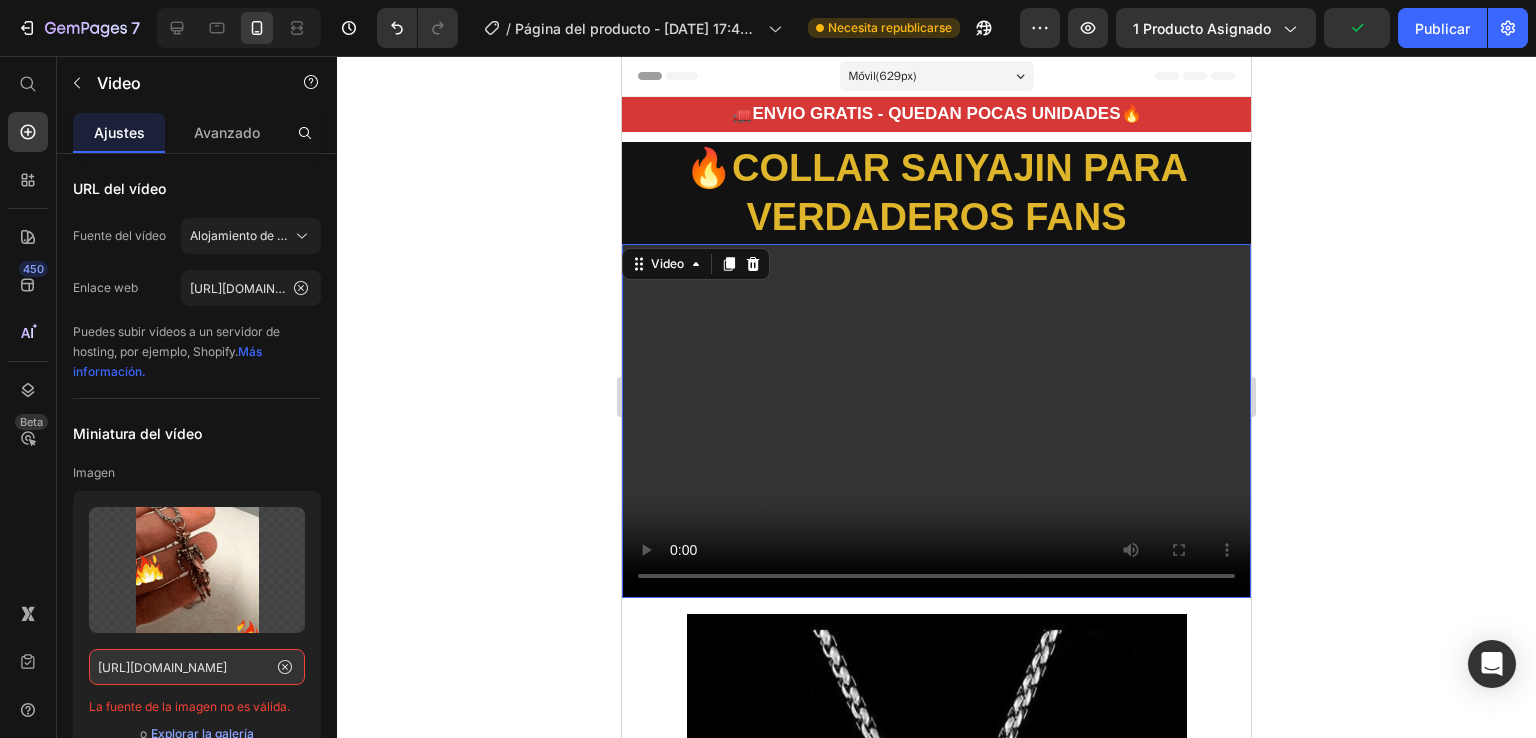 scroll, scrollTop: 0, scrollLeft: 0, axis: both 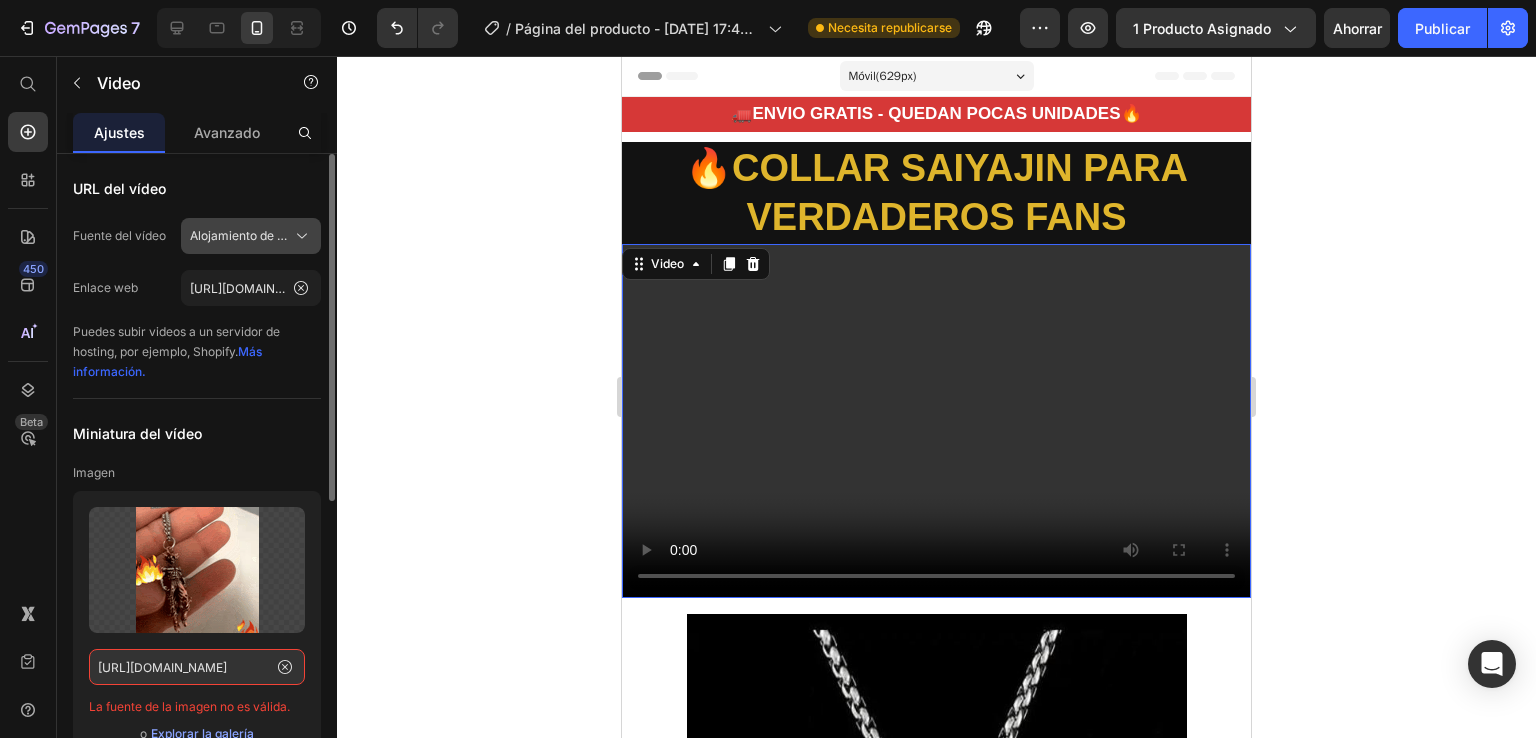 click on "Alojamiento de vídeos" at bounding box center (251, 236) 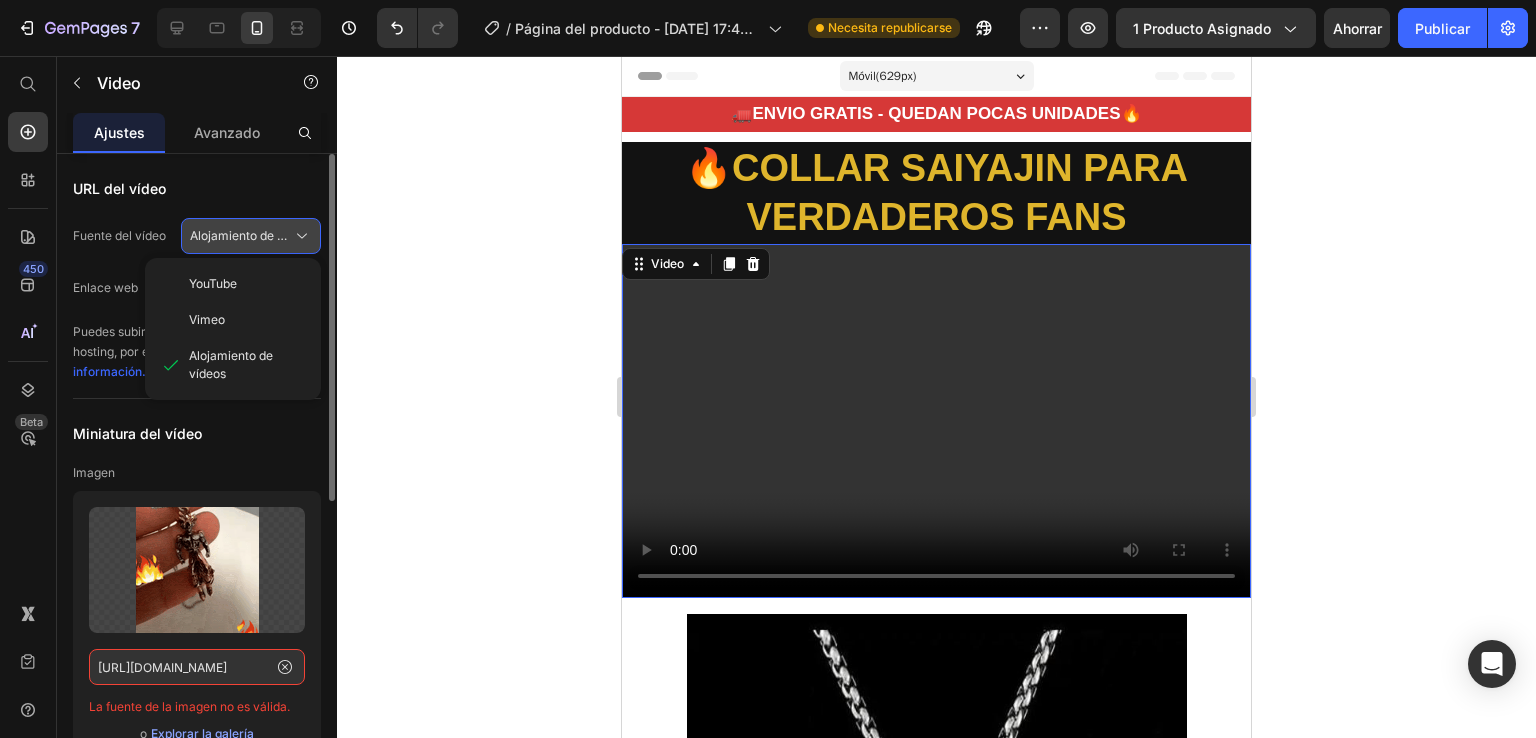 click on "Alojamiento de vídeos" at bounding box center (251, 236) 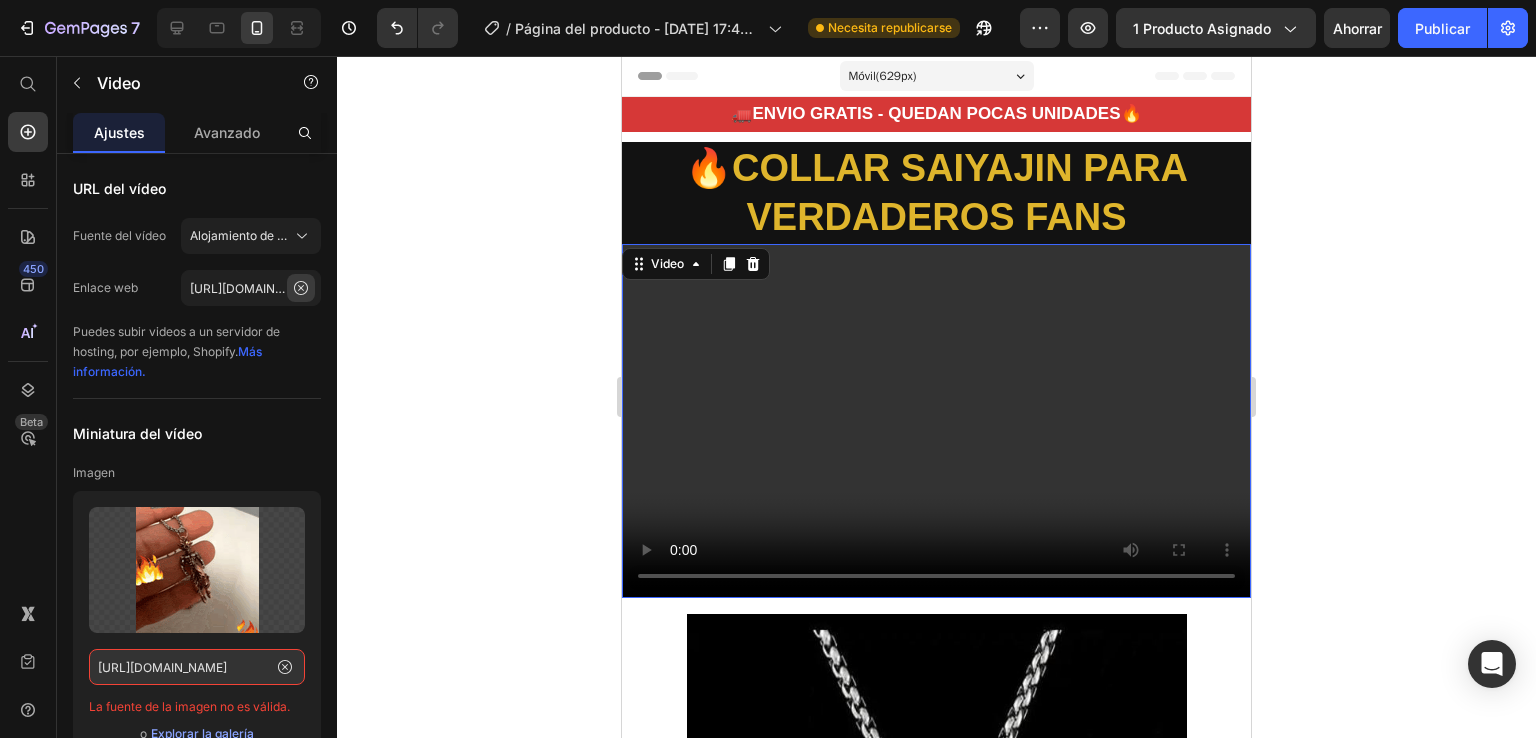 click 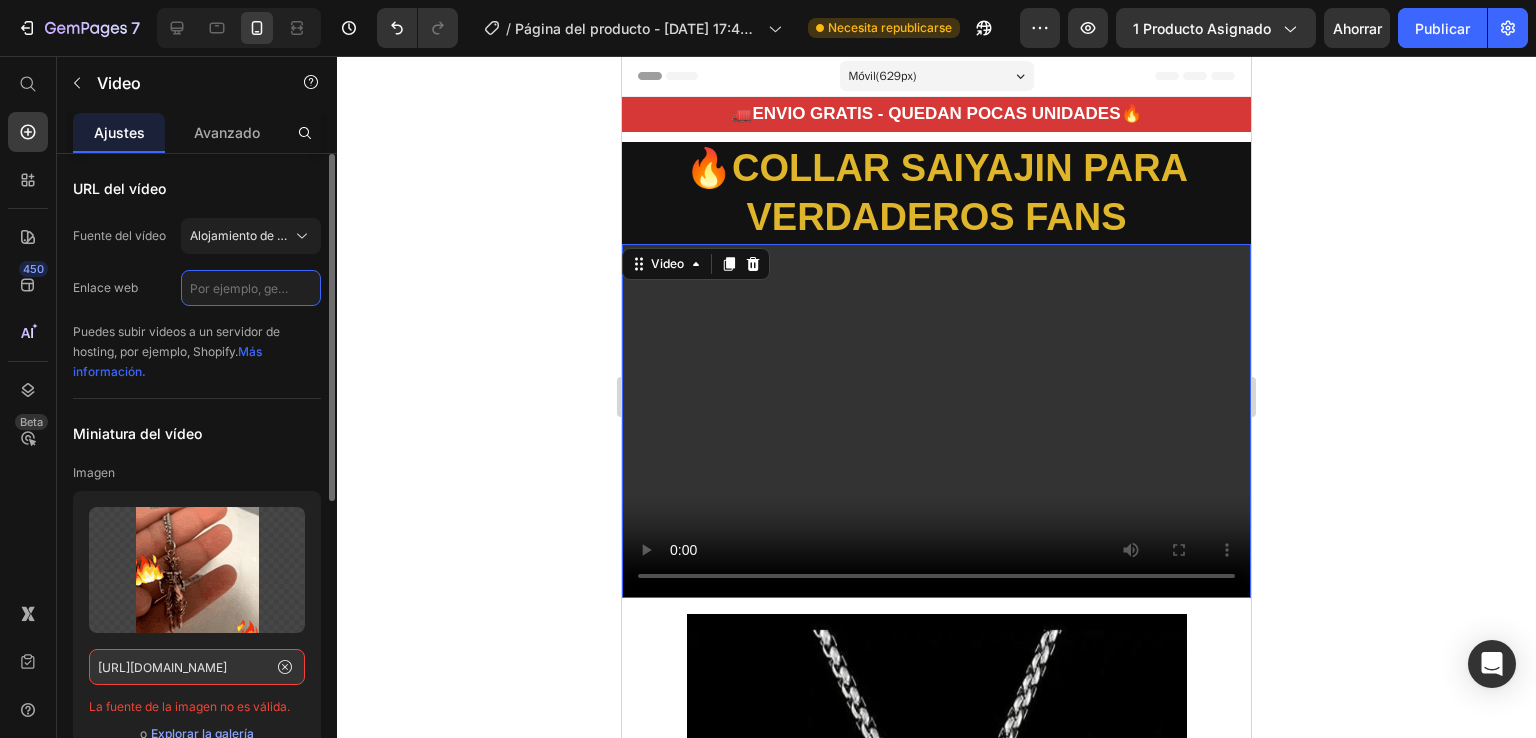 click 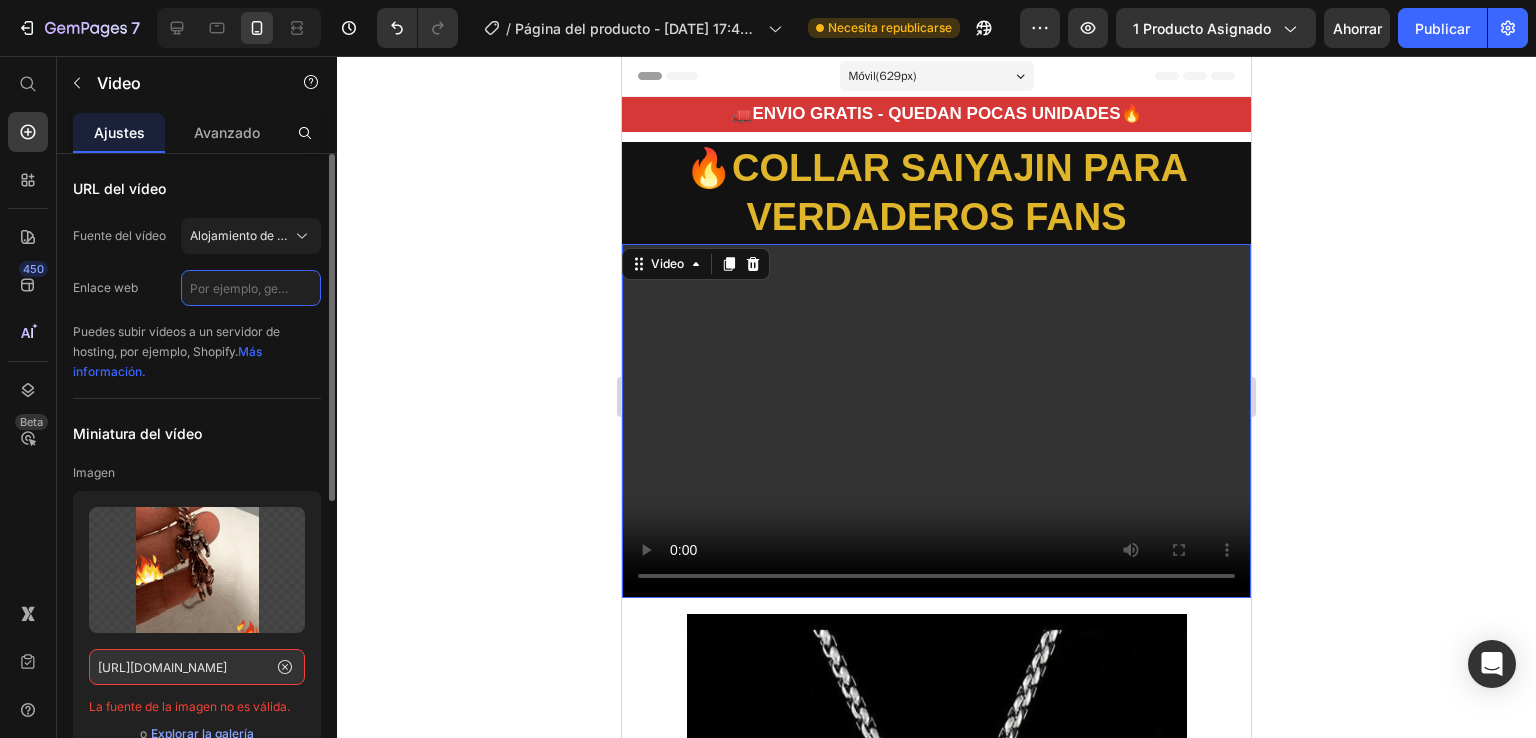 paste on "[URL][DOMAIN_NAME]" 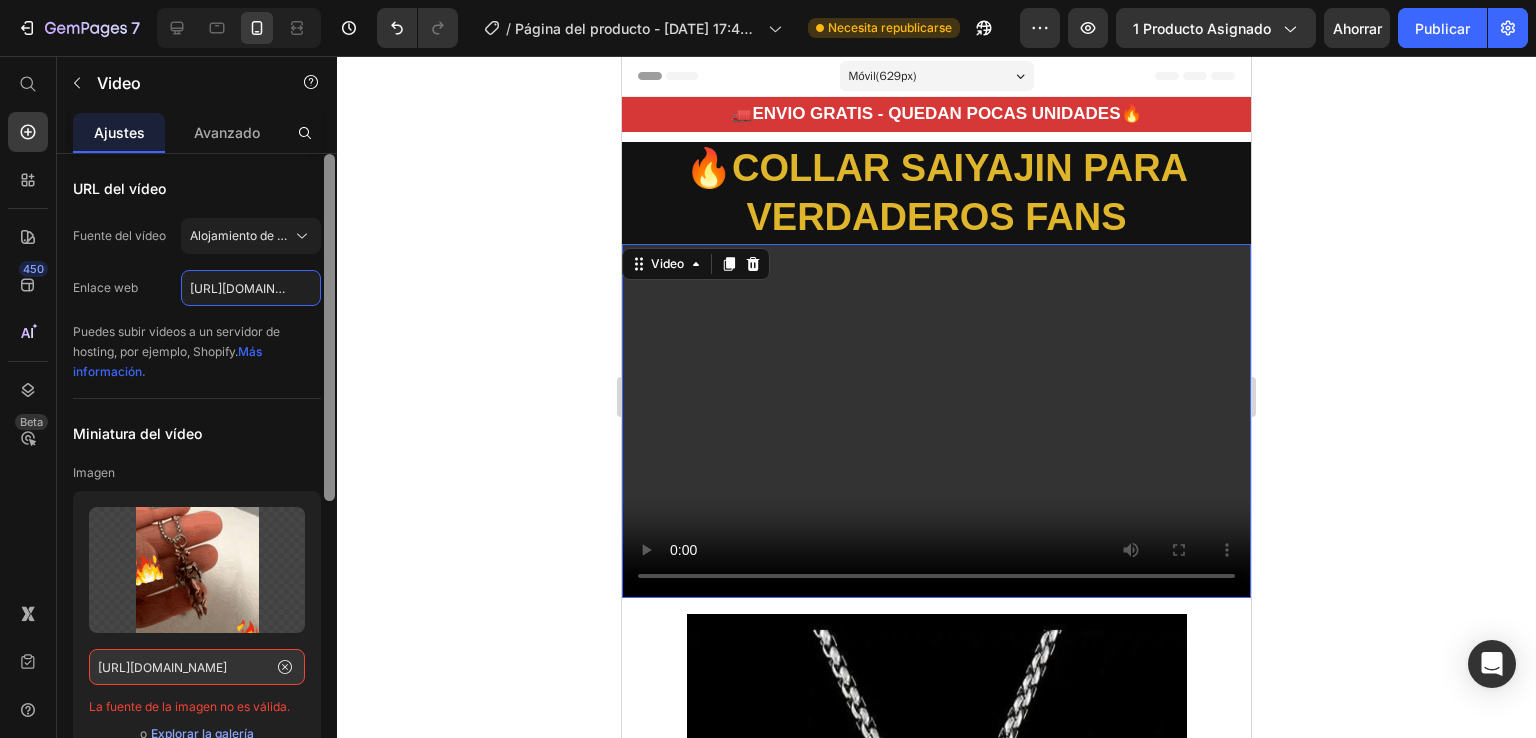 scroll, scrollTop: 0, scrollLeft: 524, axis: horizontal 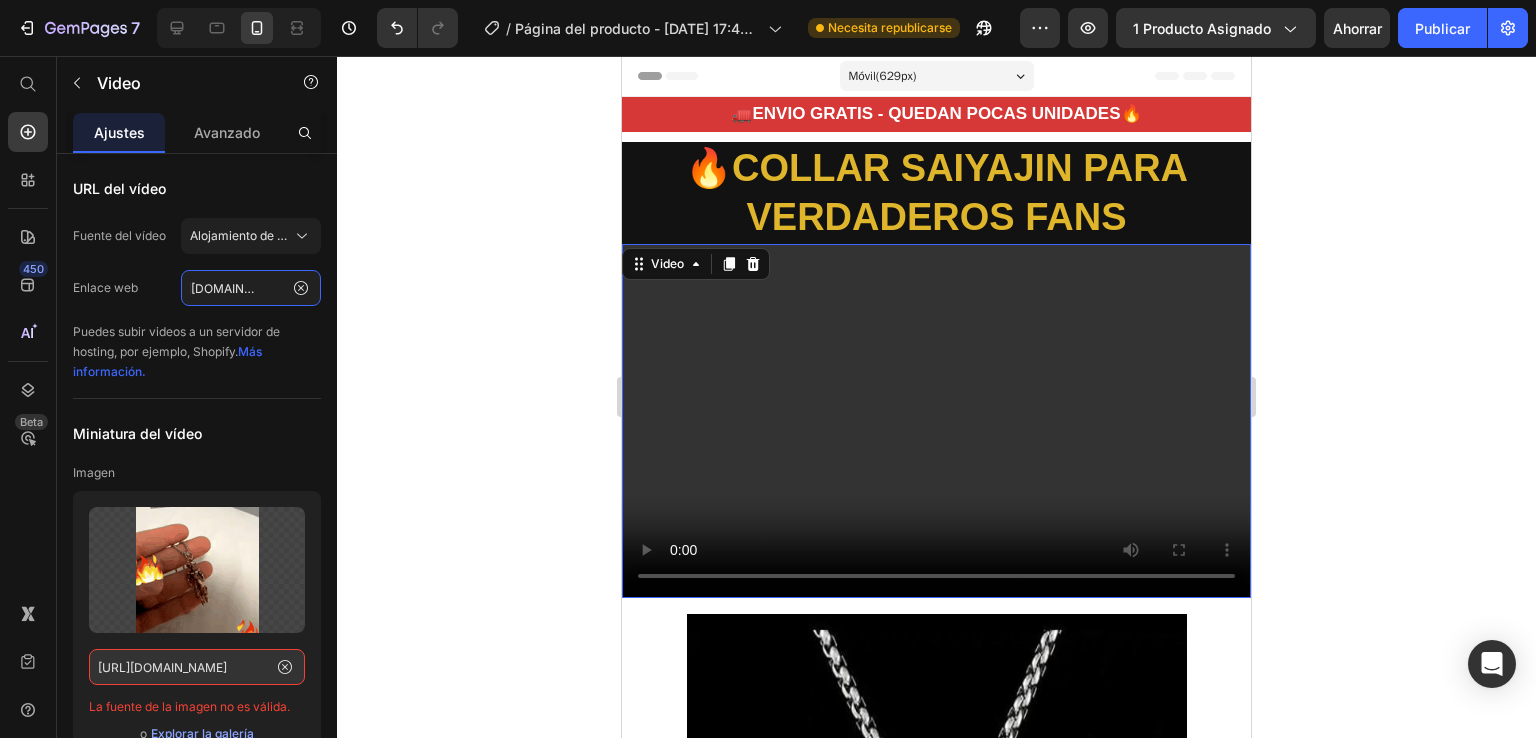 type on "[URL][DOMAIN_NAME]" 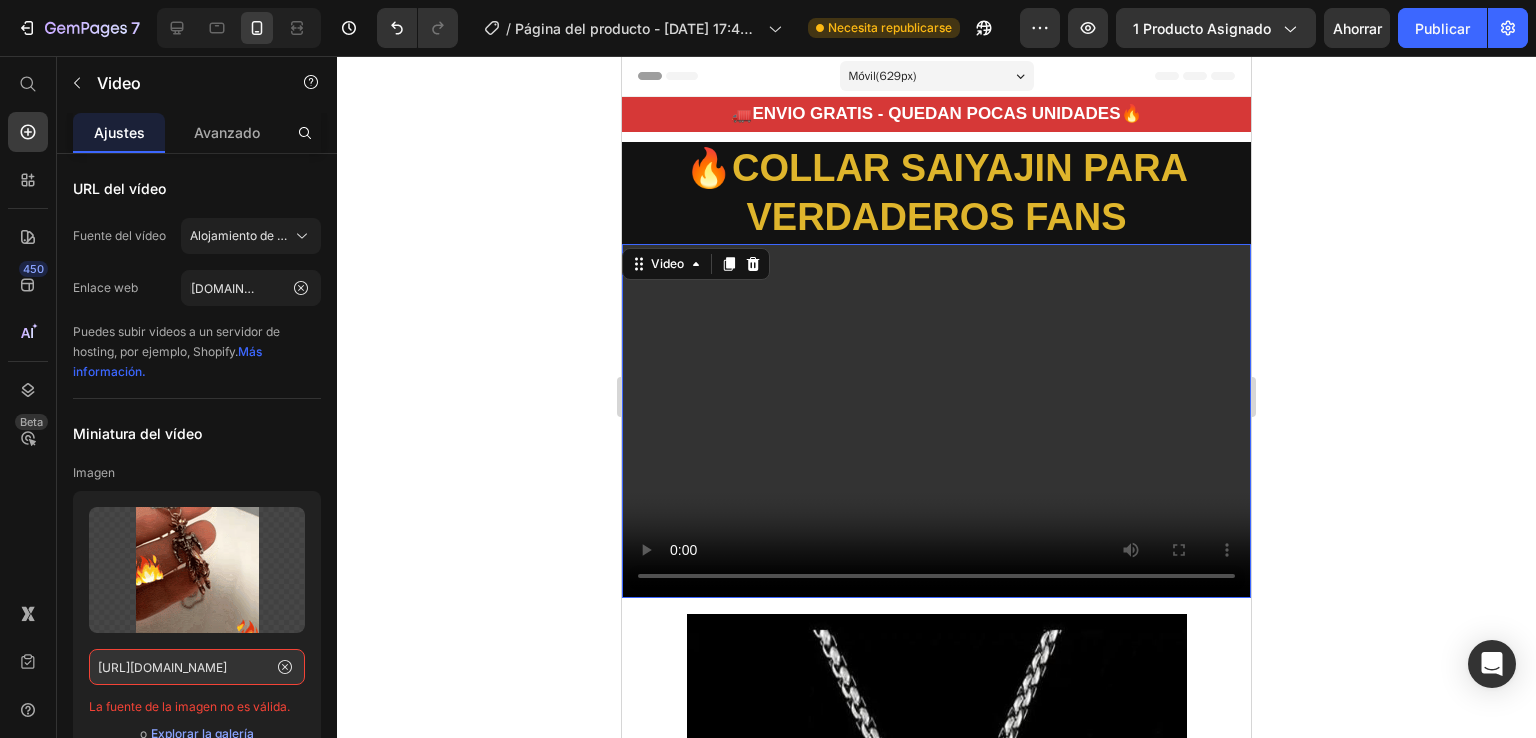 scroll, scrollTop: 0, scrollLeft: 0, axis: both 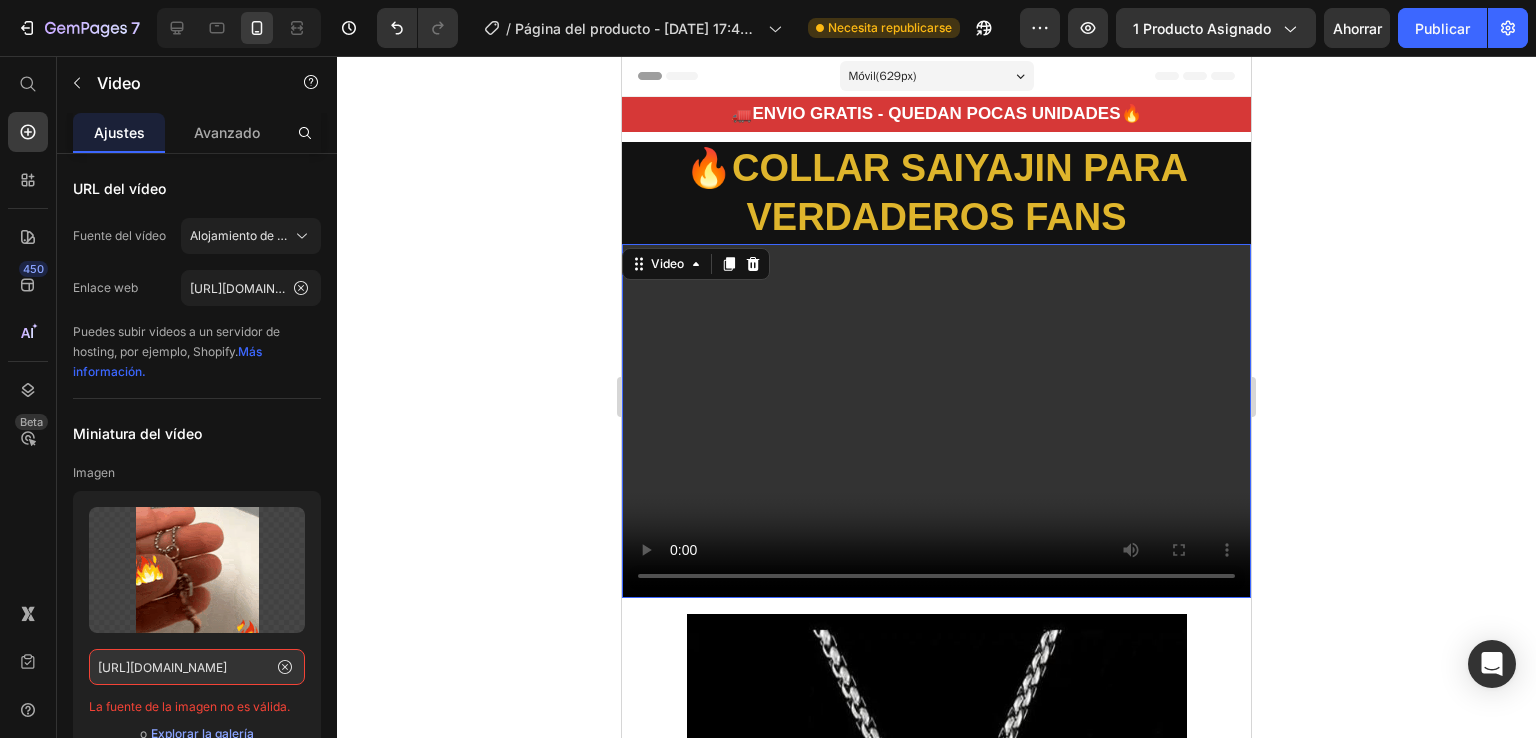 click at bounding box center (936, 421) 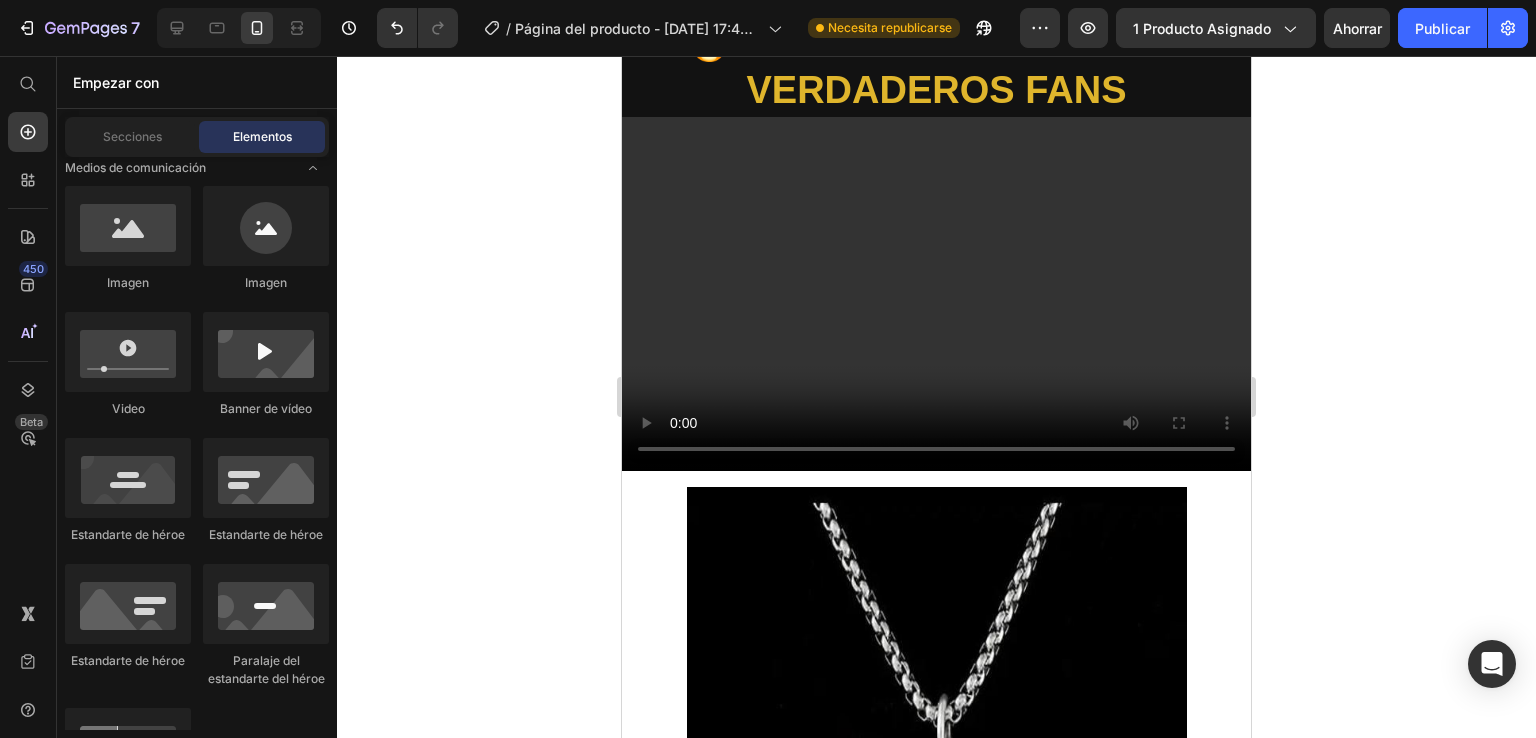 scroll, scrollTop: 188, scrollLeft: 0, axis: vertical 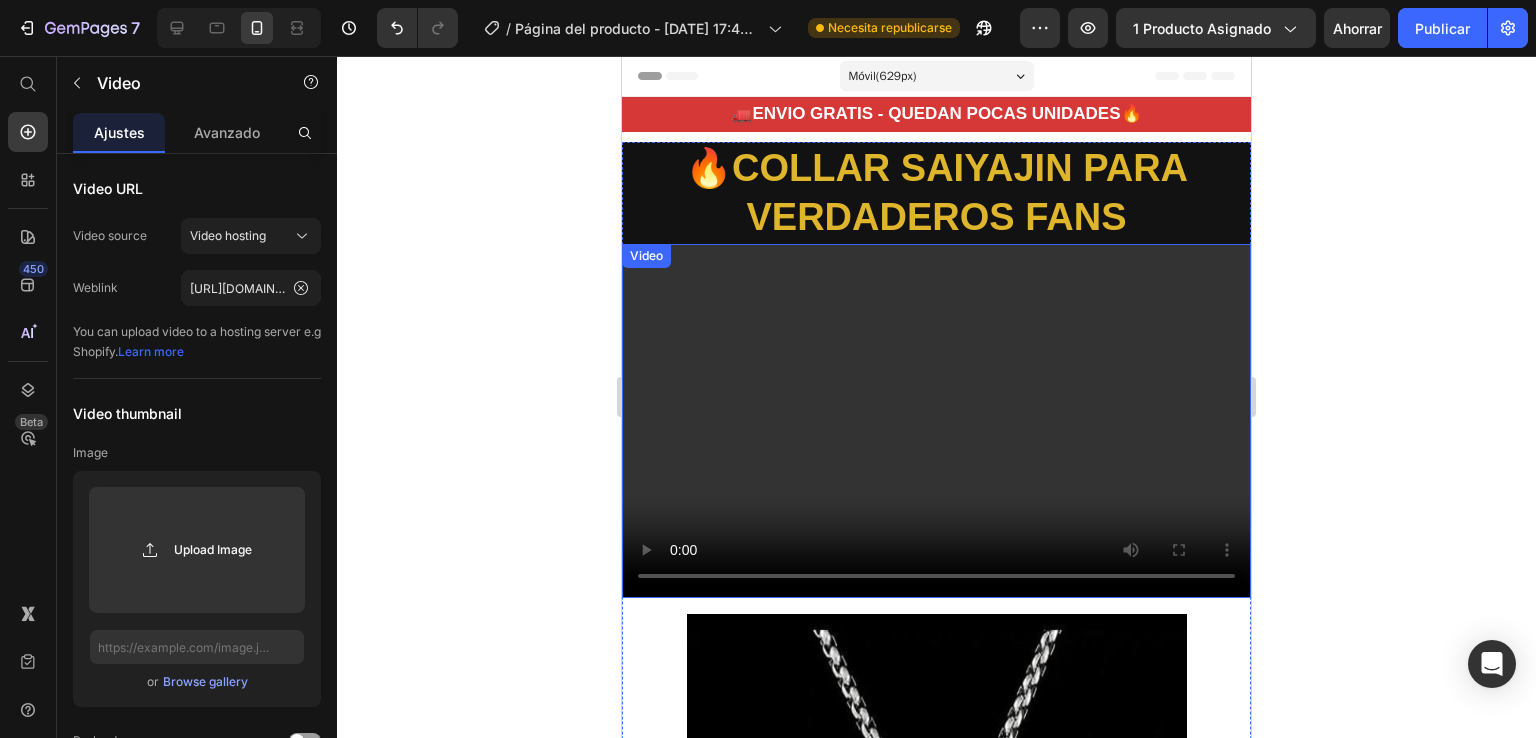 click at bounding box center [936, 421] 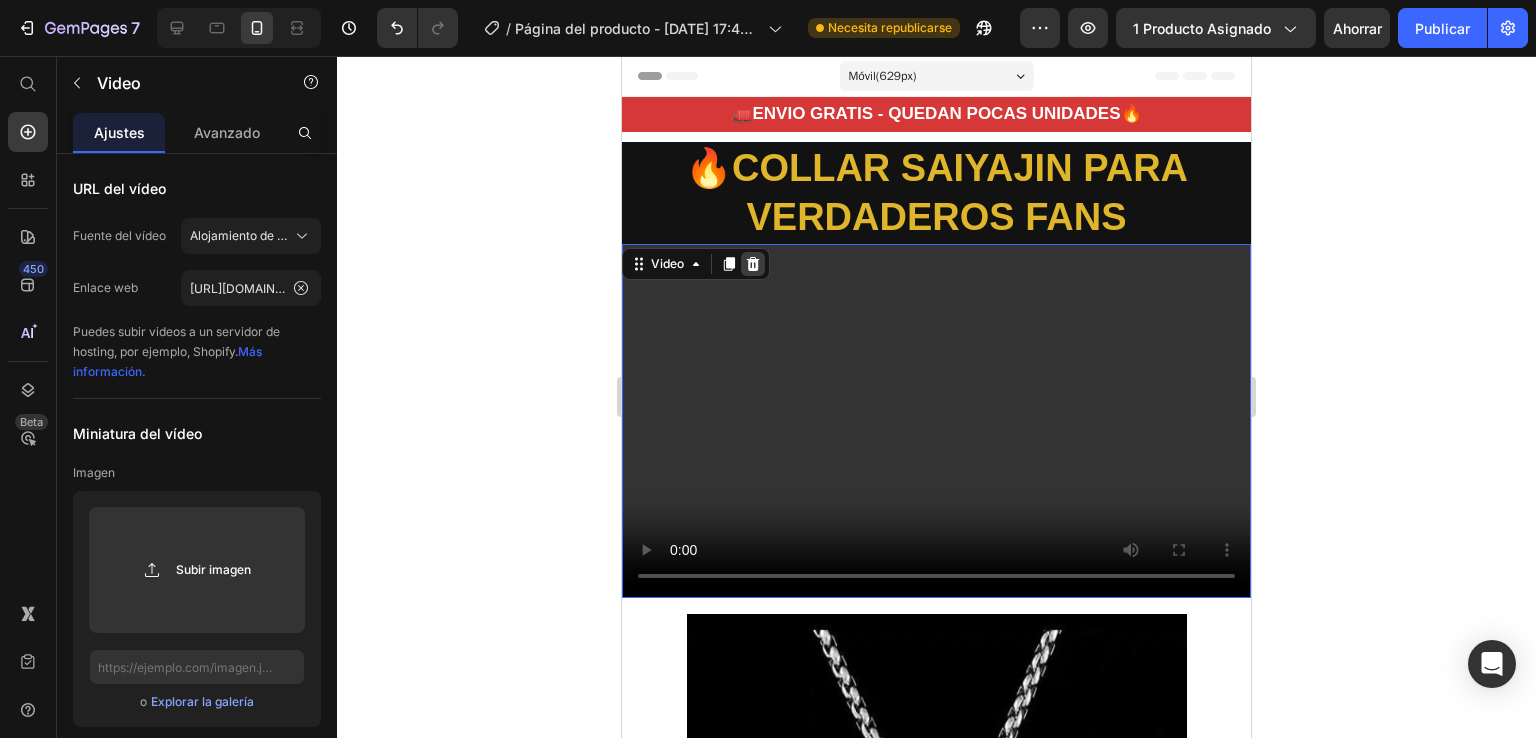 drag, startPoint x: 752, startPoint y: 264, endPoint x: 765, endPoint y: 269, distance: 13.928389 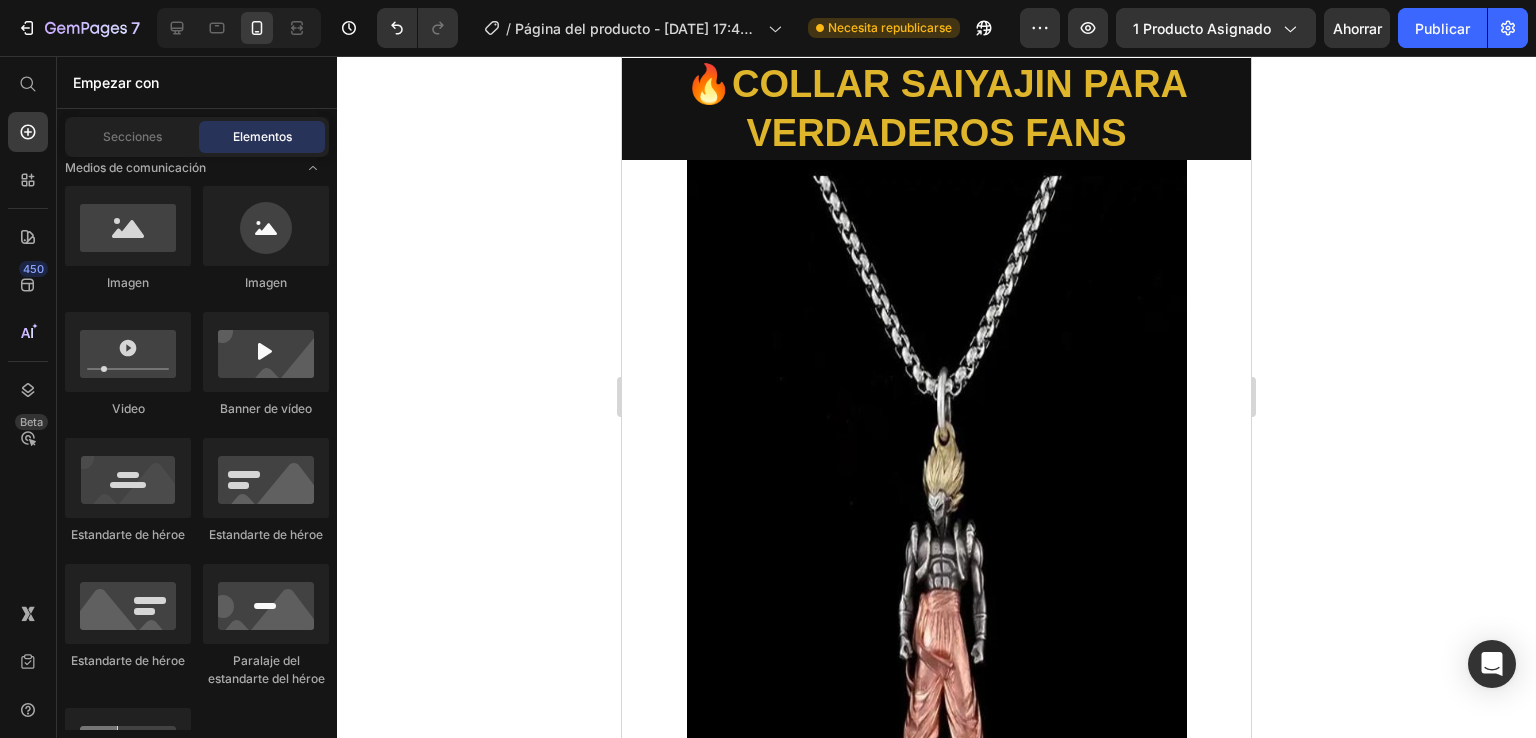 scroll, scrollTop: 222, scrollLeft: 0, axis: vertical 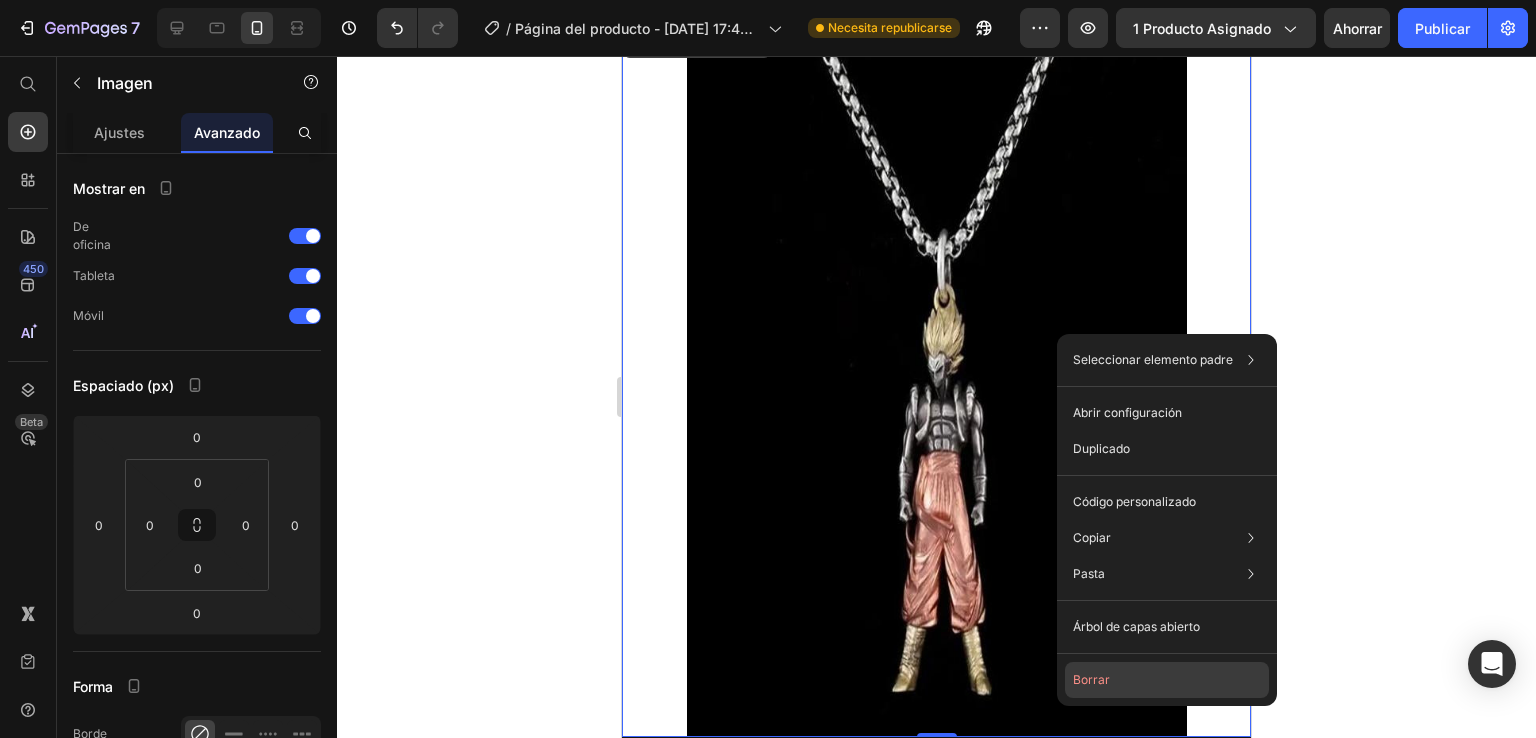 drag, startPoint x: 1084, startPoint y: 681, endPoint x: 496, endPoint y: 585, distance: 595.7852 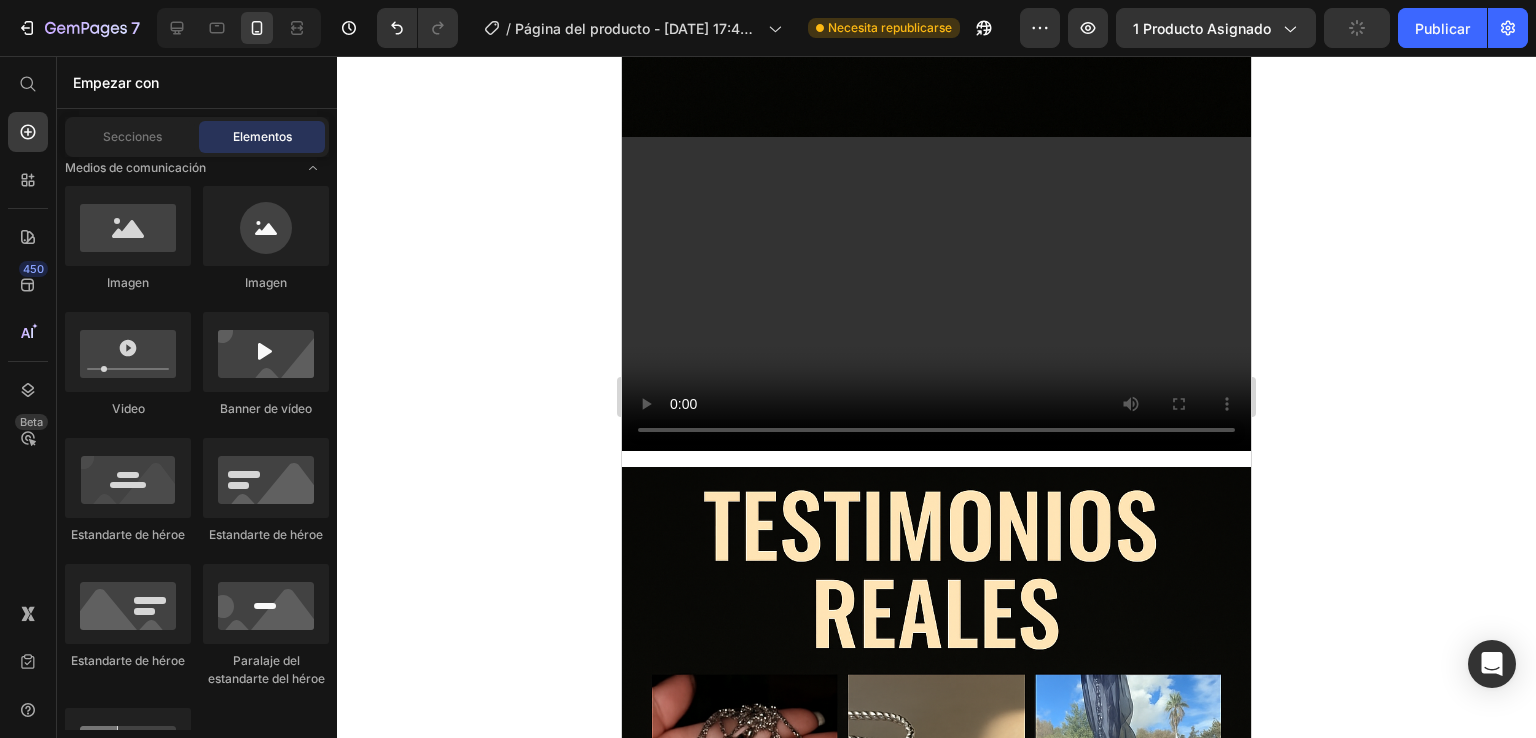 scroll, scrollTop: 1407, scrollLeft: 0, axis: vertical 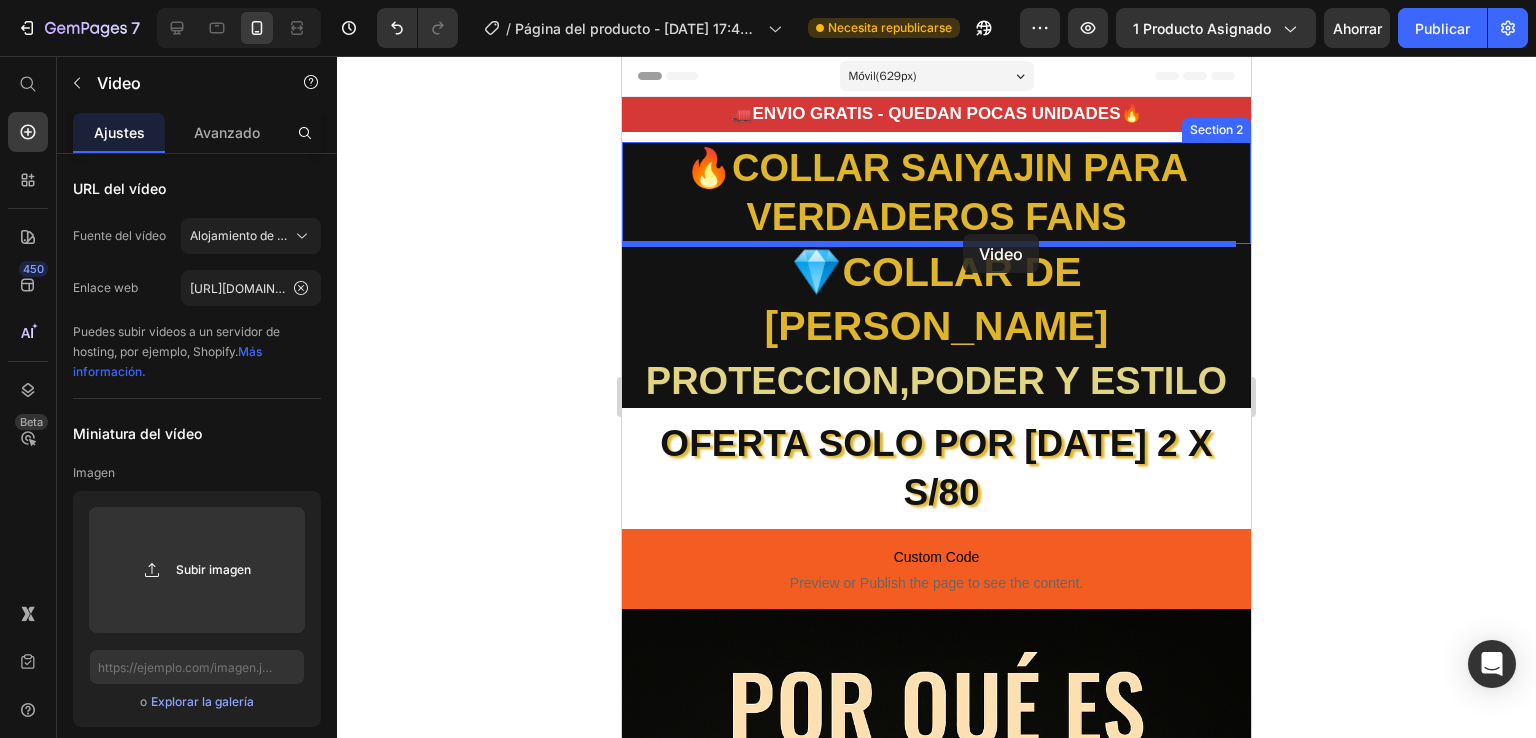 drag, startPoint x: 1072, startPoint y: 372, endPoint x: 963, endPoint y: 234, distance: 175.85506 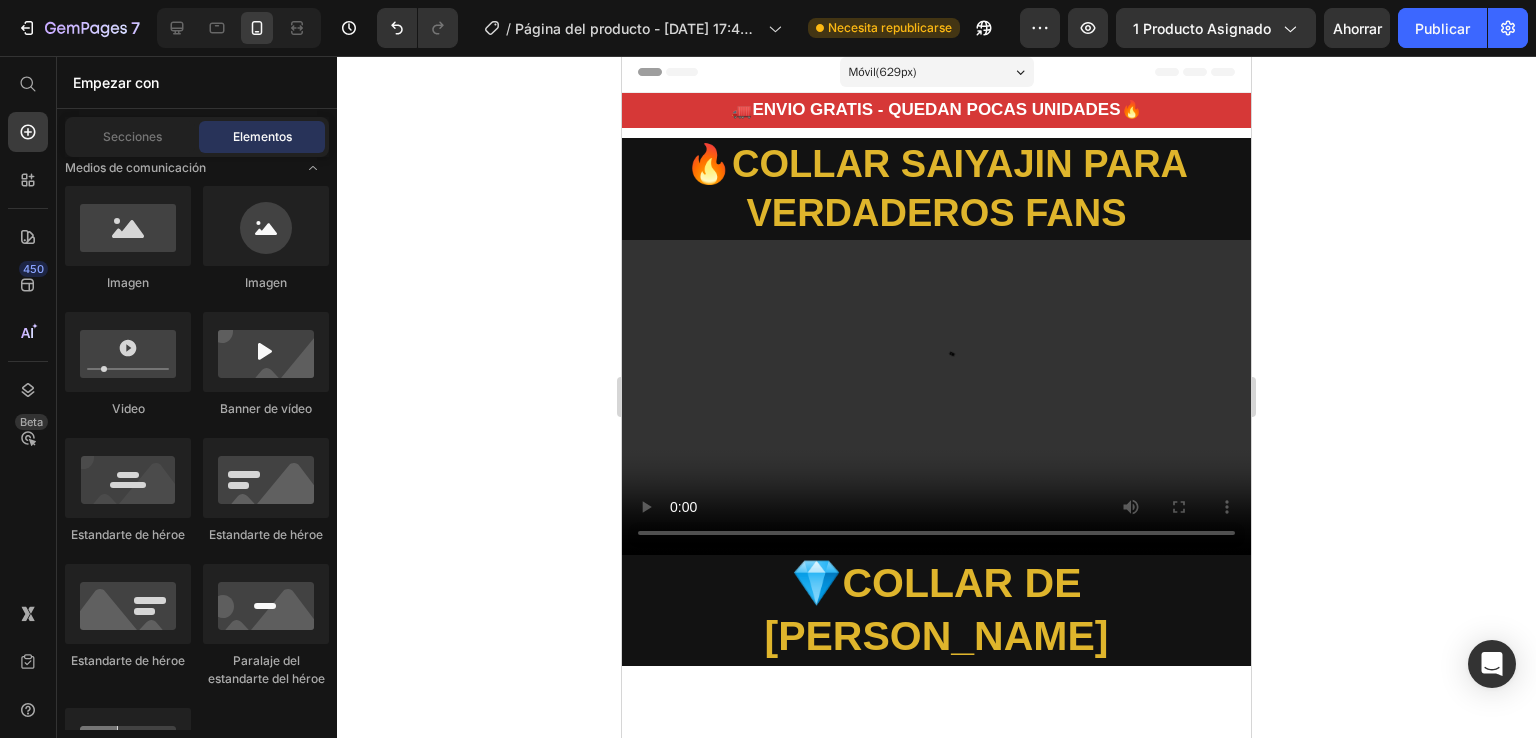 scroll, scrollTop: 0, scrollLeft: 0, axis: both 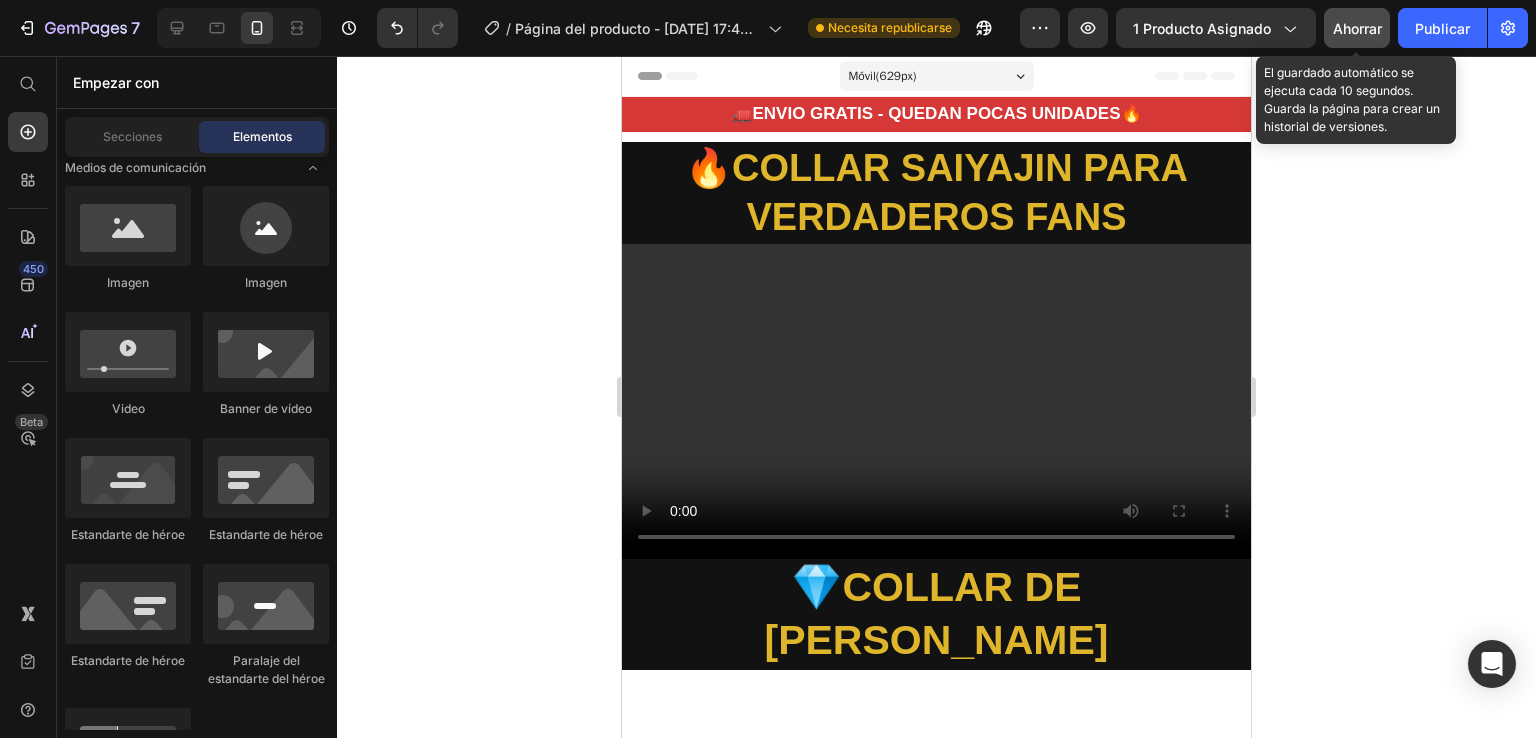 click on "Ahorrar" at bounding box center [1357, 28] 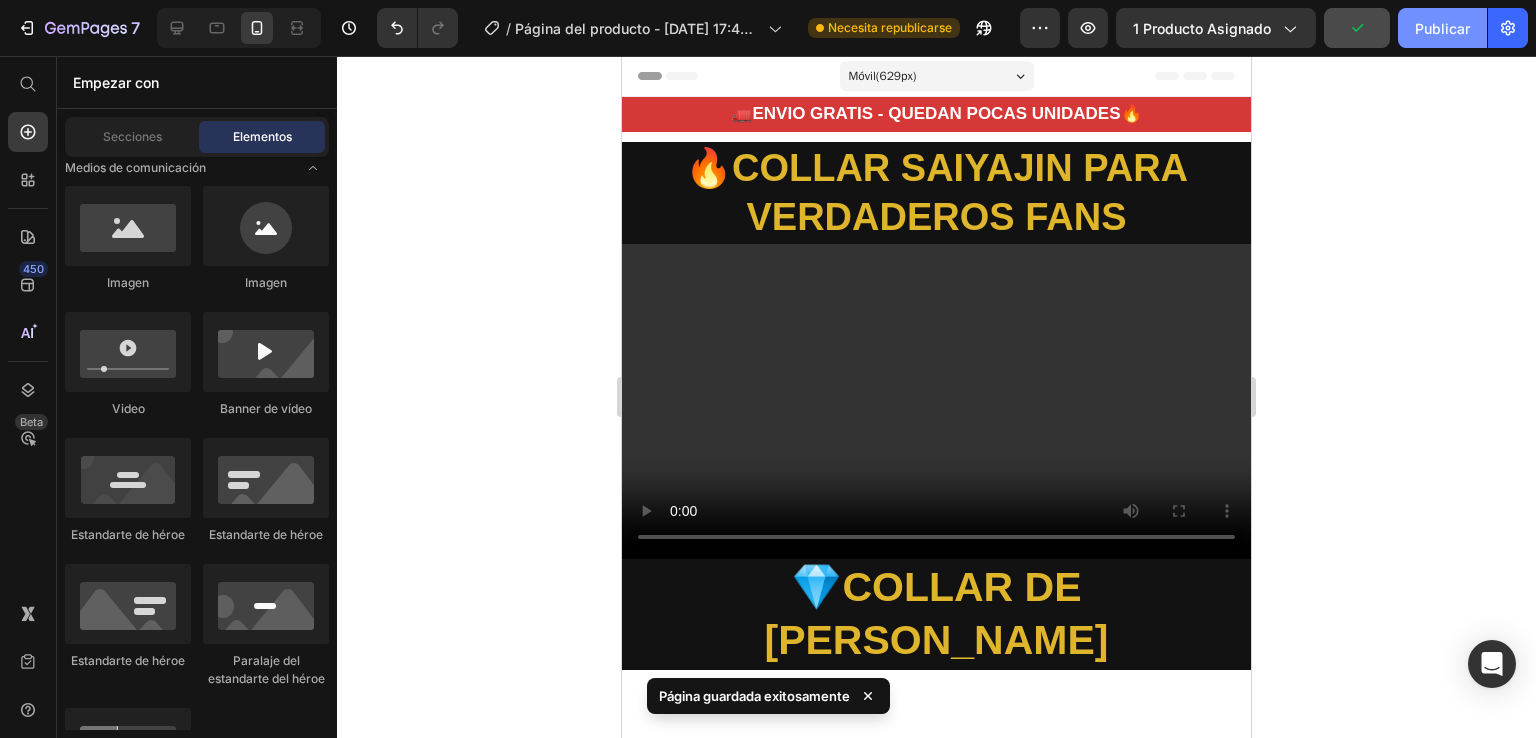 click on "Publicar" at bounding box center [1442, 28] 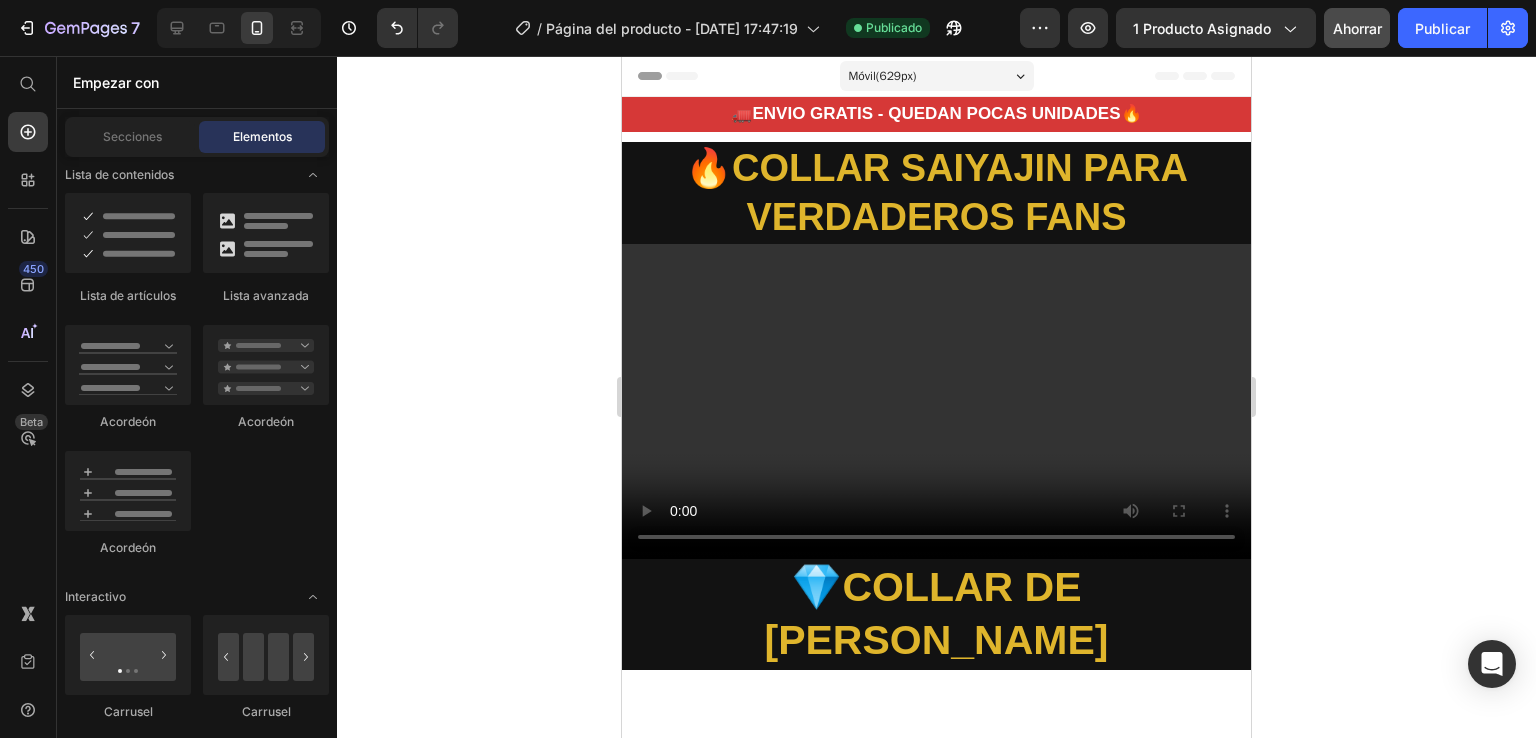 scroll, scrollTop: 2604, scrollLeft: 0, axis: vertical 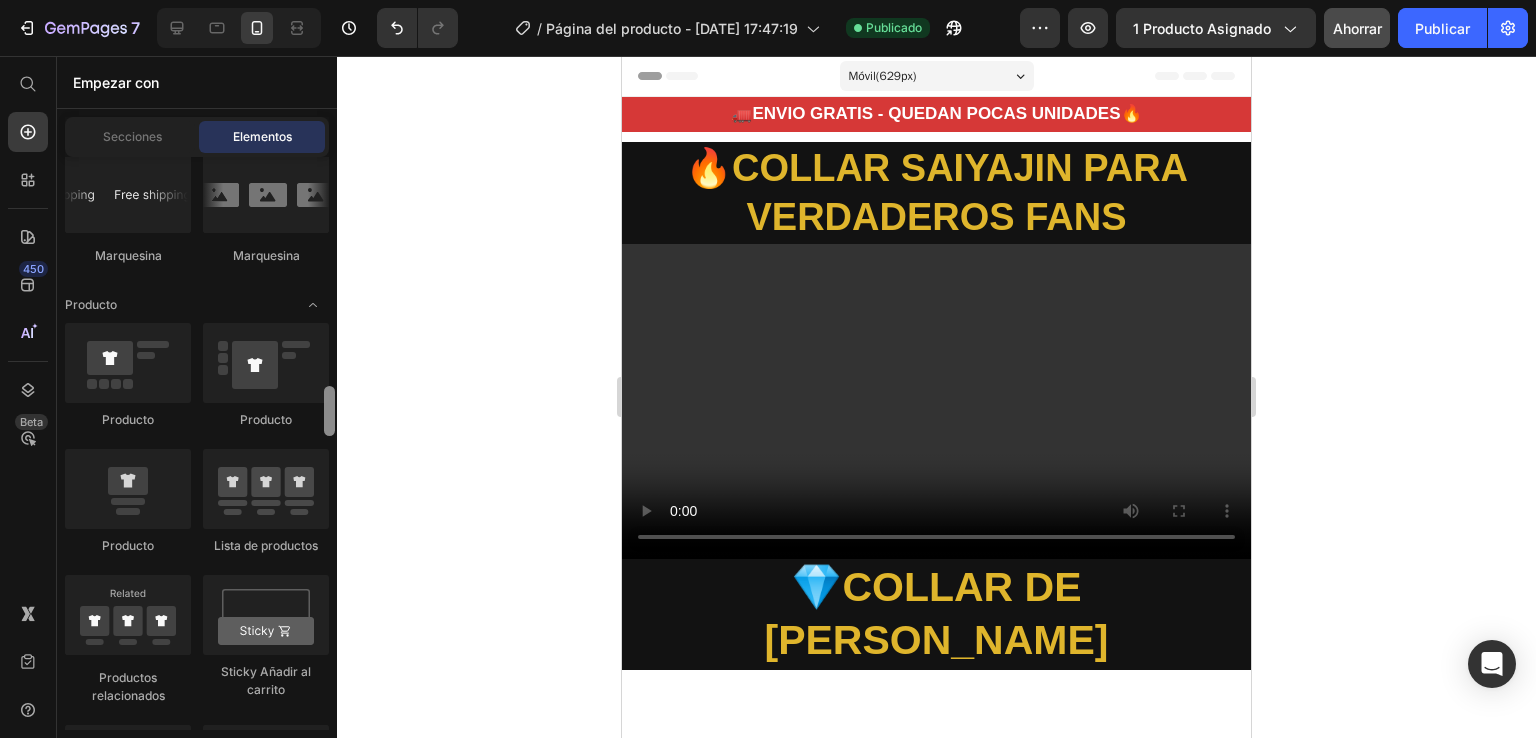 drag, startPoint x: 327, startPoint y: 265, endPoint x: 357, endPoint y: 525, distance: 261.72504 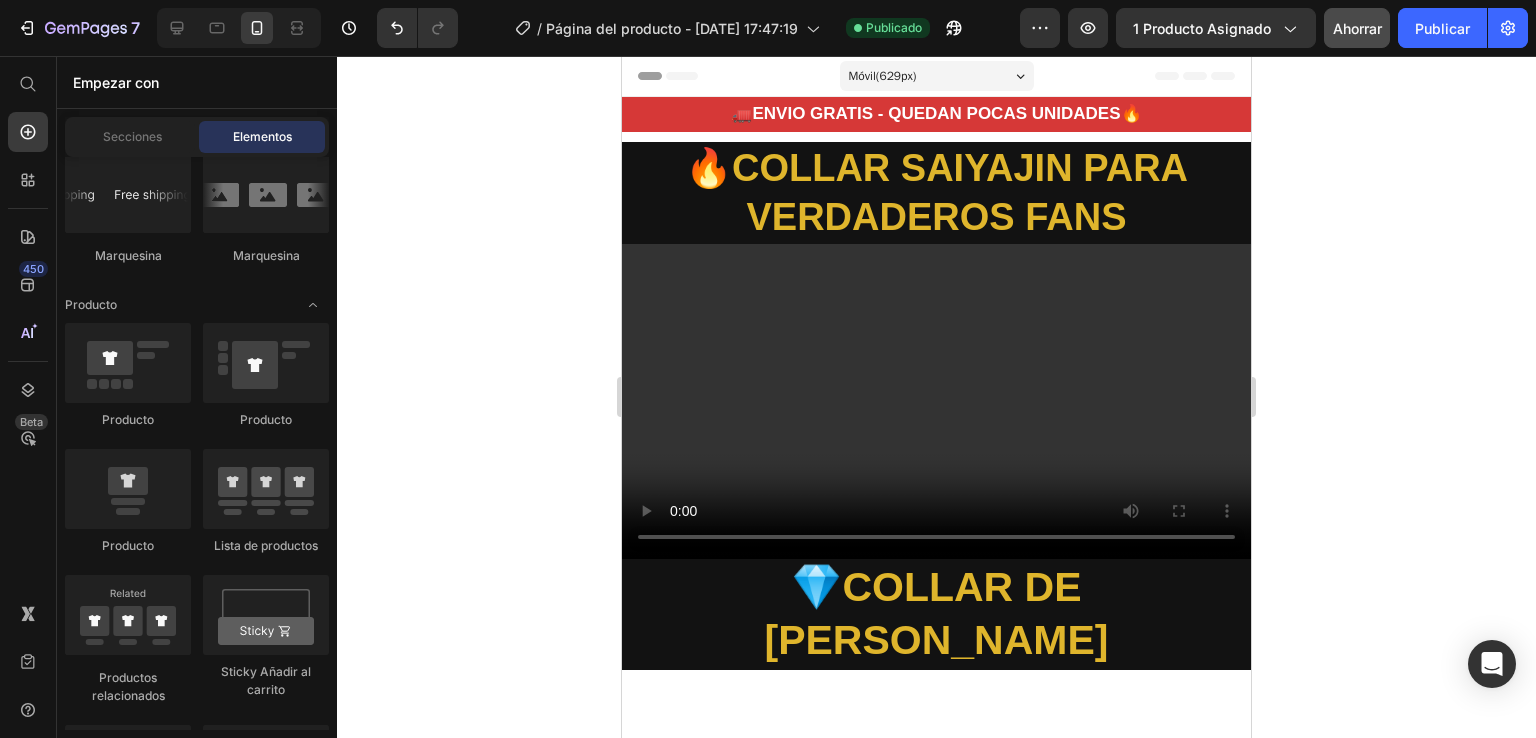 click at bounding box center [936, 401] 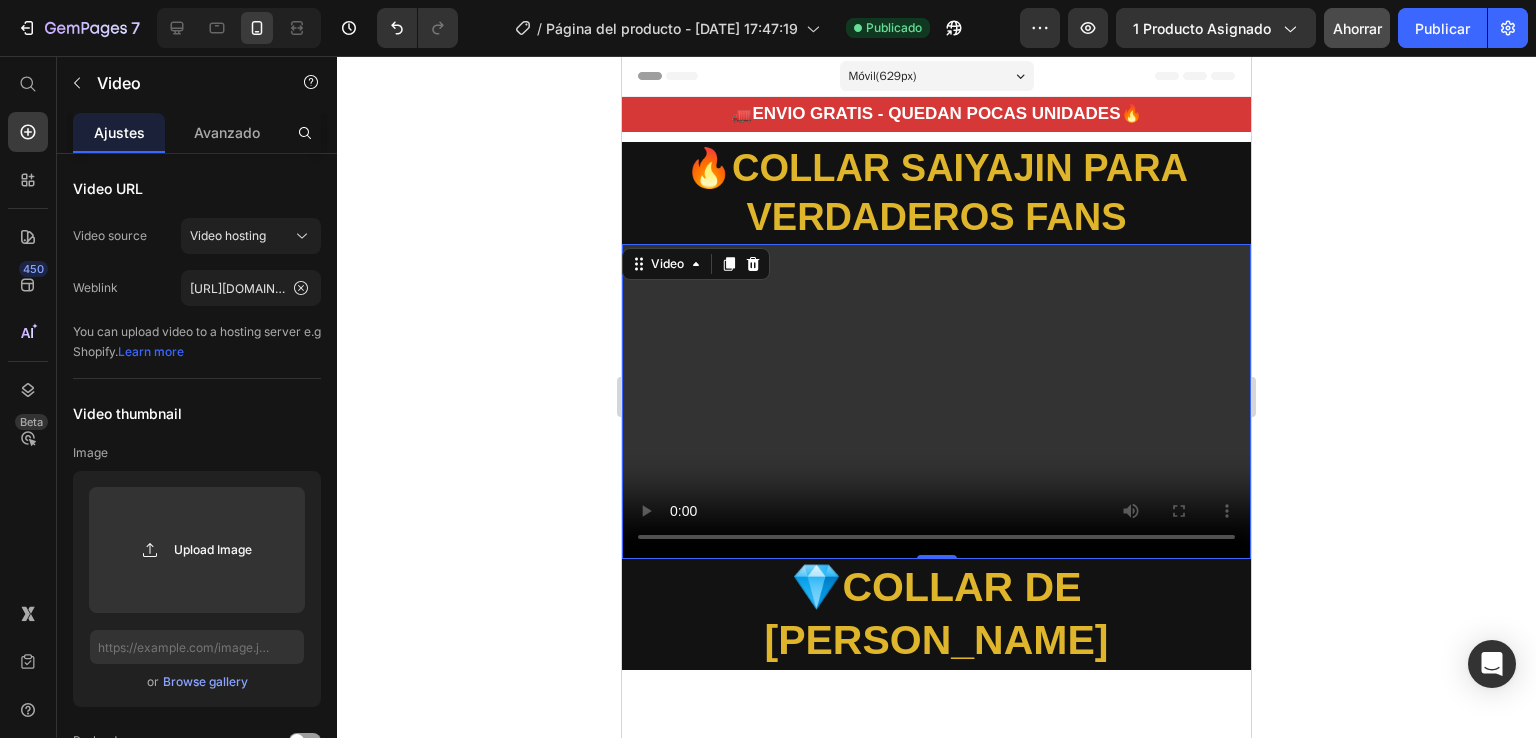 scroll, scrollTop: 0, scrollLeft: 0, axis: both 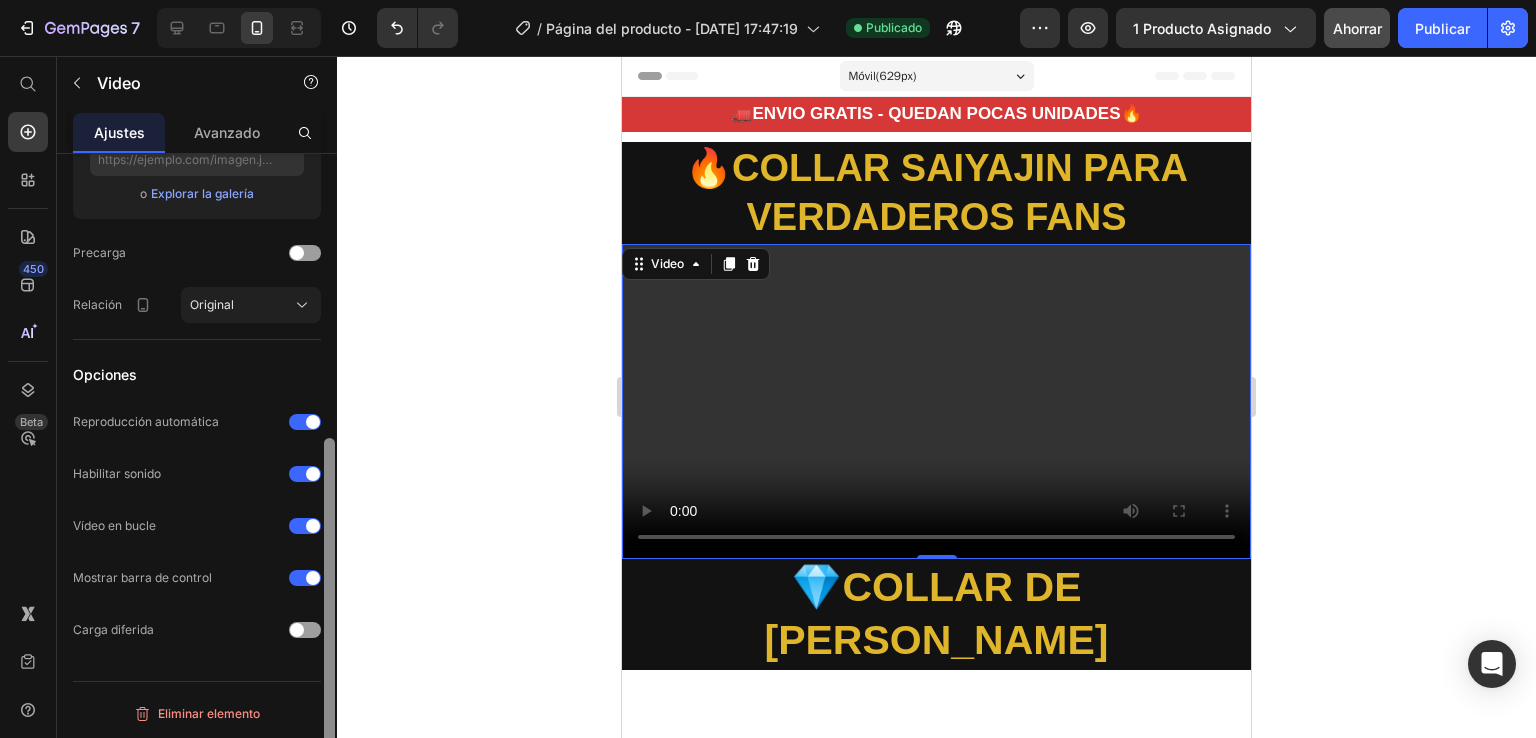 drag, startPoint x: 330, startPoint y: 241, endPoint x: 318, endPoint y: 657, distance: 416.17303 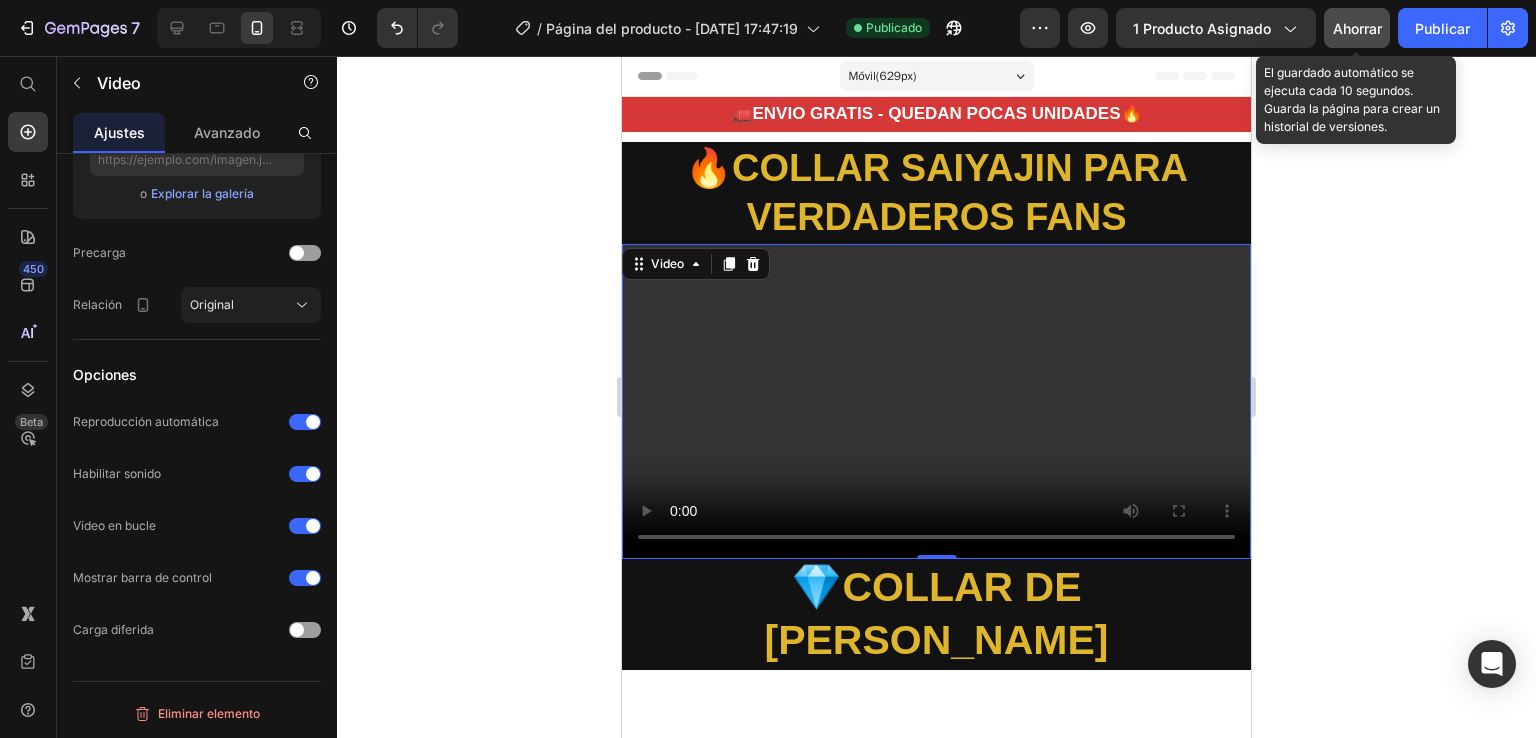click on "Ahorrar" at bounding box center (1357, 28) 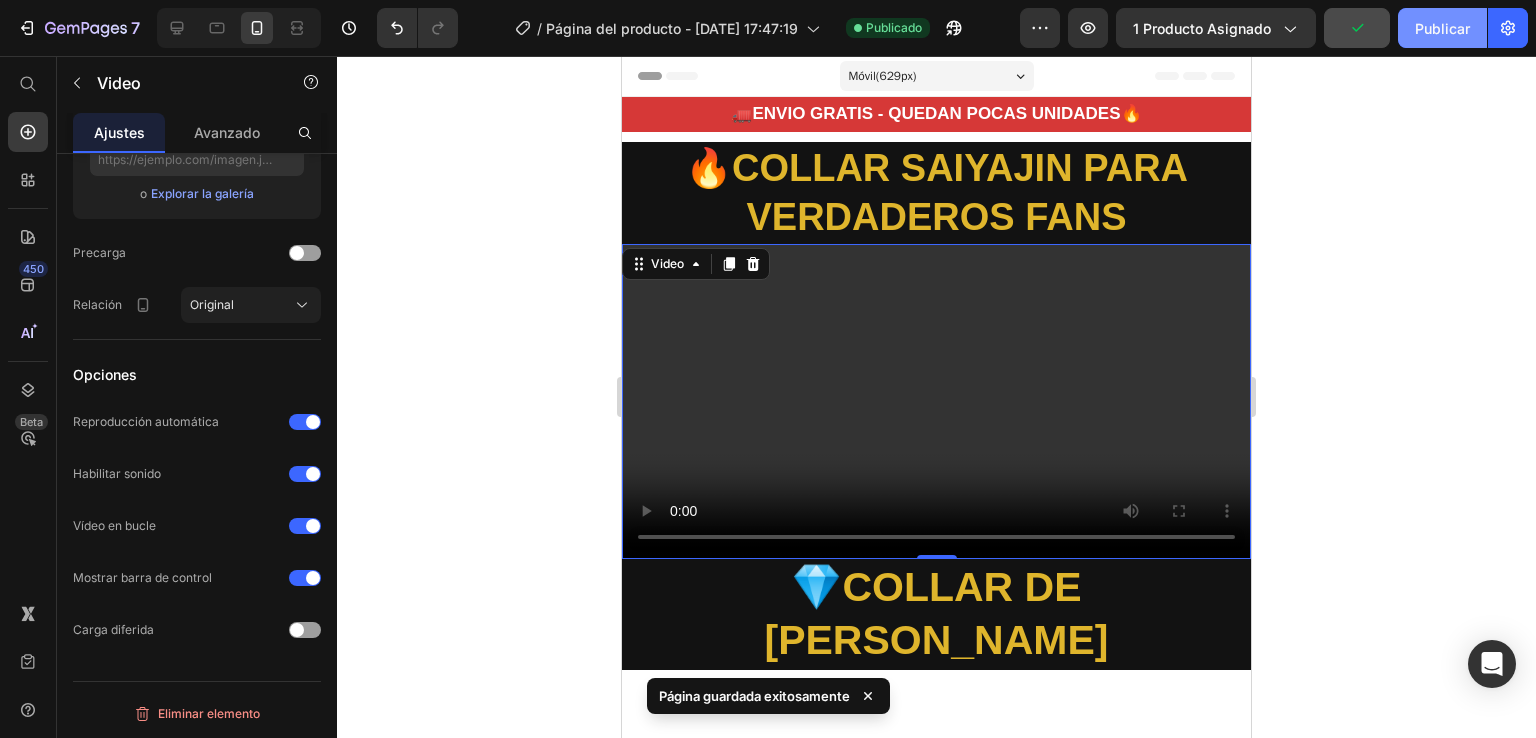 click on "Publicar" 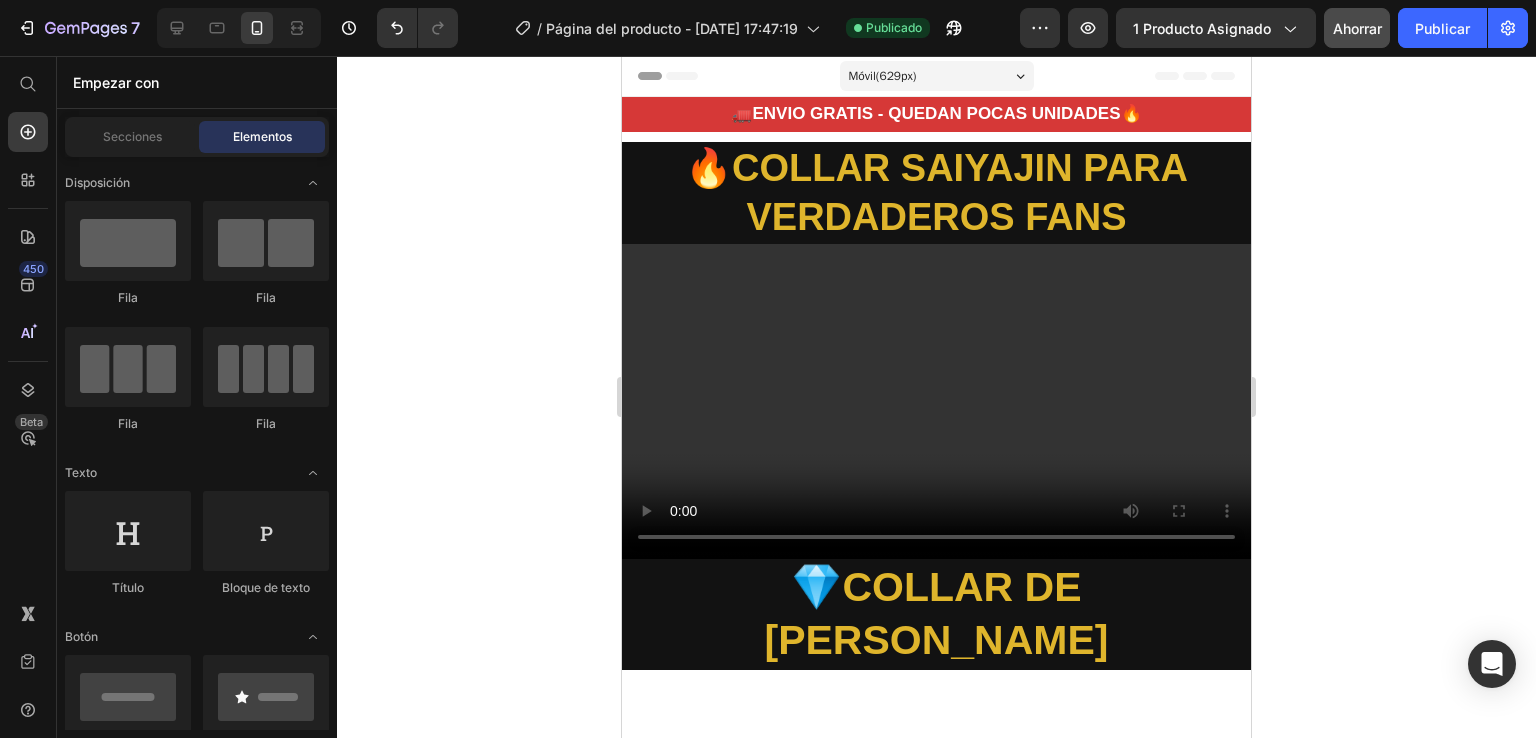 scroll, scrollTop: 14, scrollLeft: 0, axis: vertical 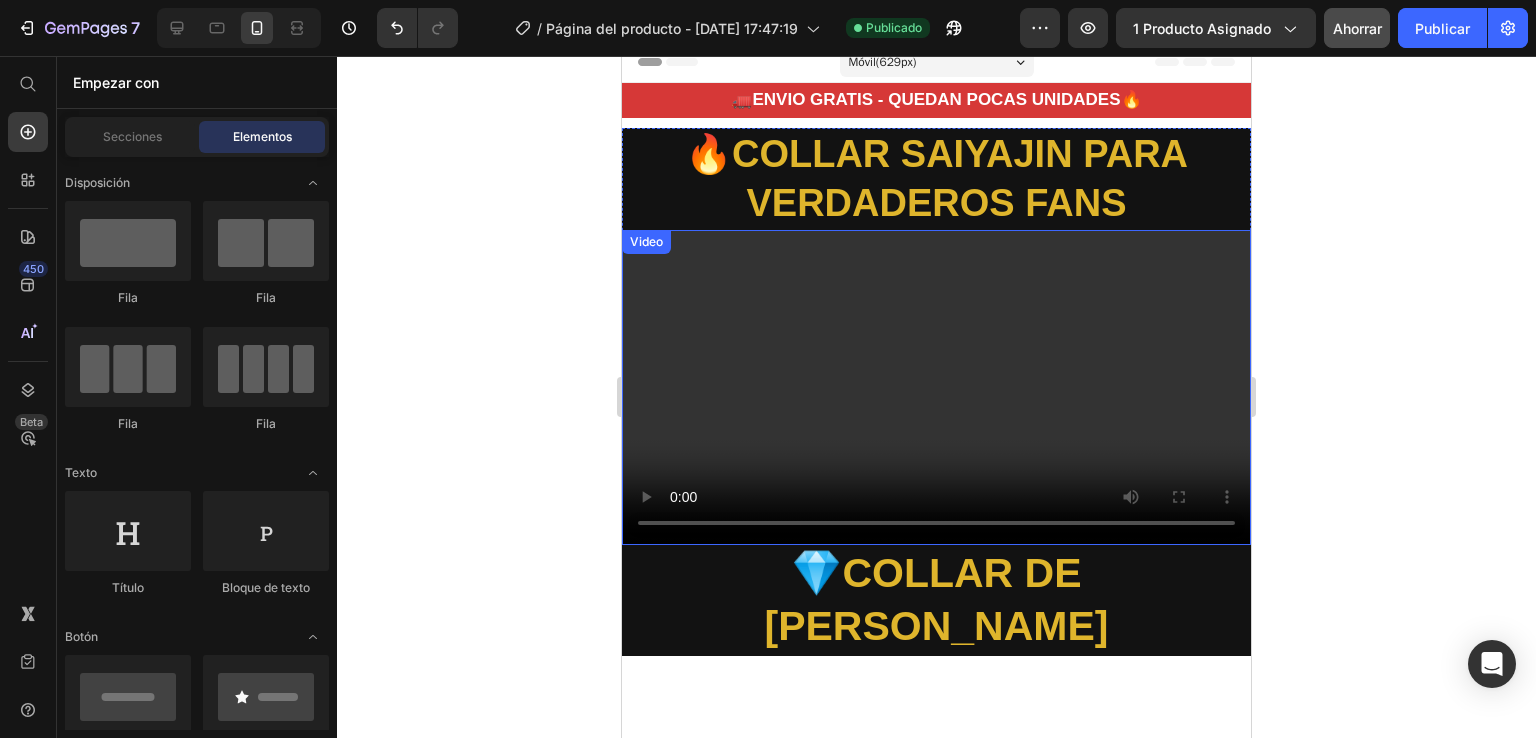 click at bounding box center [936, 387] 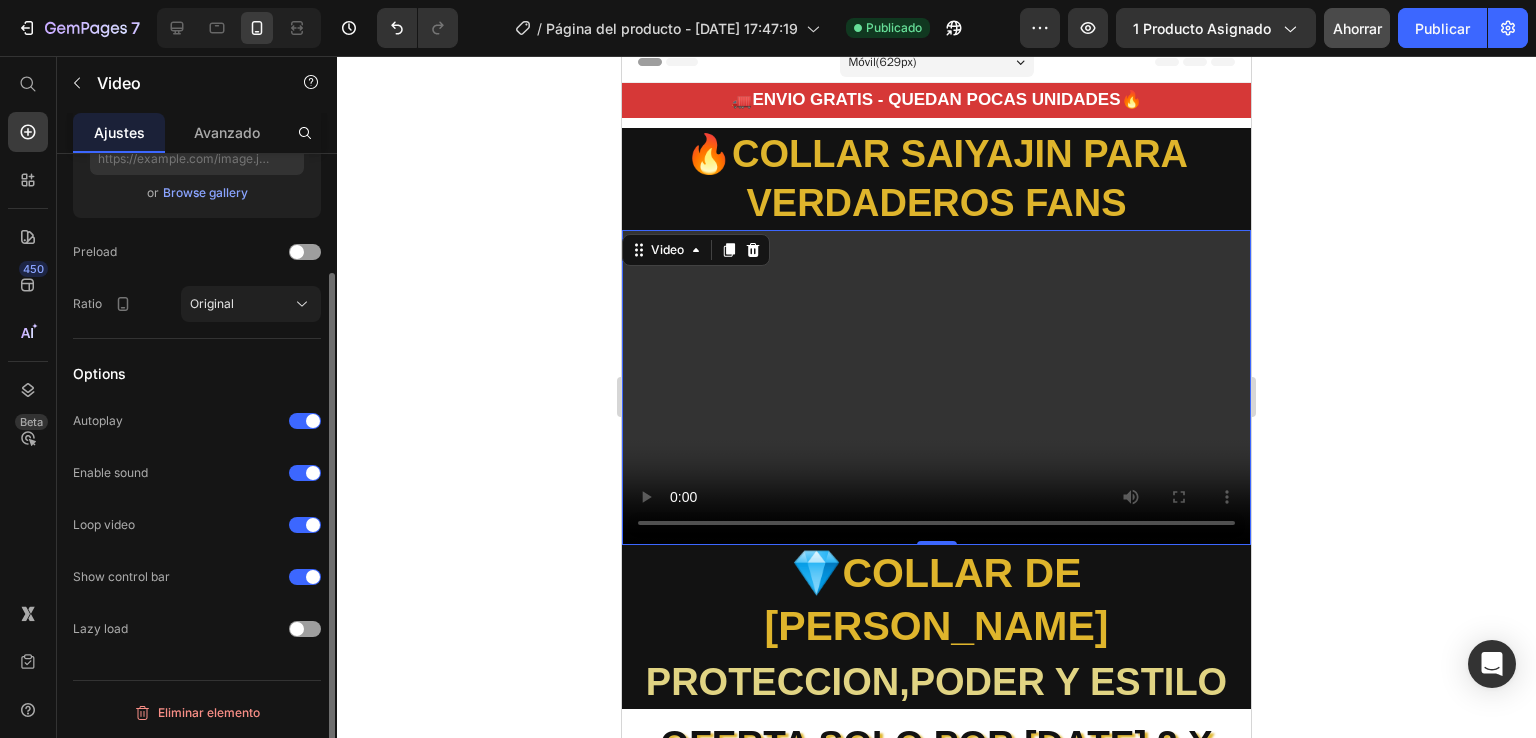 scroll, scrollTop: 362, scrollLeft: 0, axis: vertical 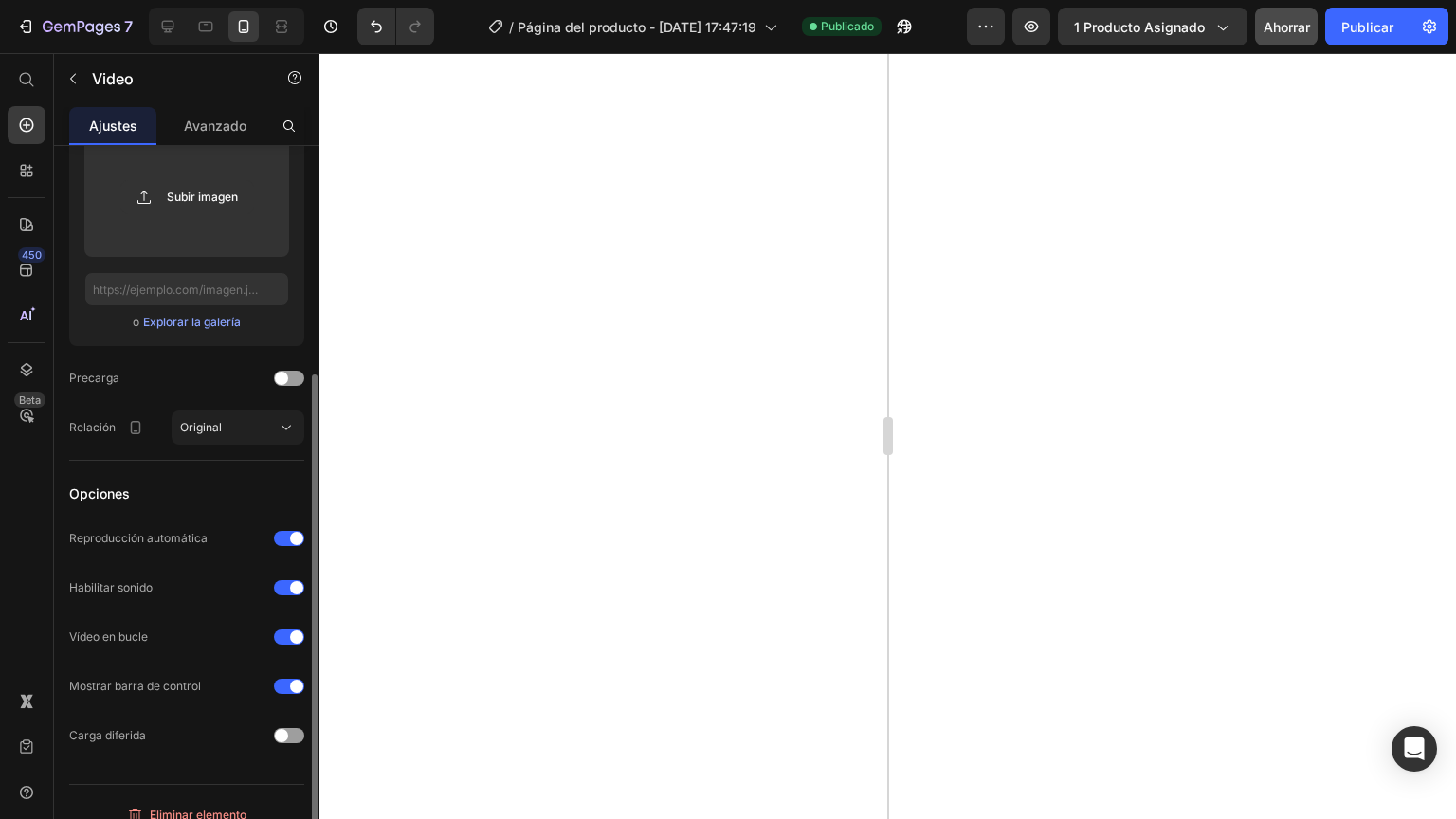 click at bounding box center (887, 2612) 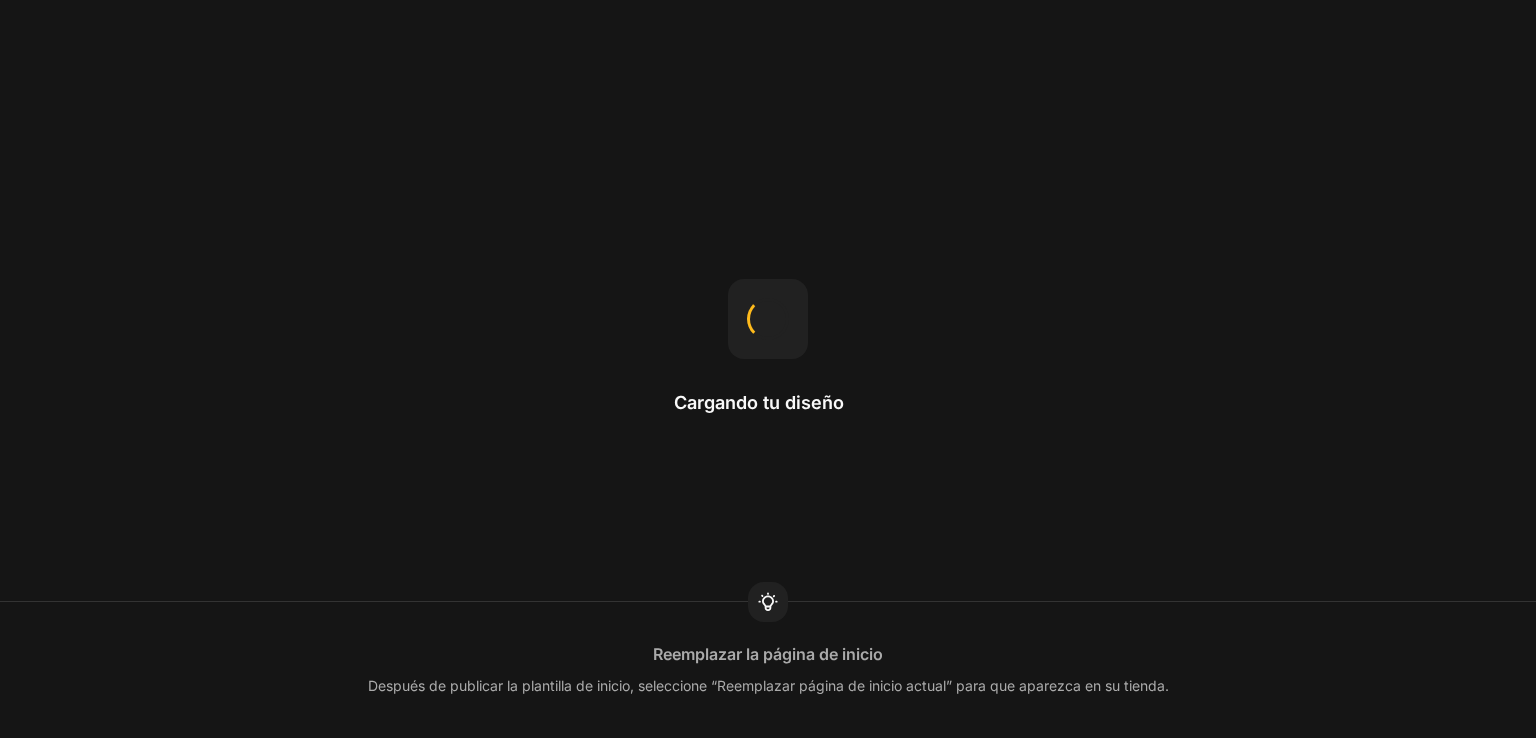 scroll, scrollTop: 0, scrollLeft: 0, axis: both 